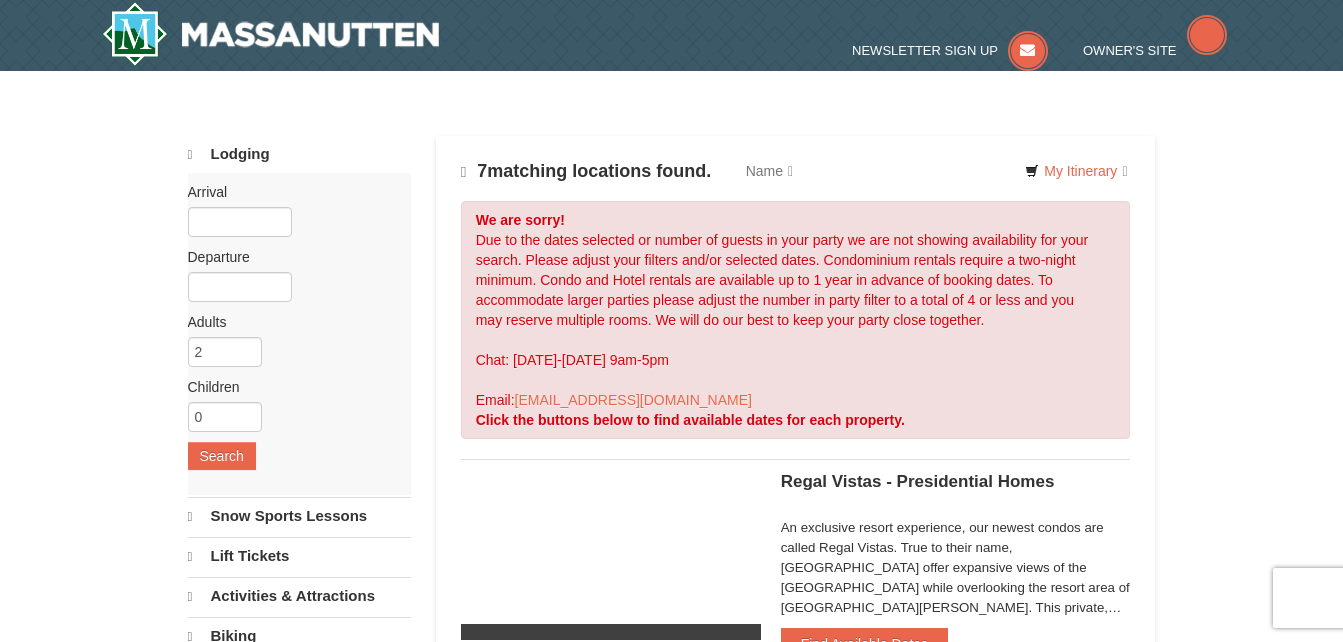 scroll, scrollTop: 0, scrollLeft: 0, axis: both 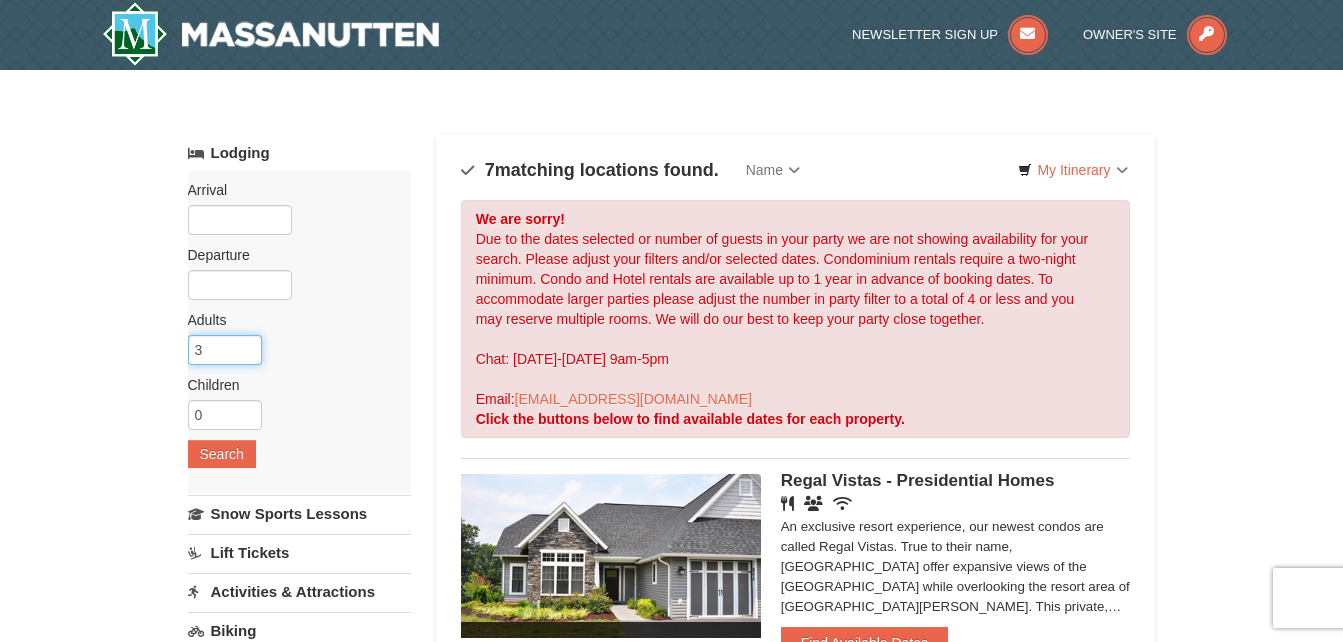 click on "3" at bounding box center [225, 350] 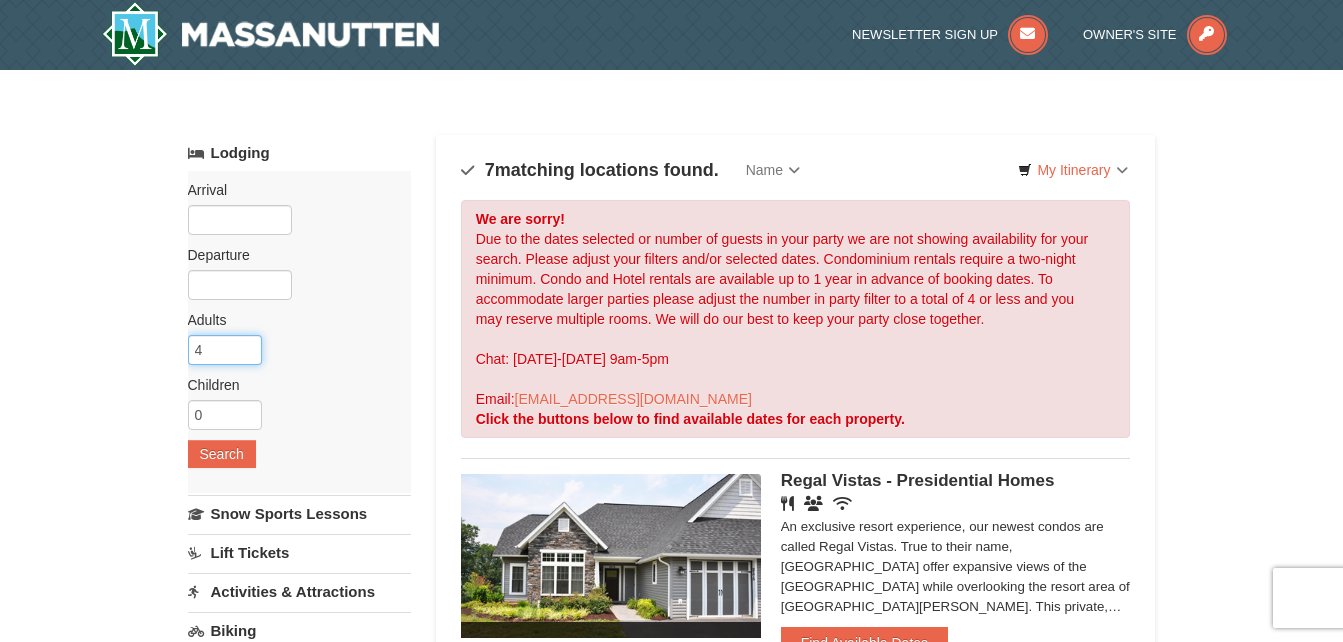 click on "4" at bounding box center [225, 350] 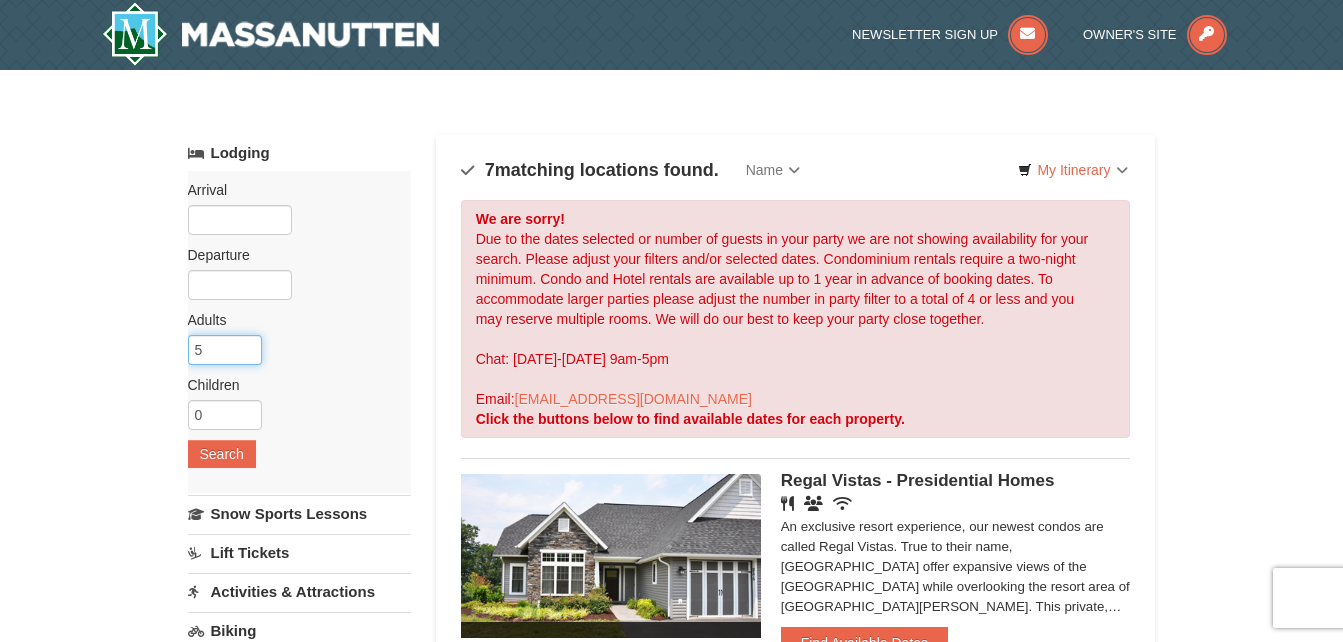 click on "5" at bounding box center (225, 350) 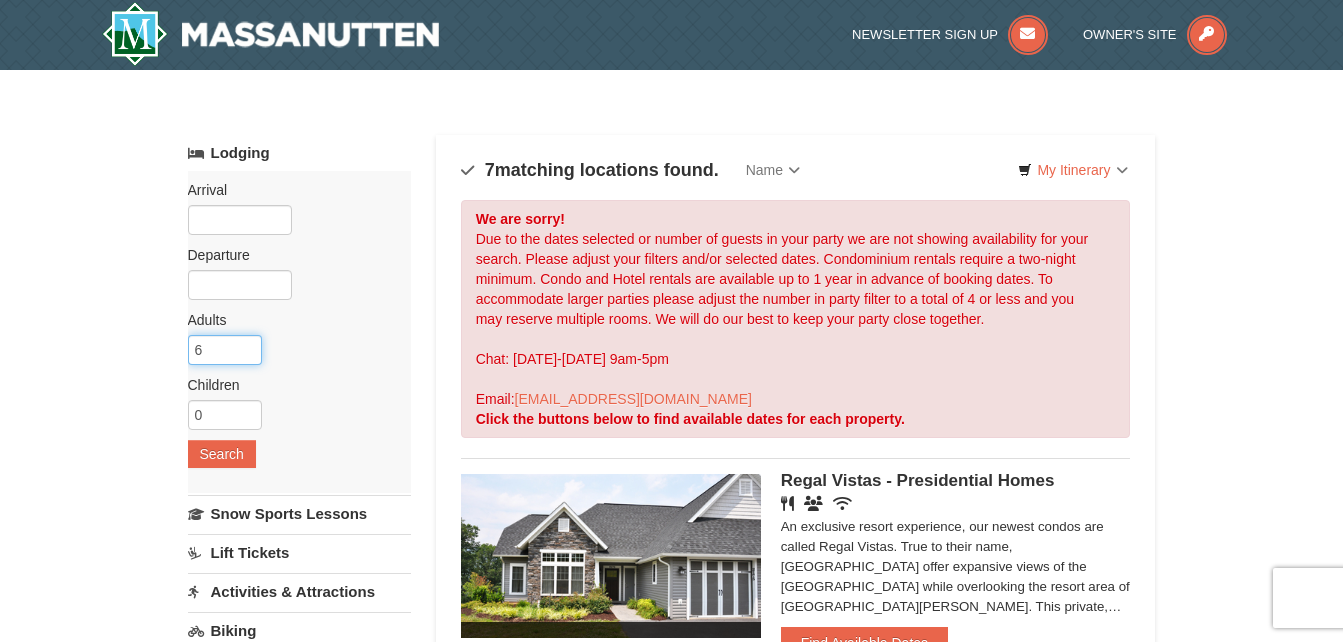 click on "6" at bounding box center (225, 350) 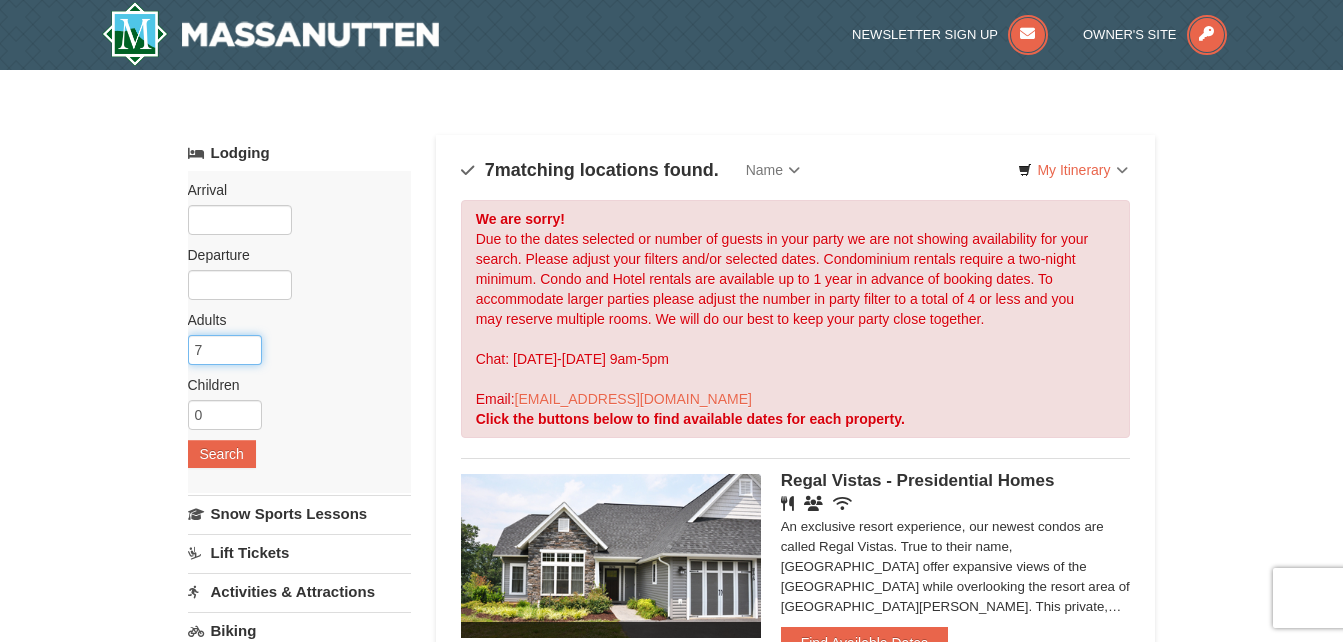 click on "7" at bounding box center [225, 350] 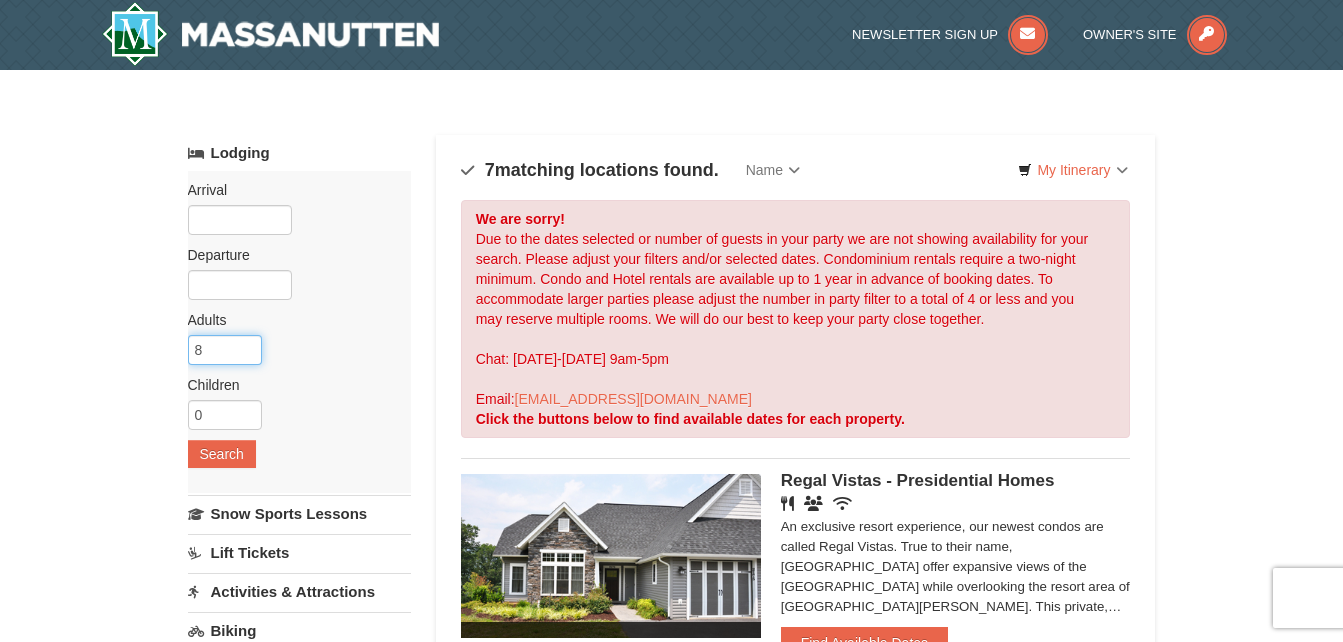 click on "8" at bounding box center (225, 350) 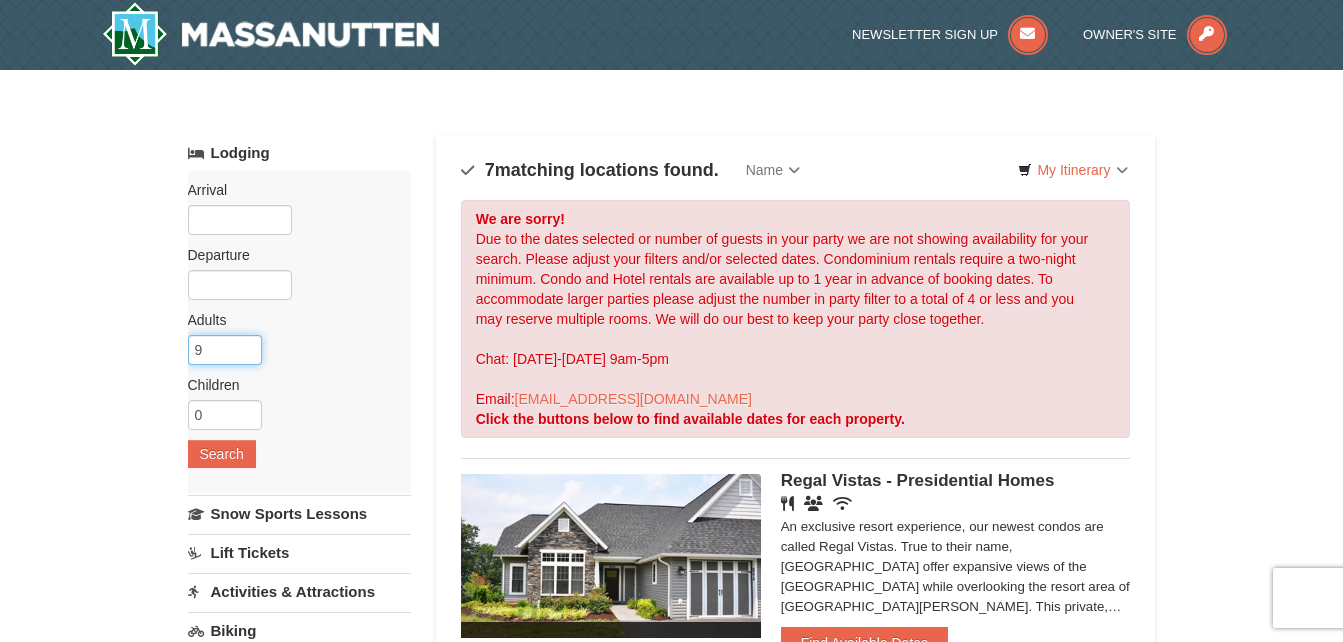 click on "9" at bounding box center [225, 350] 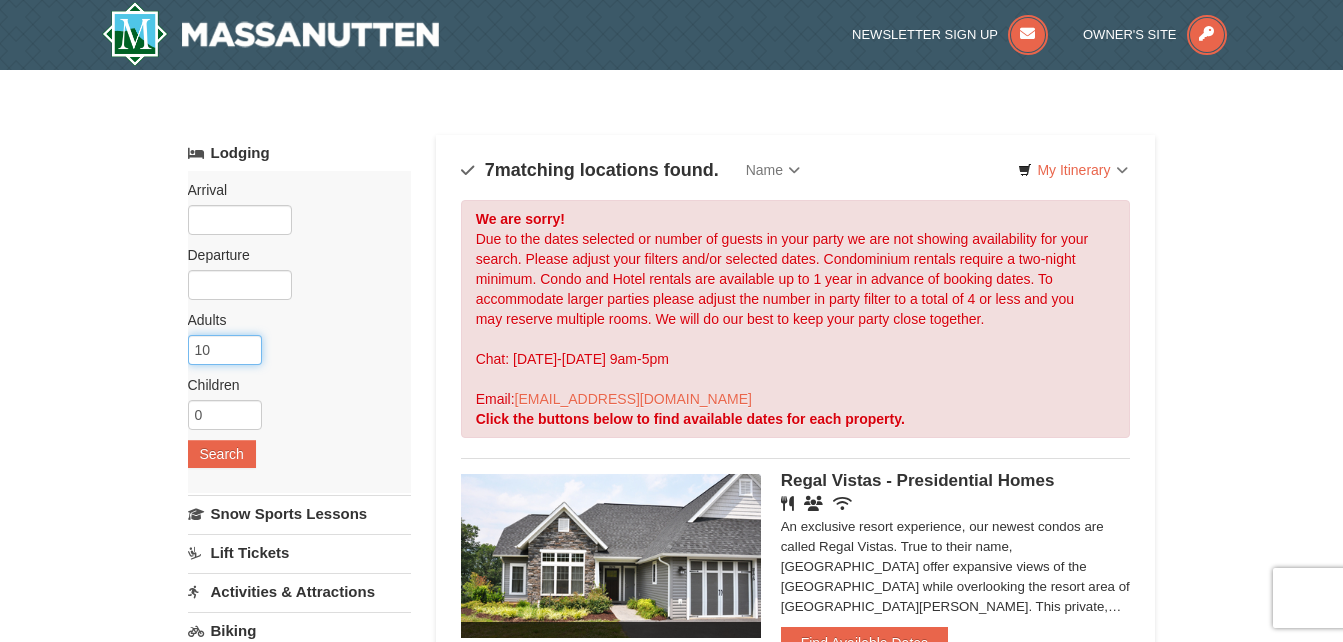 type on "10" 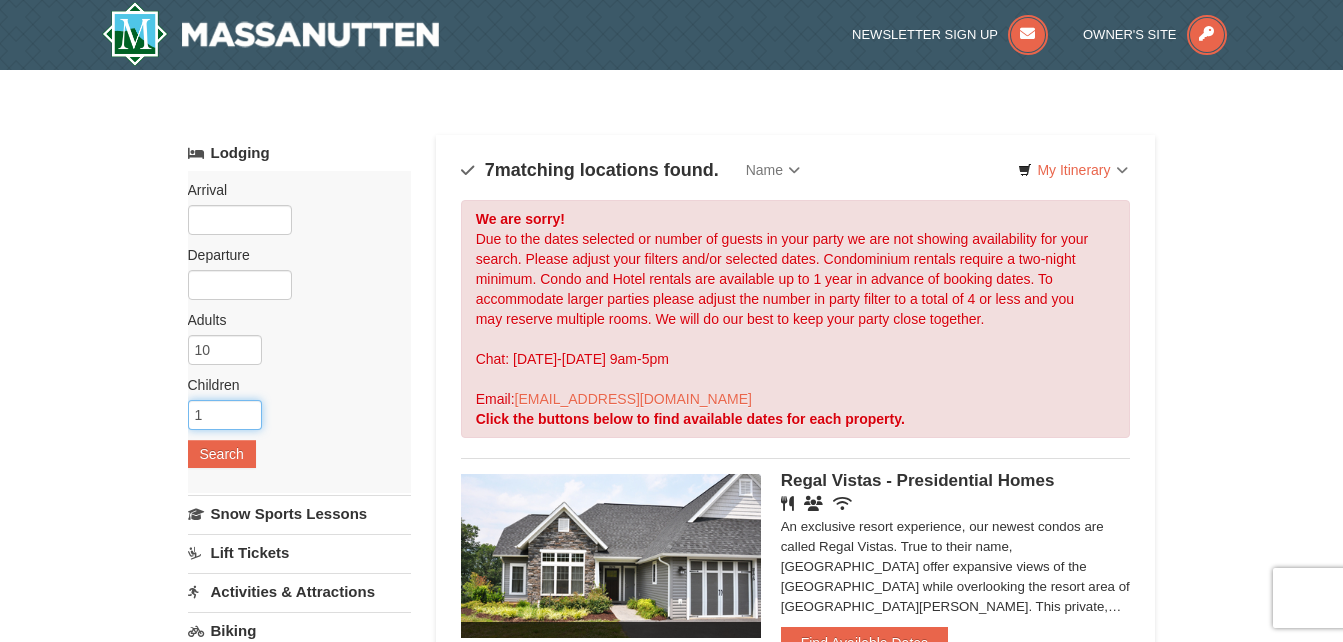 click on "1" at bounding box center [225, 415] 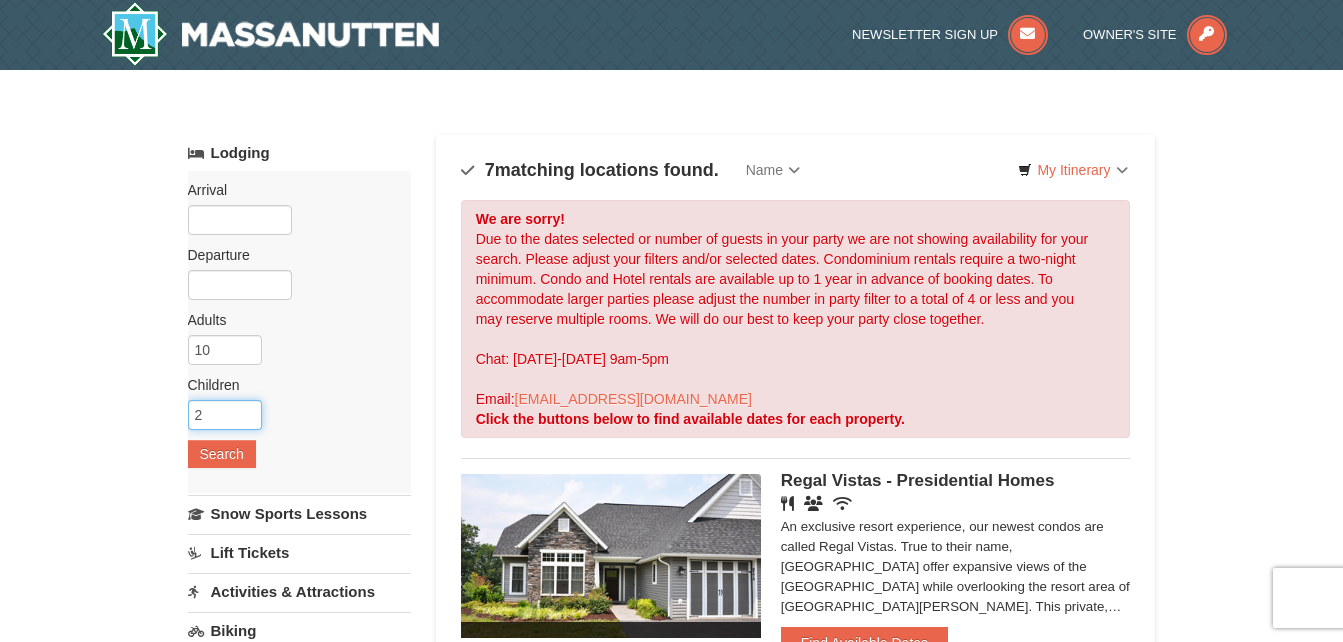 click on "2" at bounding box center (225, 415) 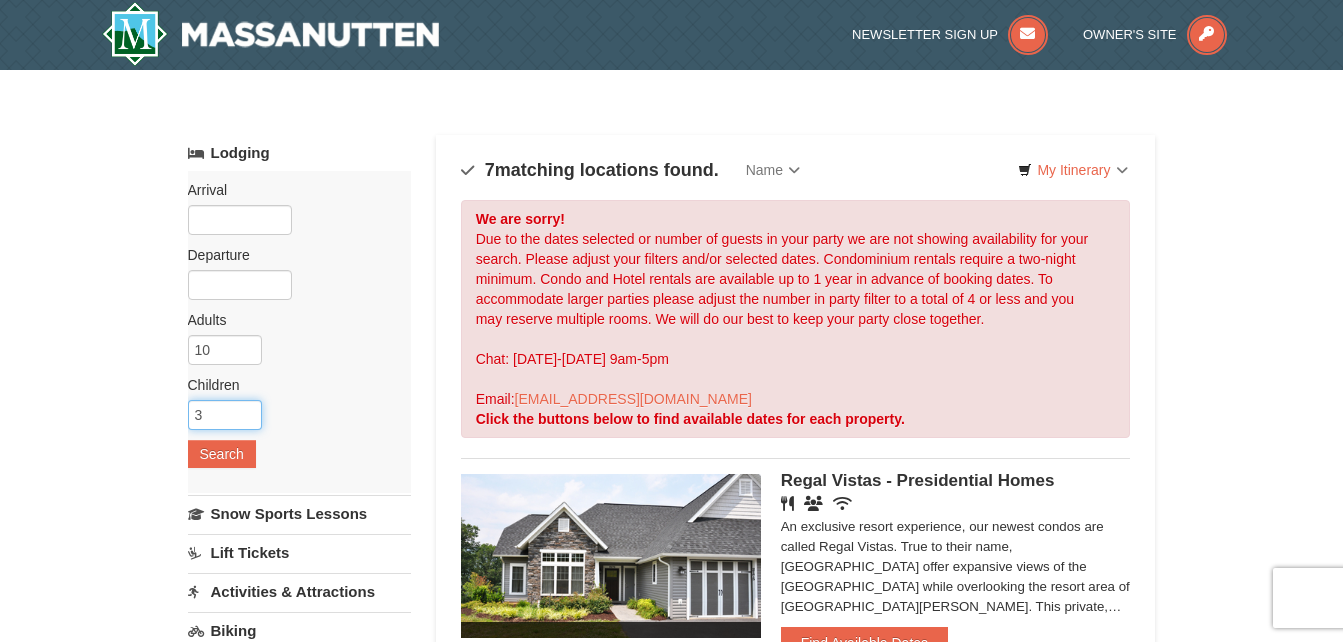 click on "3" at bounding box center [225, 415] 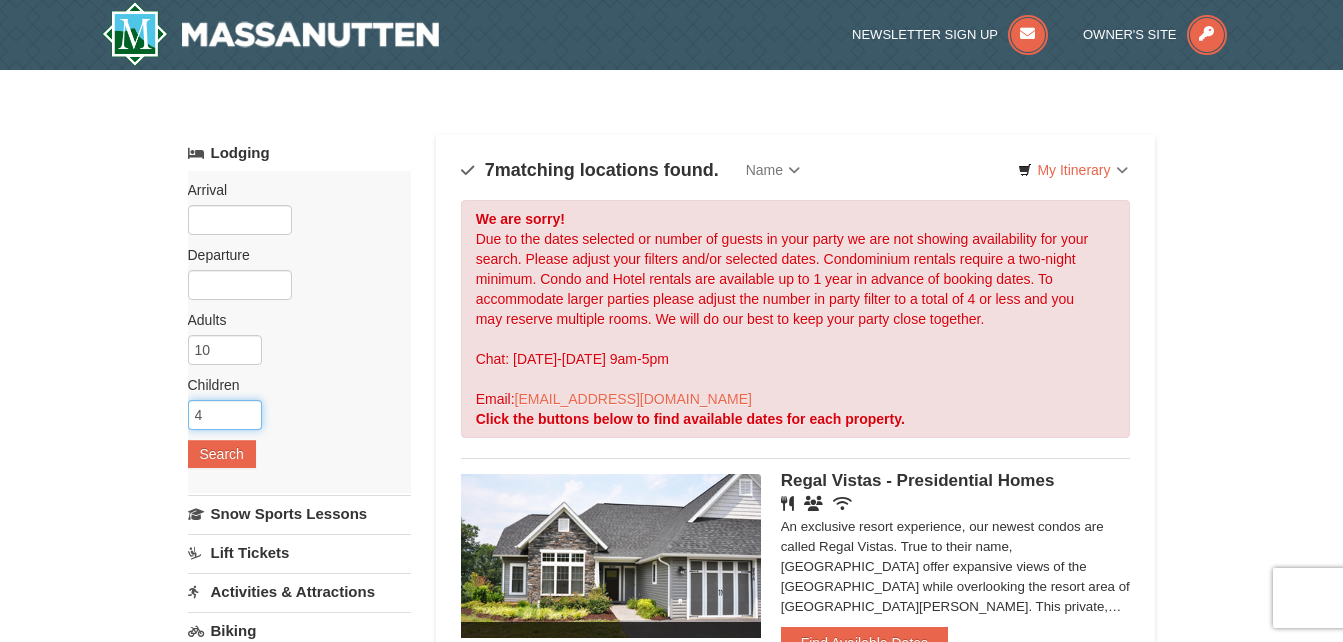 click on "4" at bounding box center (225, 415) 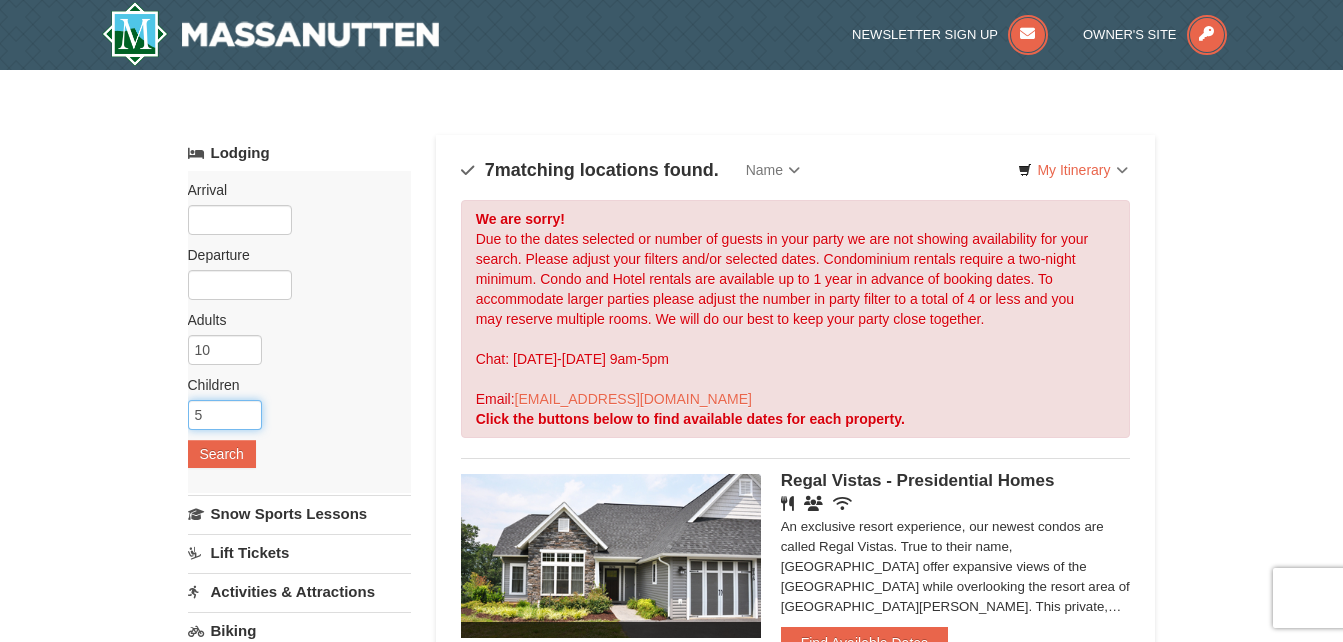 click on "5" at bounding box center [225, 415] 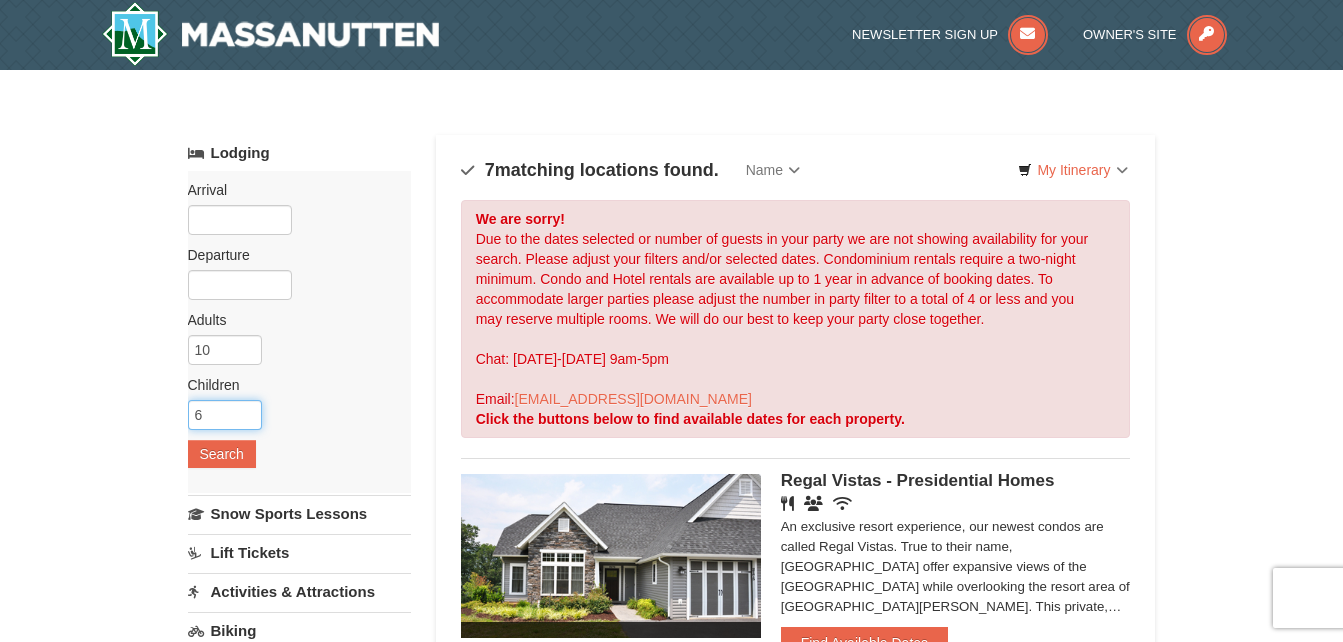 click on "6" at bounding box center (225, 415) 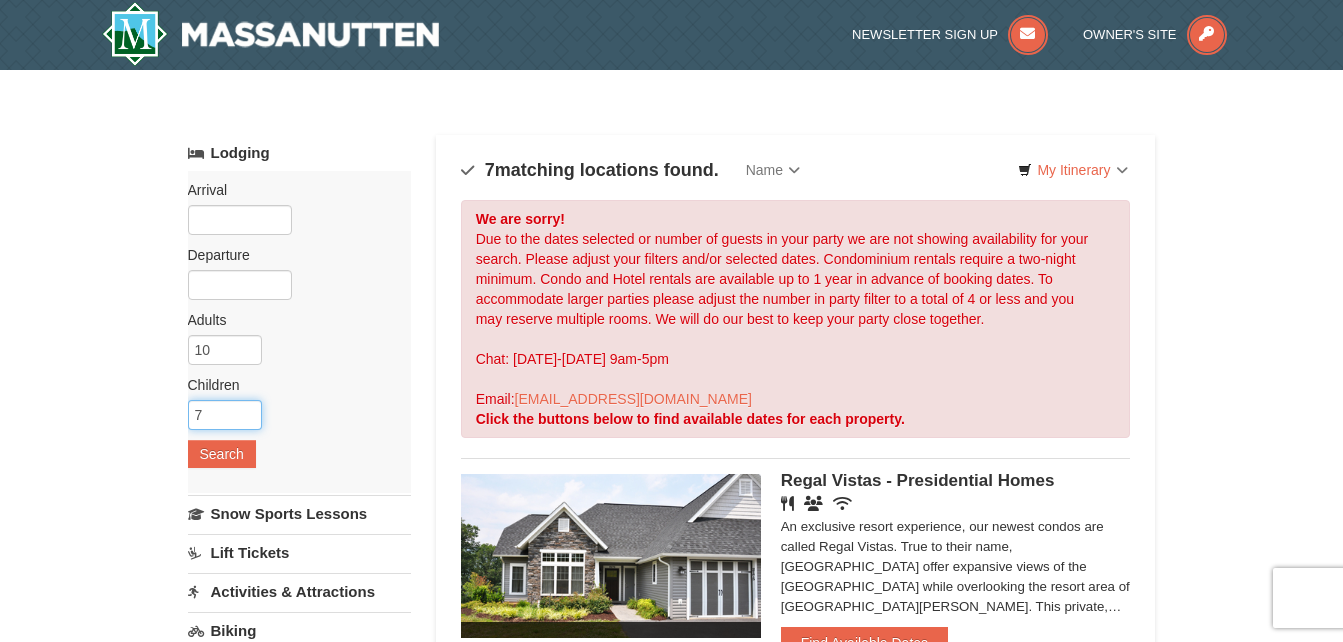 click on "7" at bounding box center (225, 415) 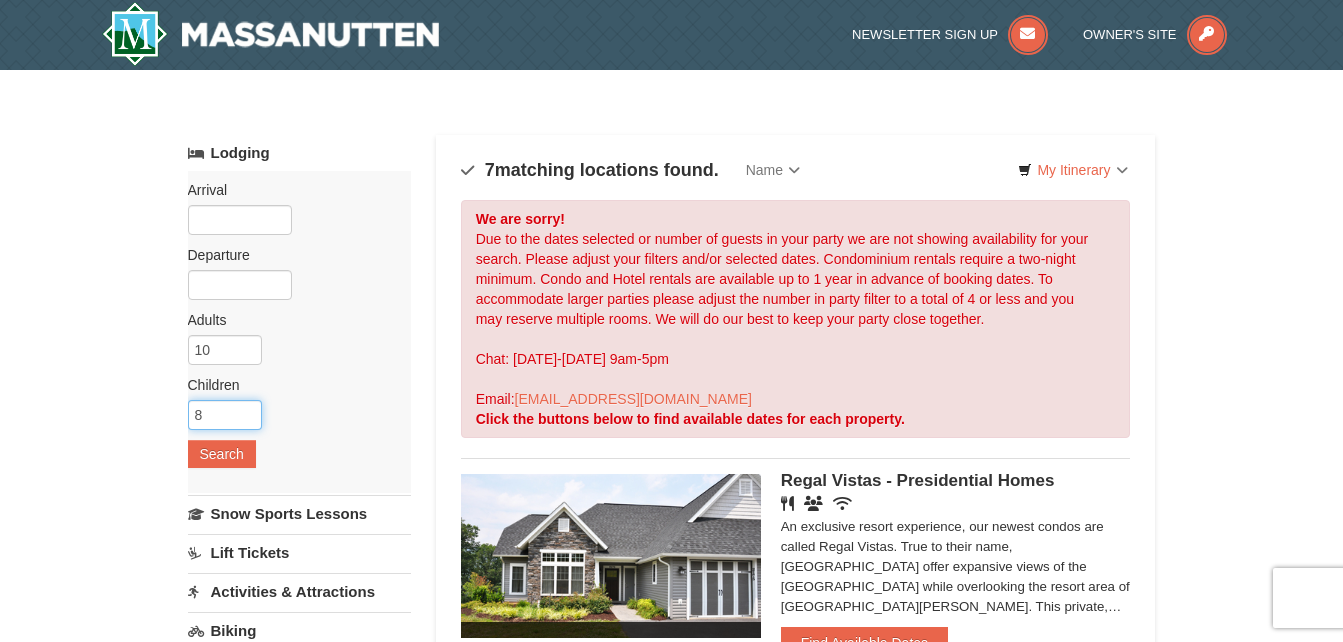 click on "8" at bounding box center [225, 415] 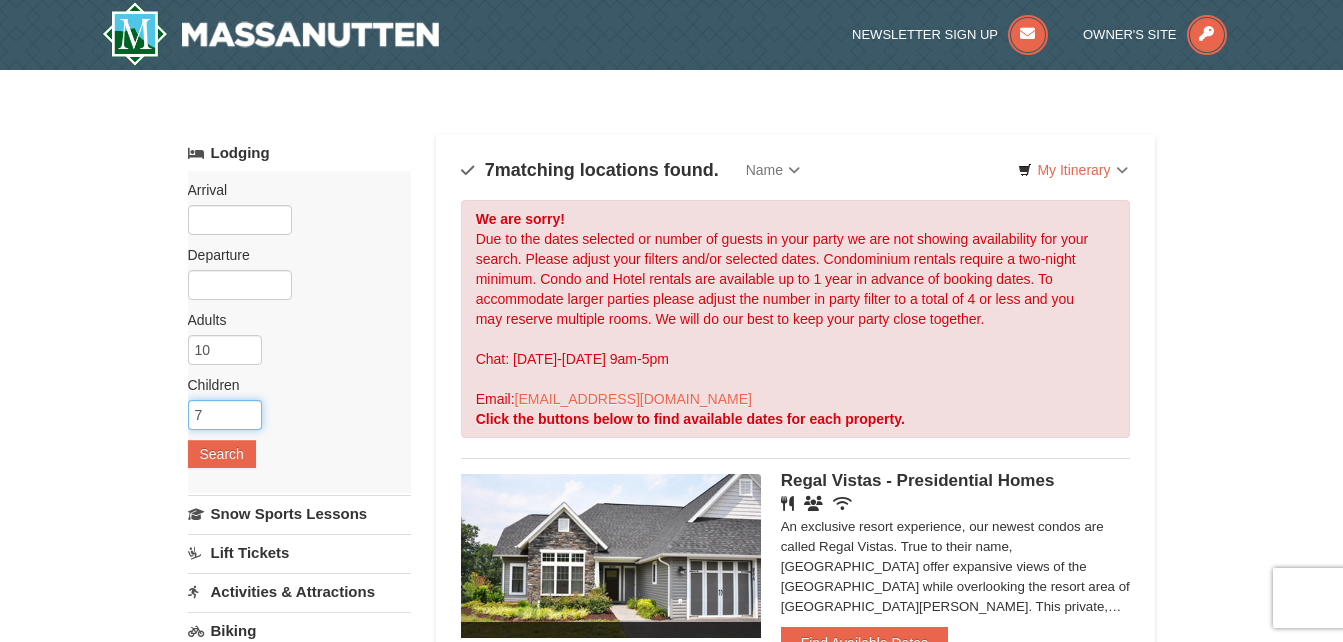 type on "7" 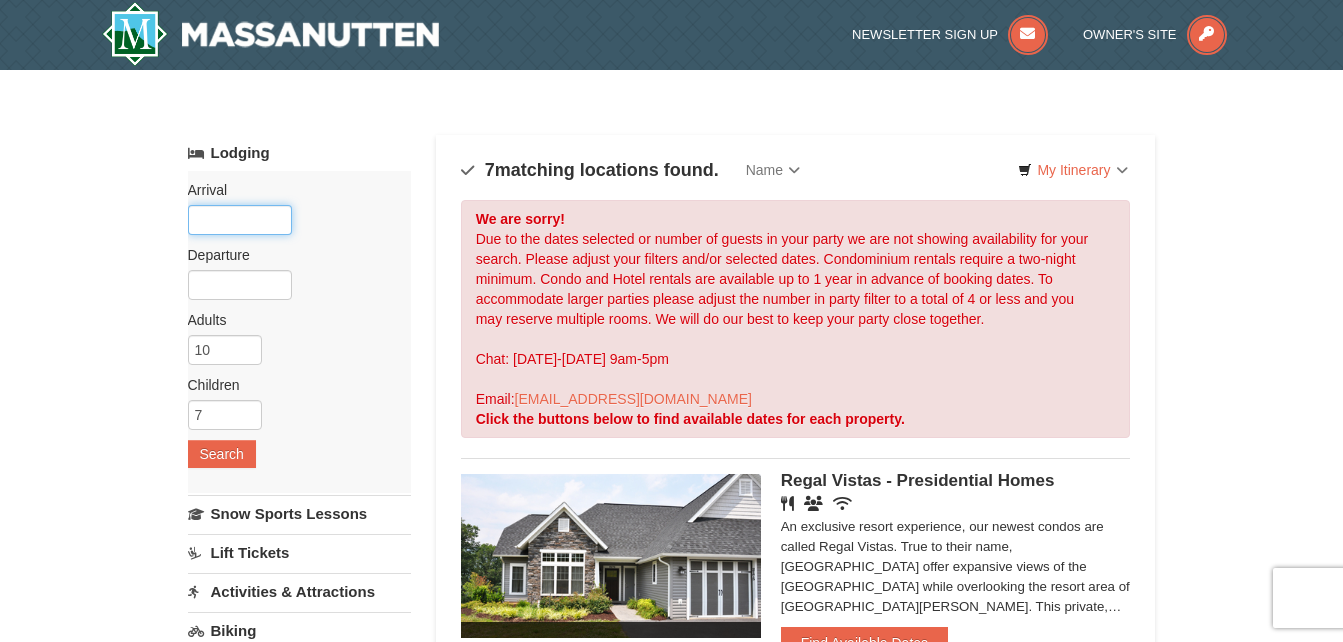 click at bounding box center (240, 220) 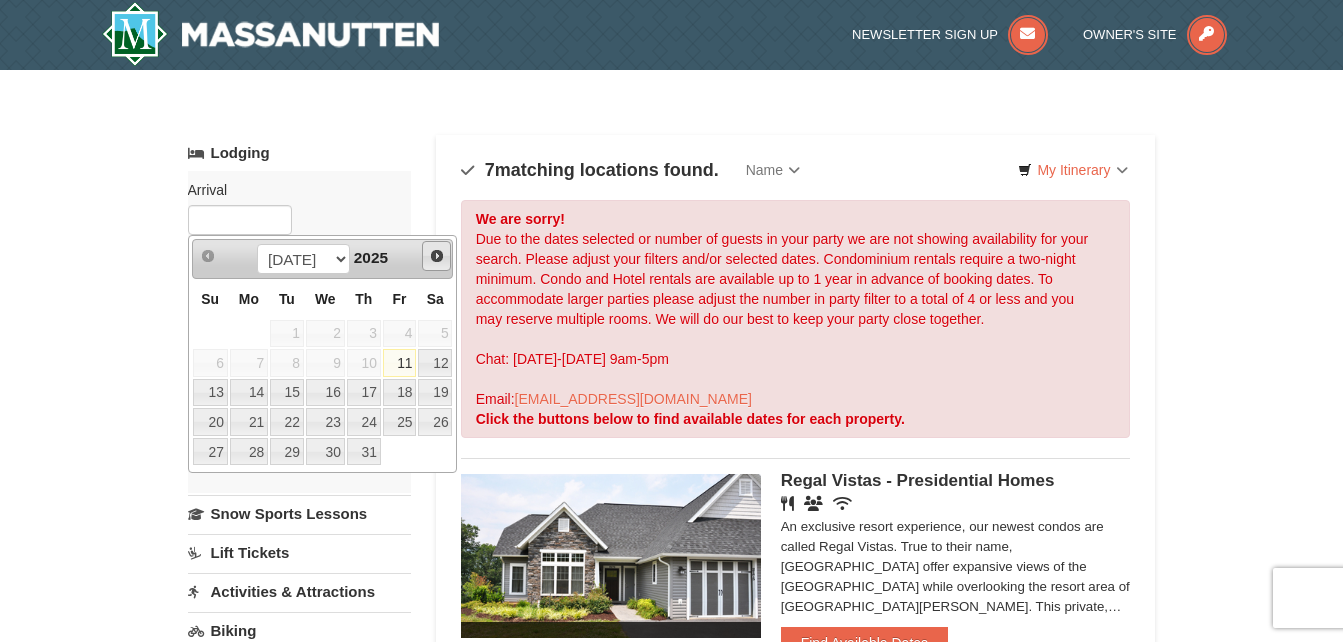 click on "Next" at bounding box center [437, 256] 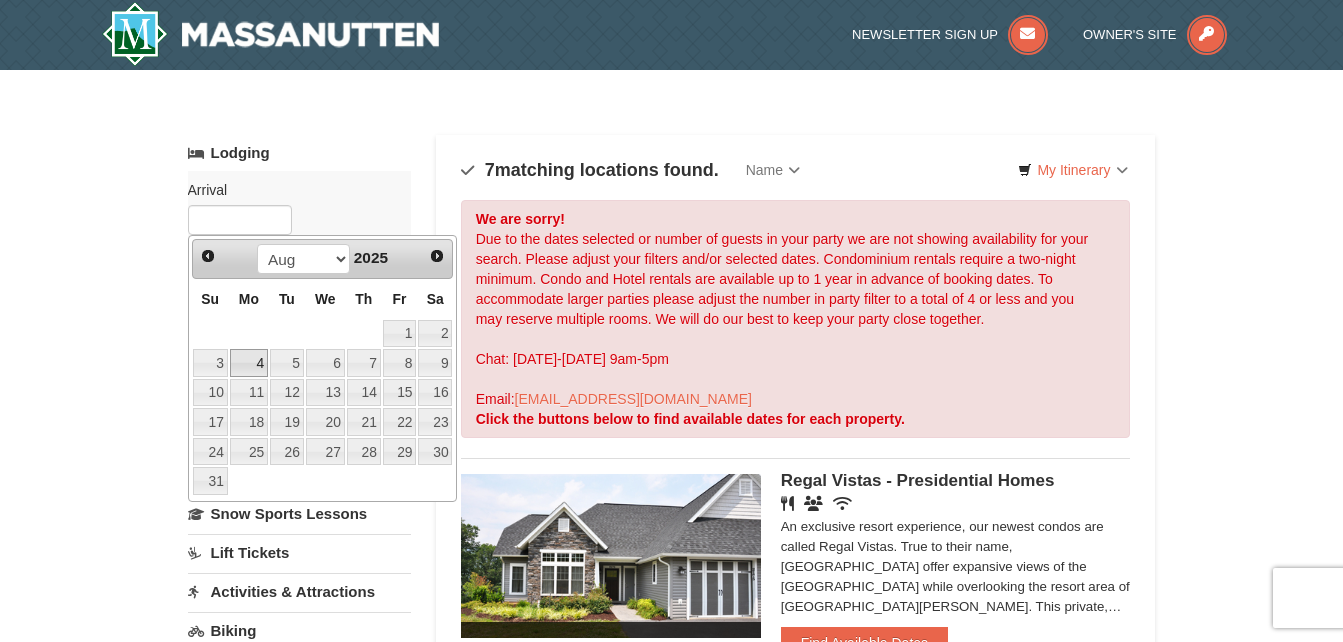 click on "4" at bounding box center (249, 363) 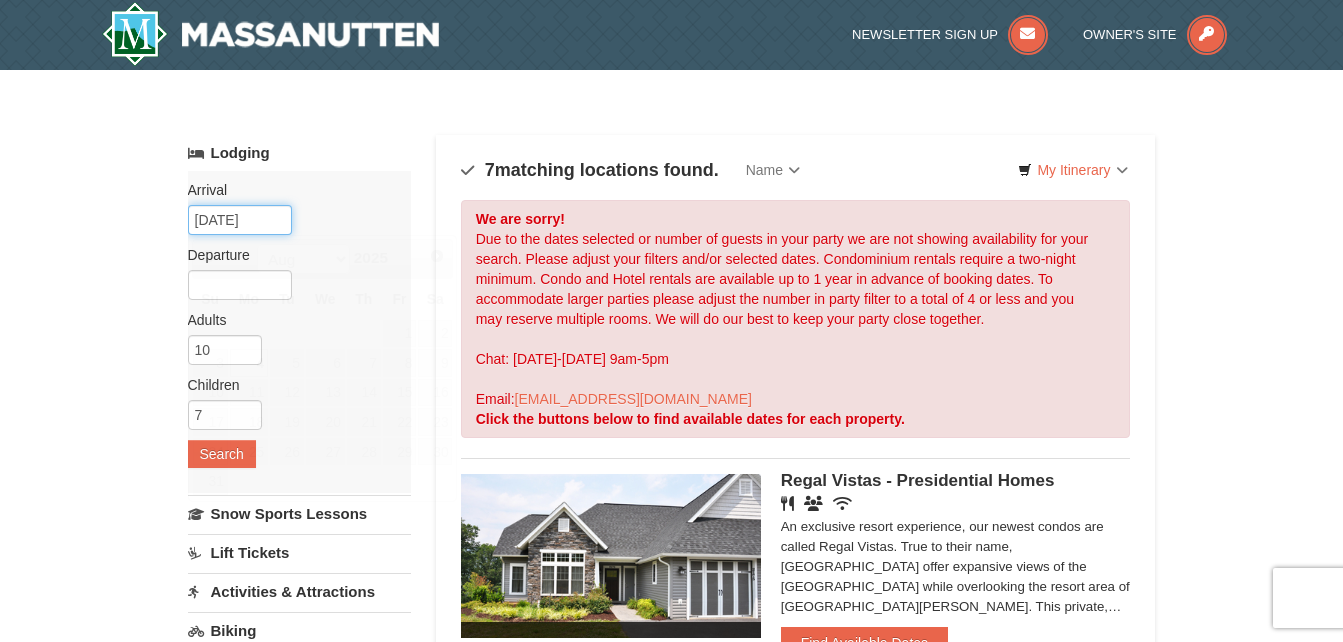 click on "08/04/2025" at bounding box center [240, 220] 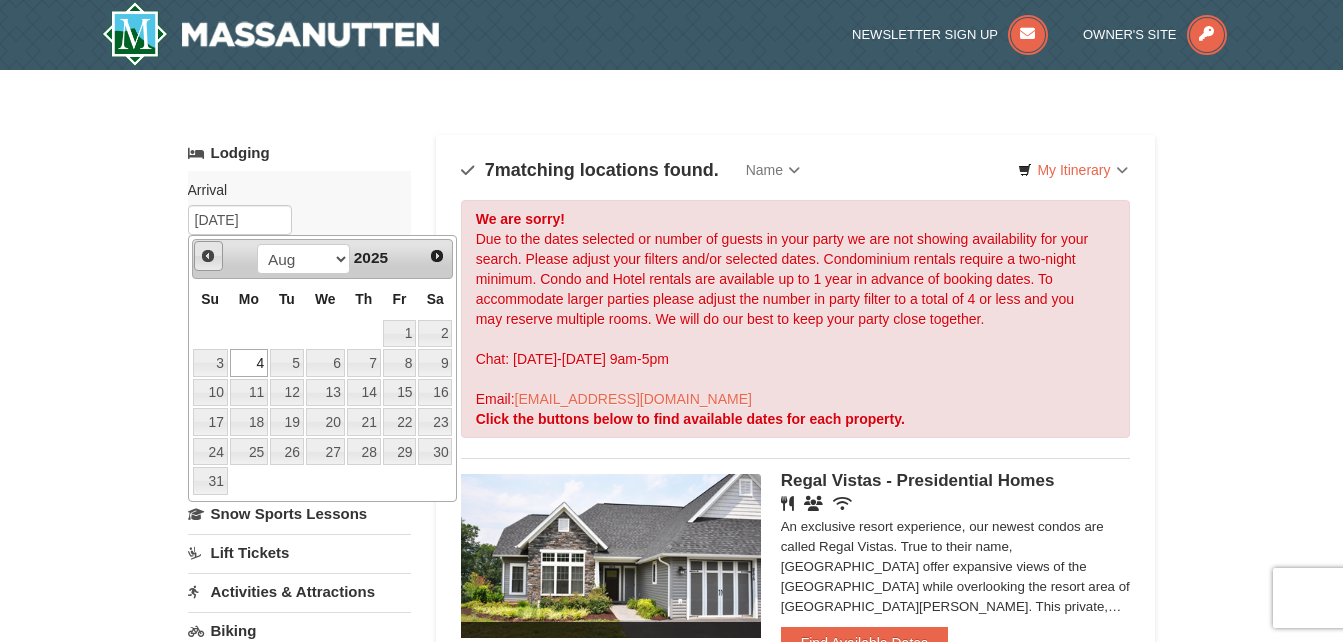 click on "Prev" at bounding box center (208, 256) 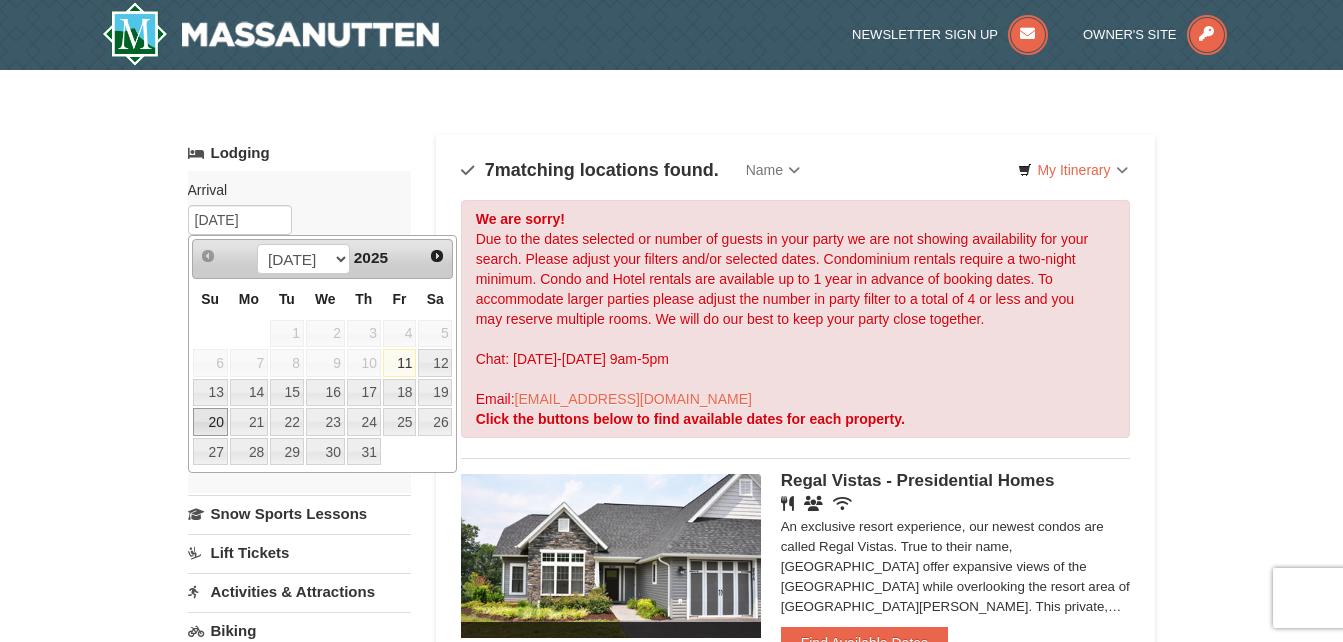 click on "20" at bounding box center [210, 422] 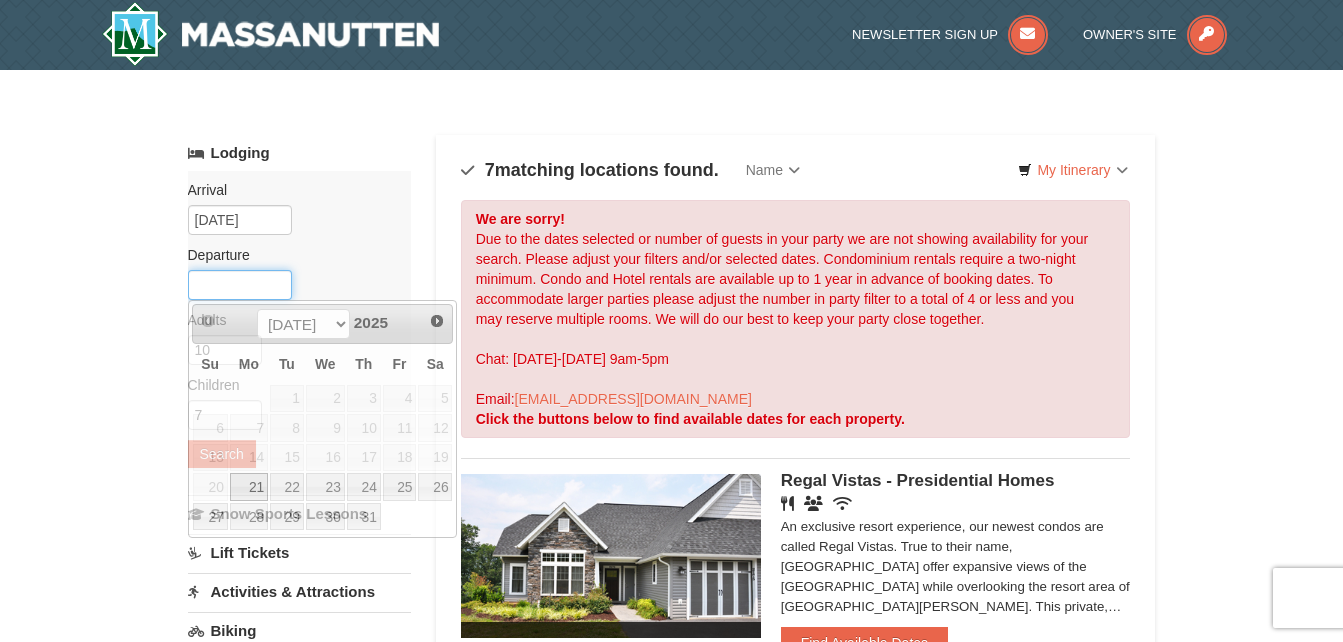 click at bounding box center (240, 285) 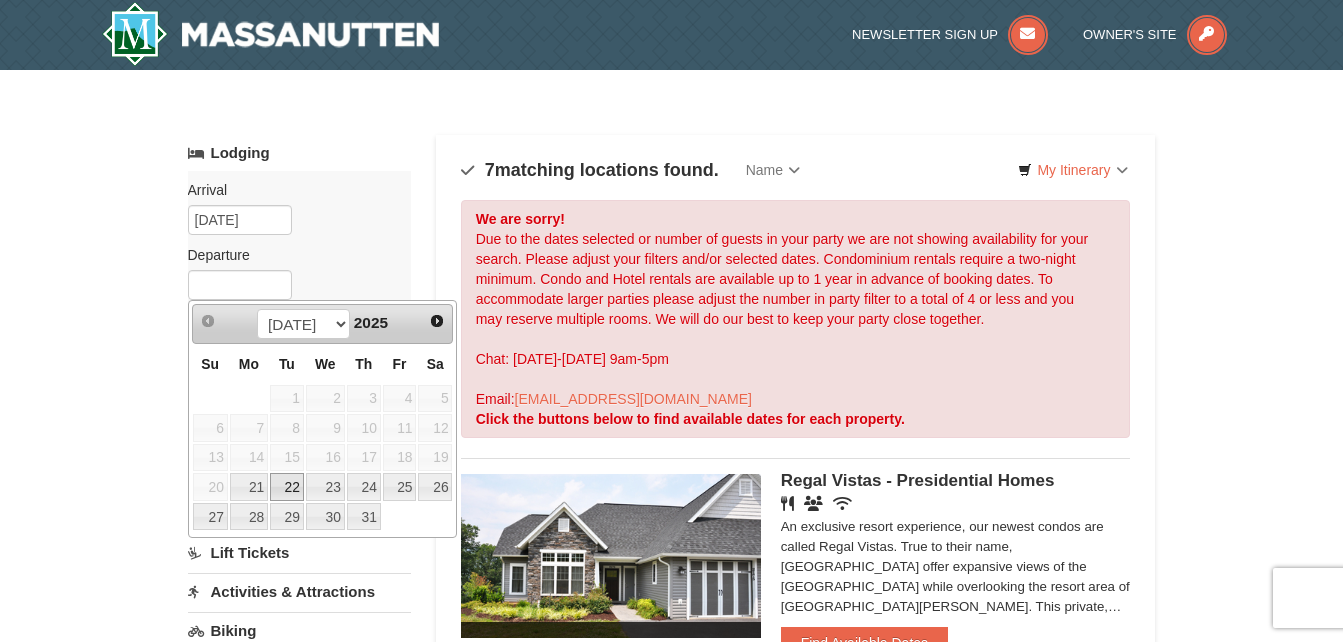 click on "22" at bounding box center [287, 487] 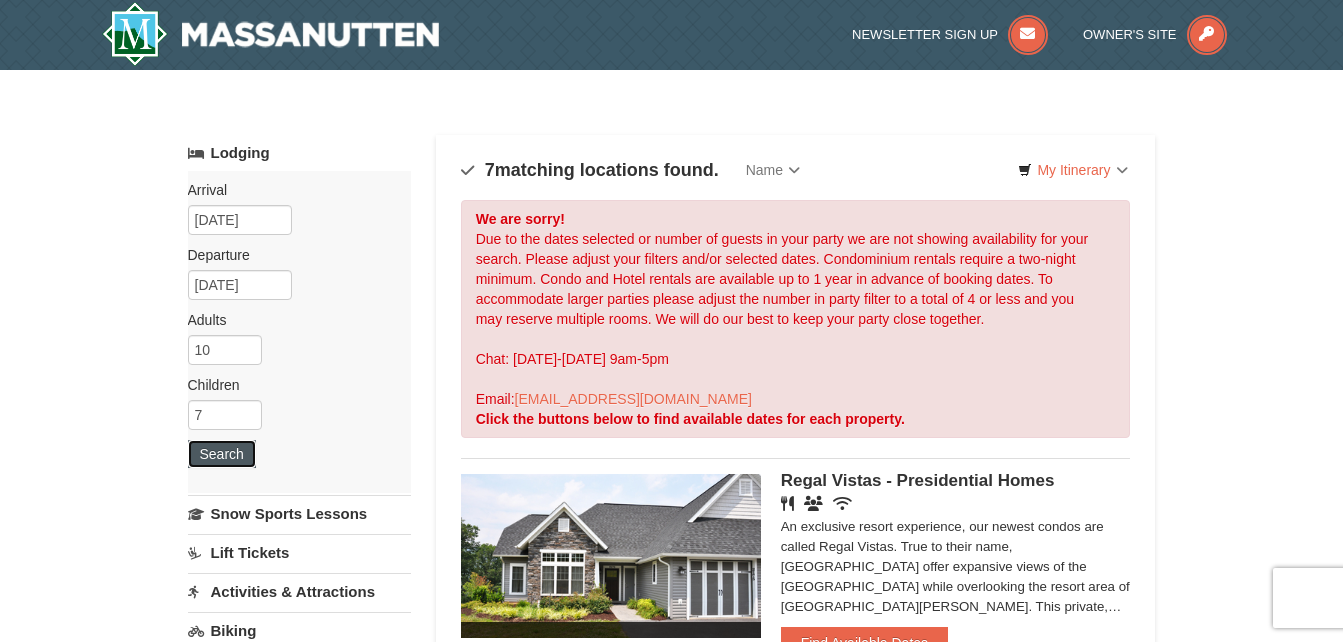 click on "Search" at bounding box center (222, 454) 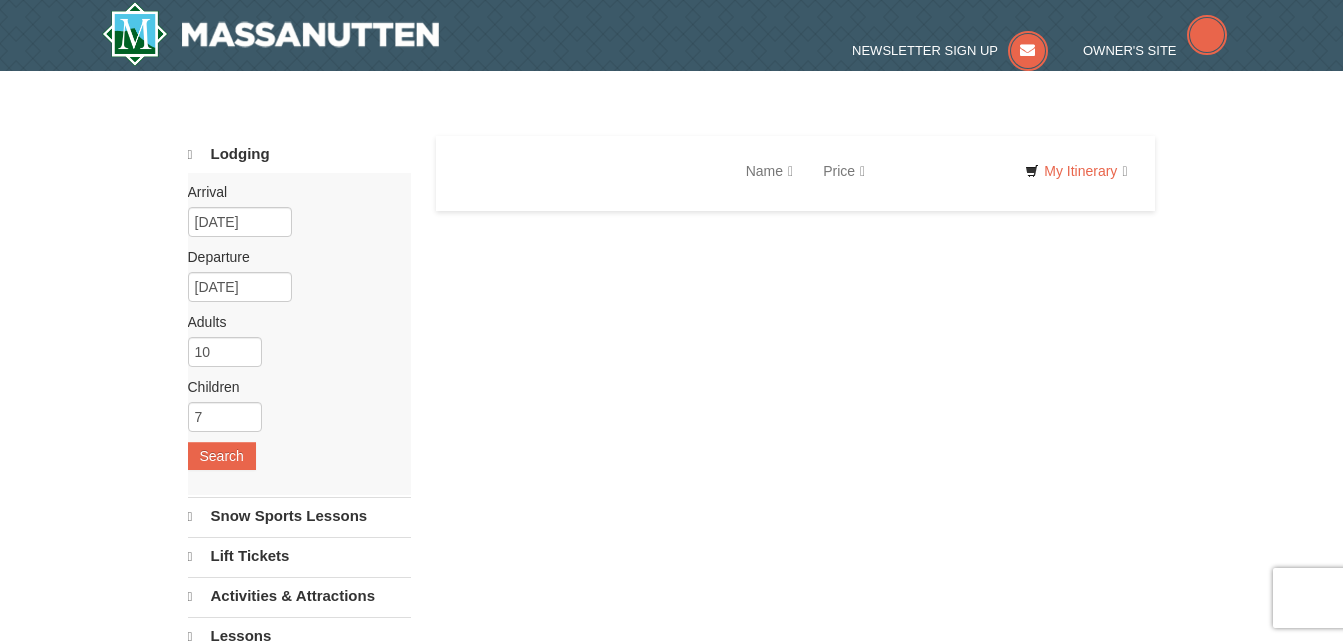 scroll, scrollTop: 0, scrollLeft: 0, axis: both 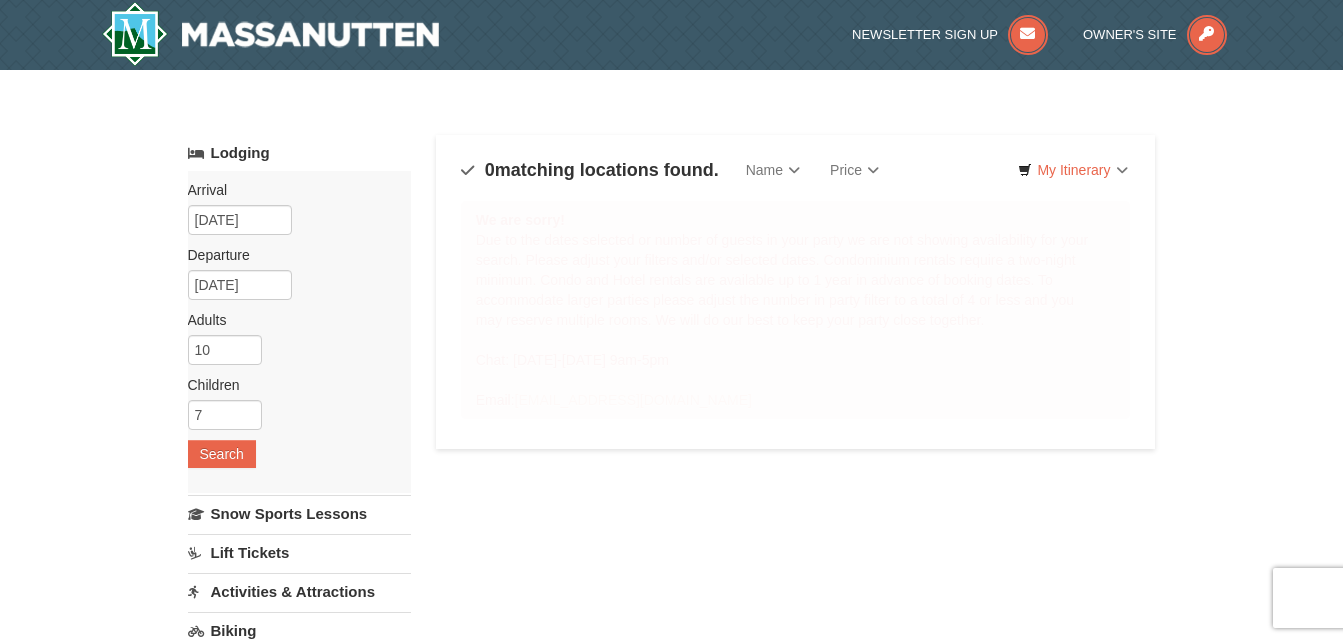select on "7" 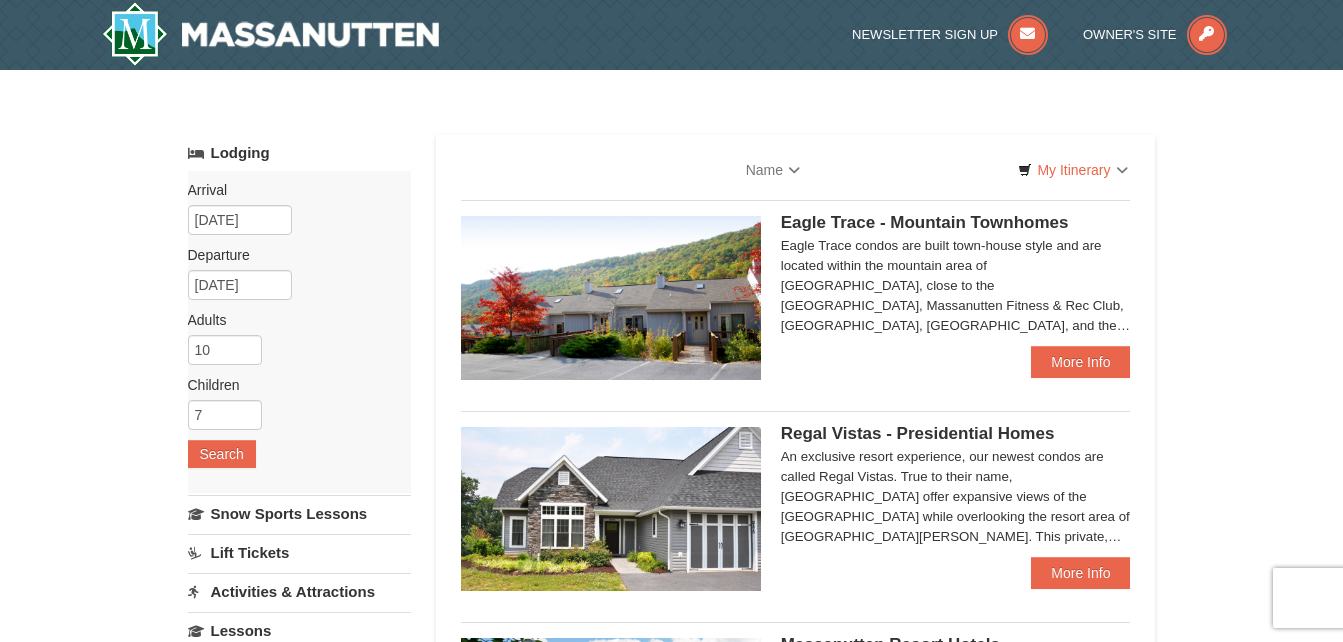 type 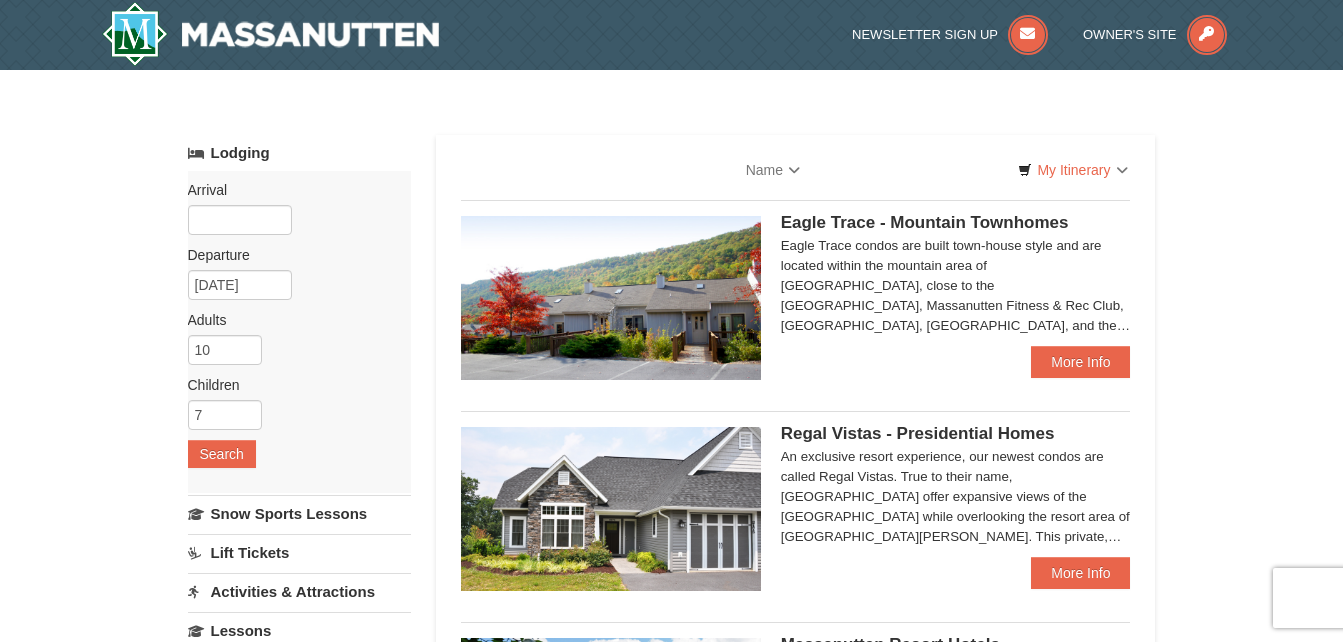 type 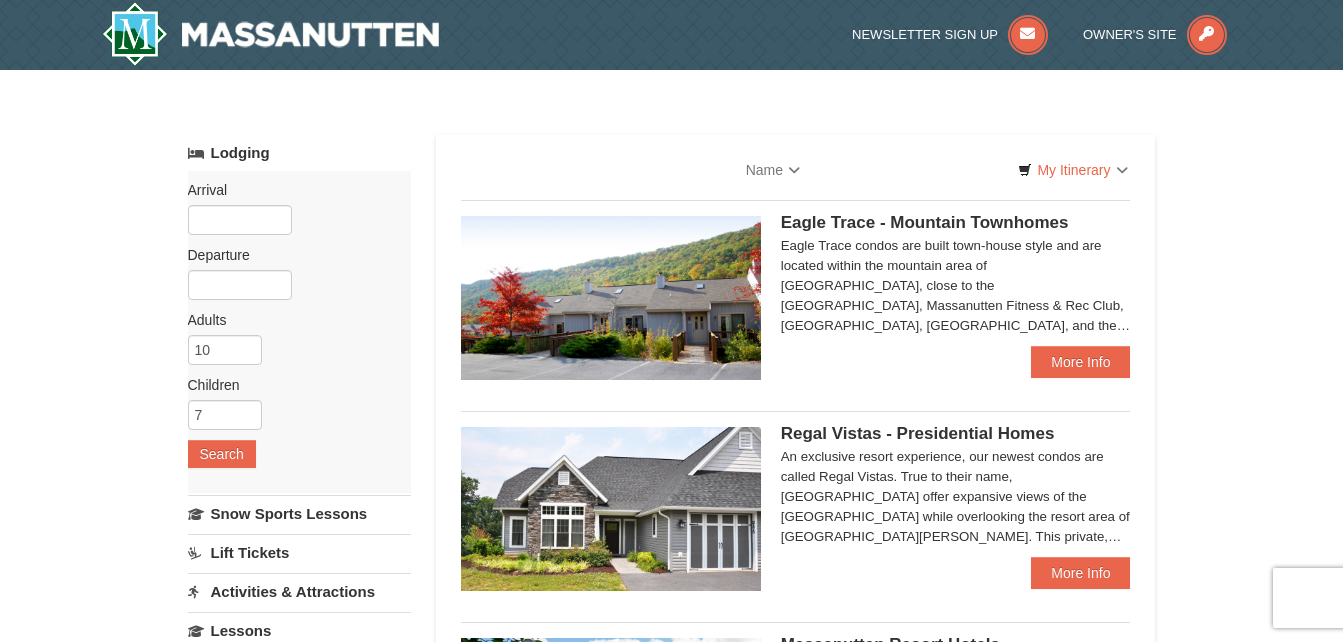 select on "7" 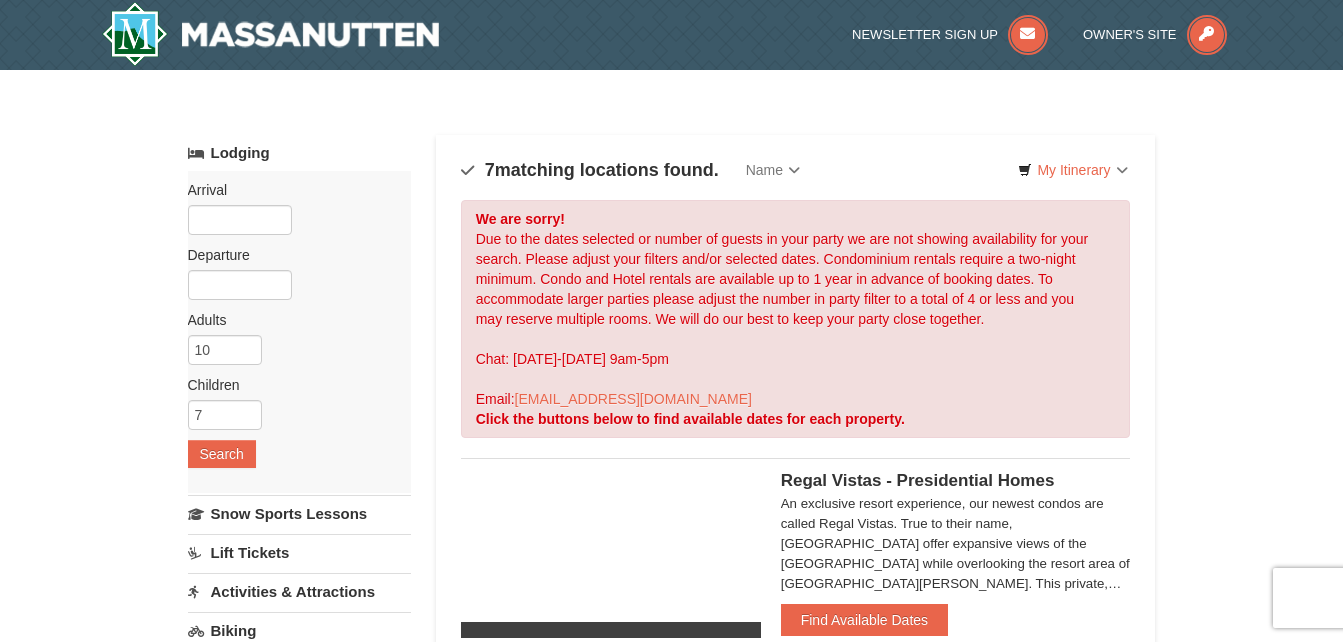 scroll, scrollTop: 0, scrollLeft: 0, axis: both 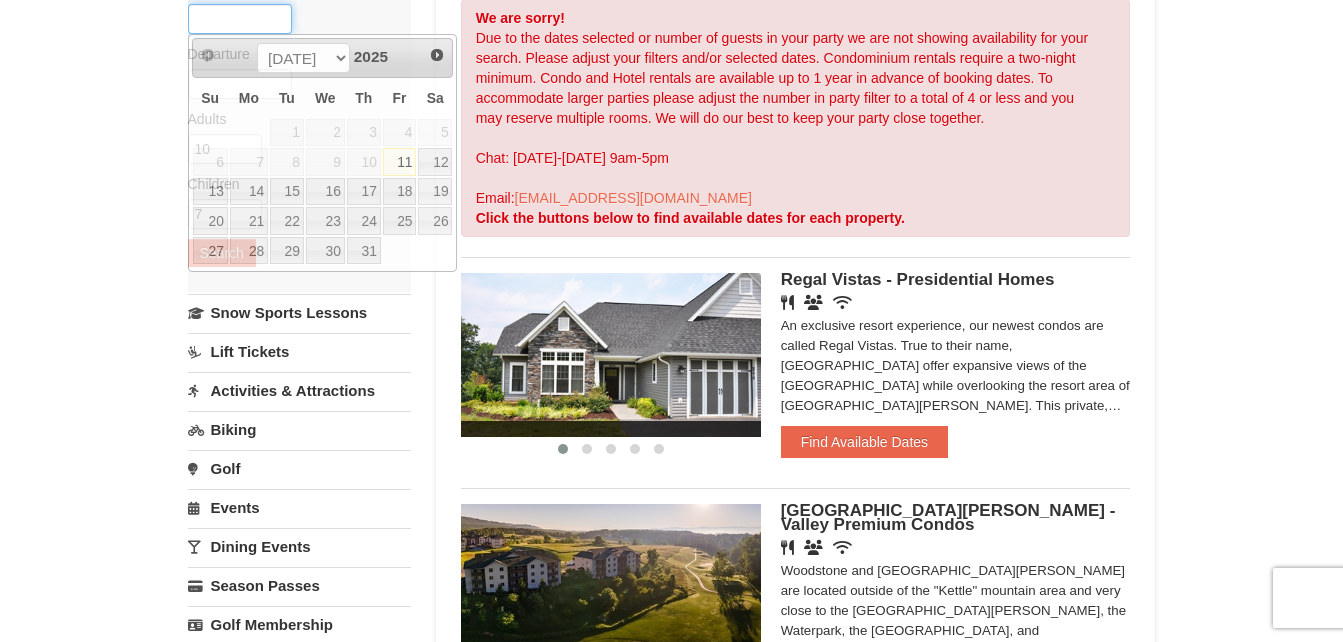 click at bounding box center [240, 19] 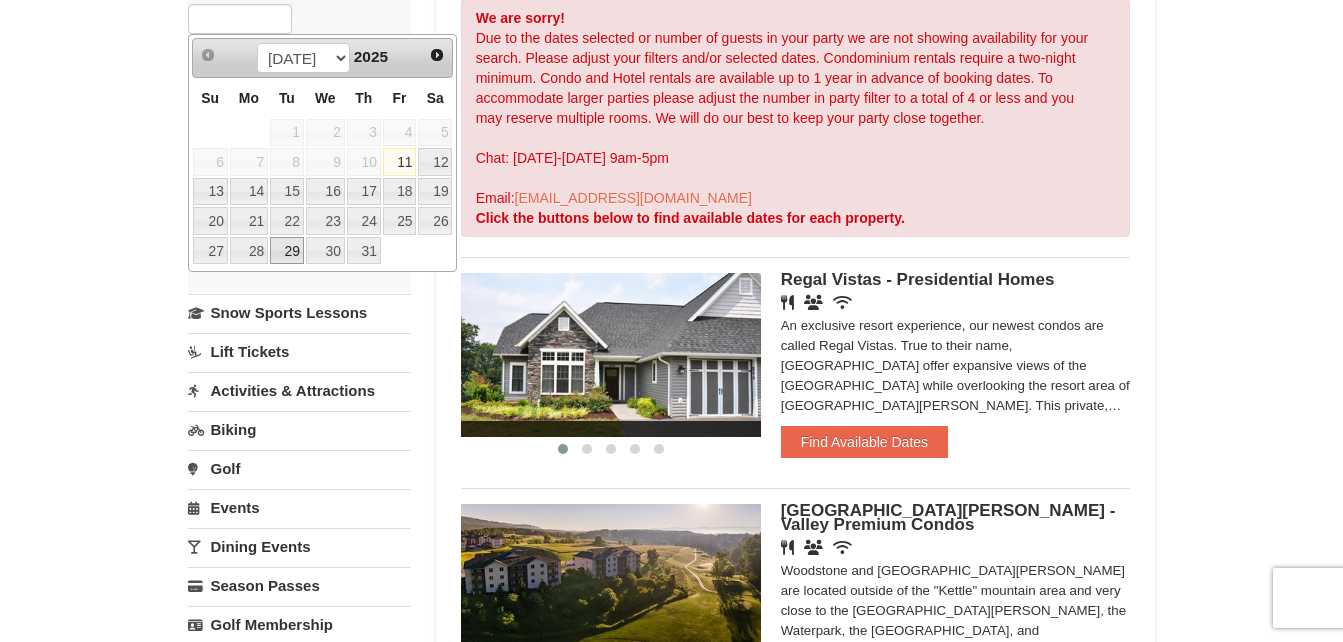 click on "29" at bounding box center (287, 251) 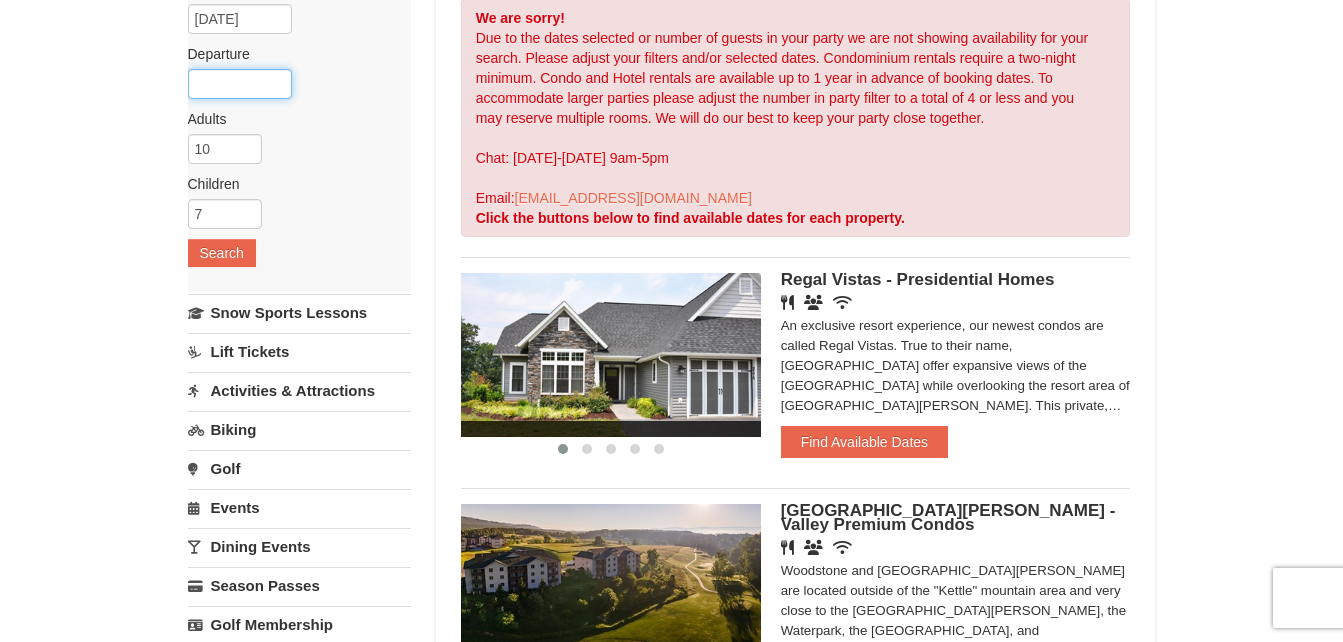 click at bounding box center [240, 84] 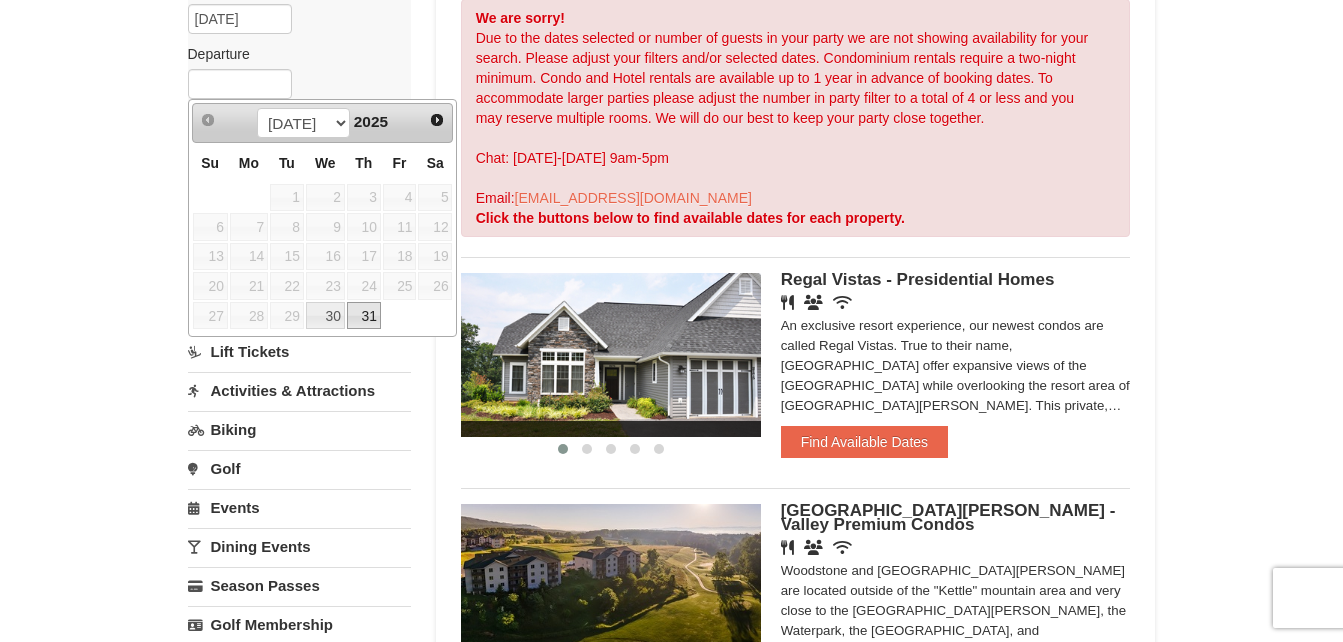 click on "31" at bounding box center [364, 316] 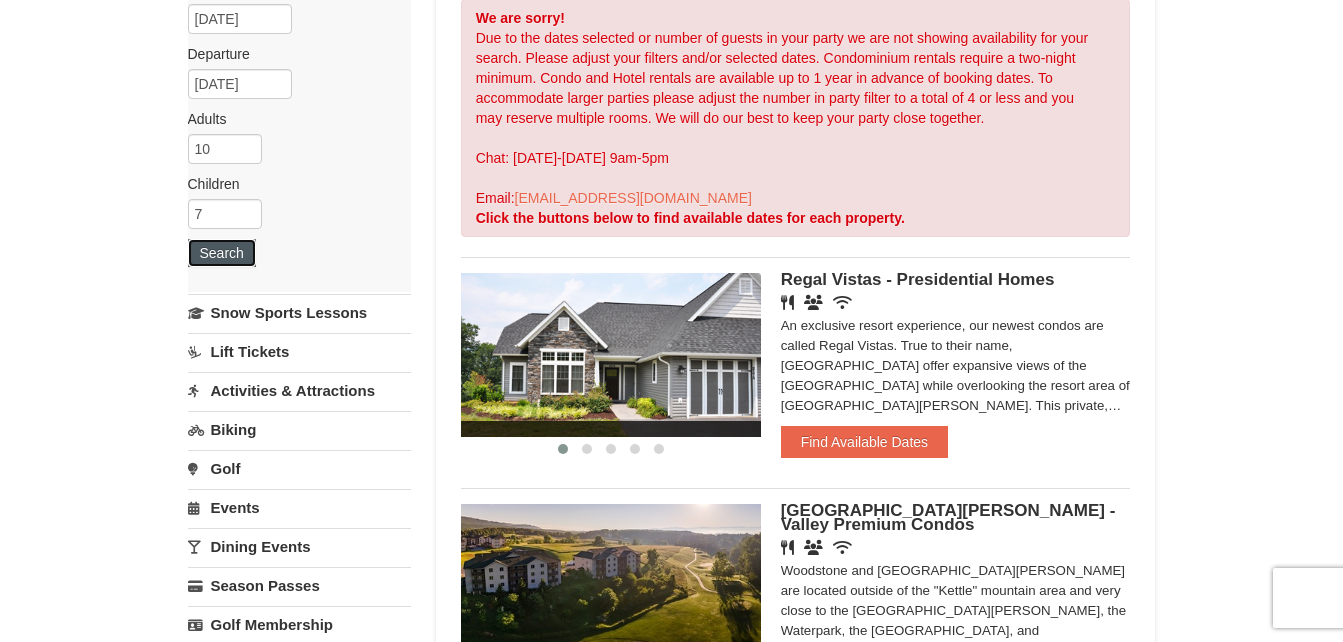 click on "Search" at bounding box center [222, 253] 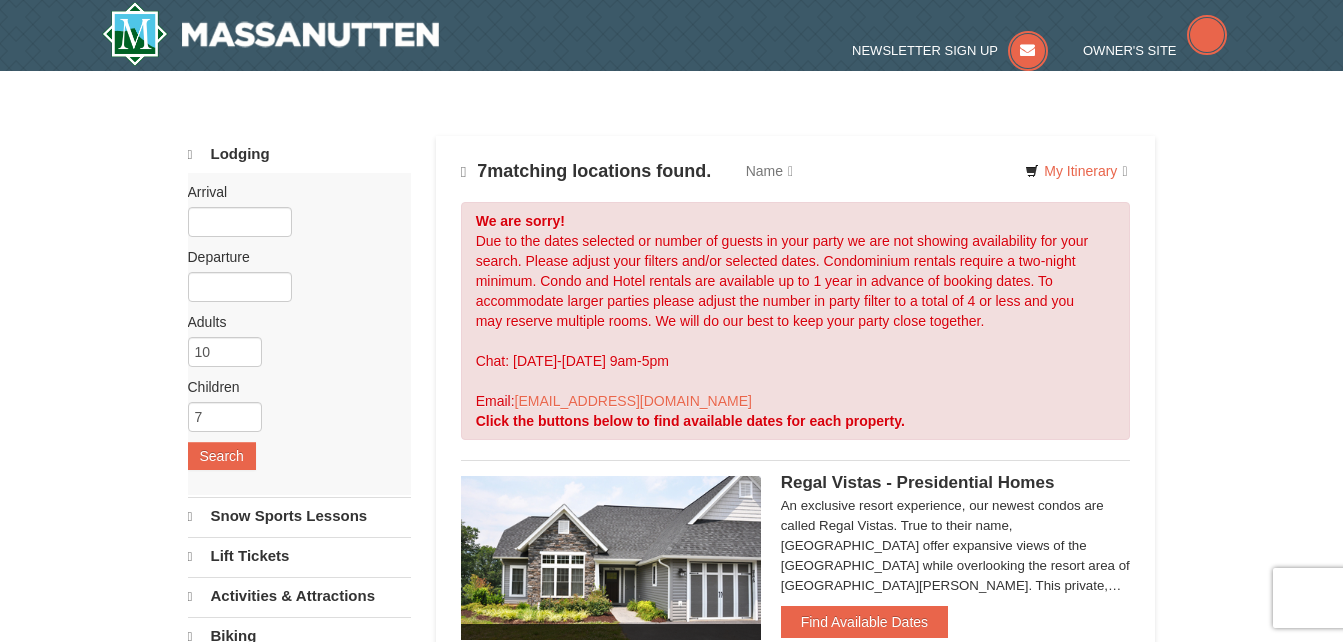 scroll, scrollTop: 0, scrollLeft: 0, axis: both 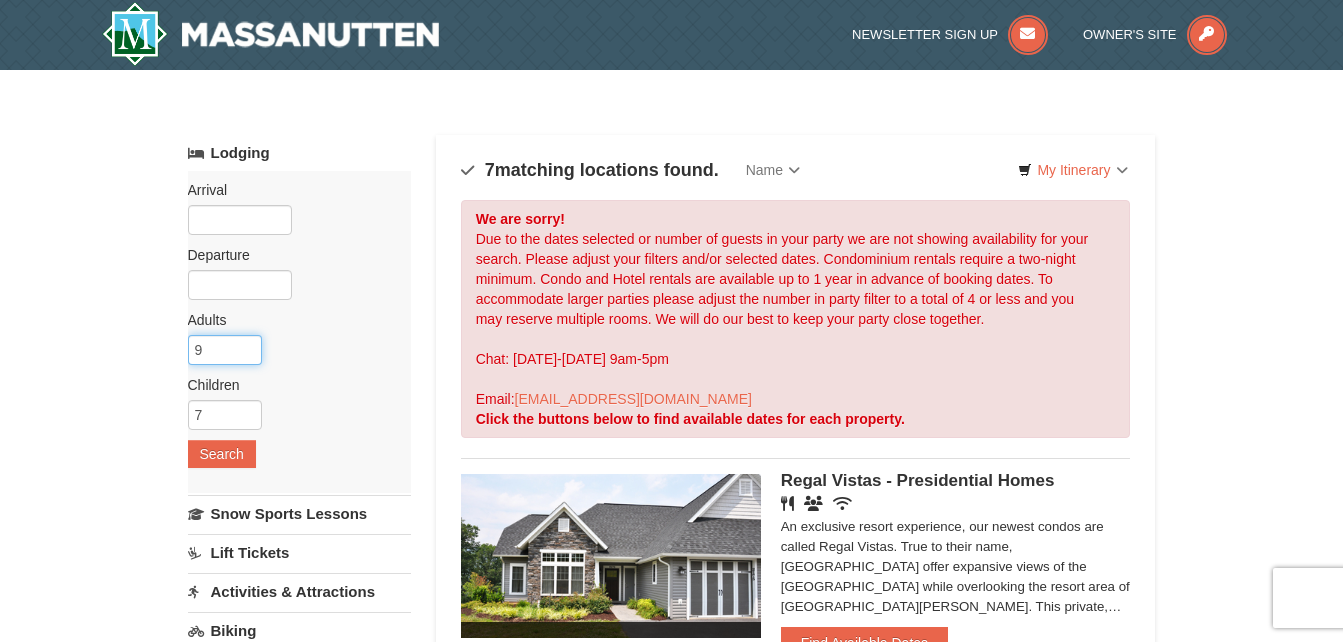 click on "9" at bounding box center [225, 350] 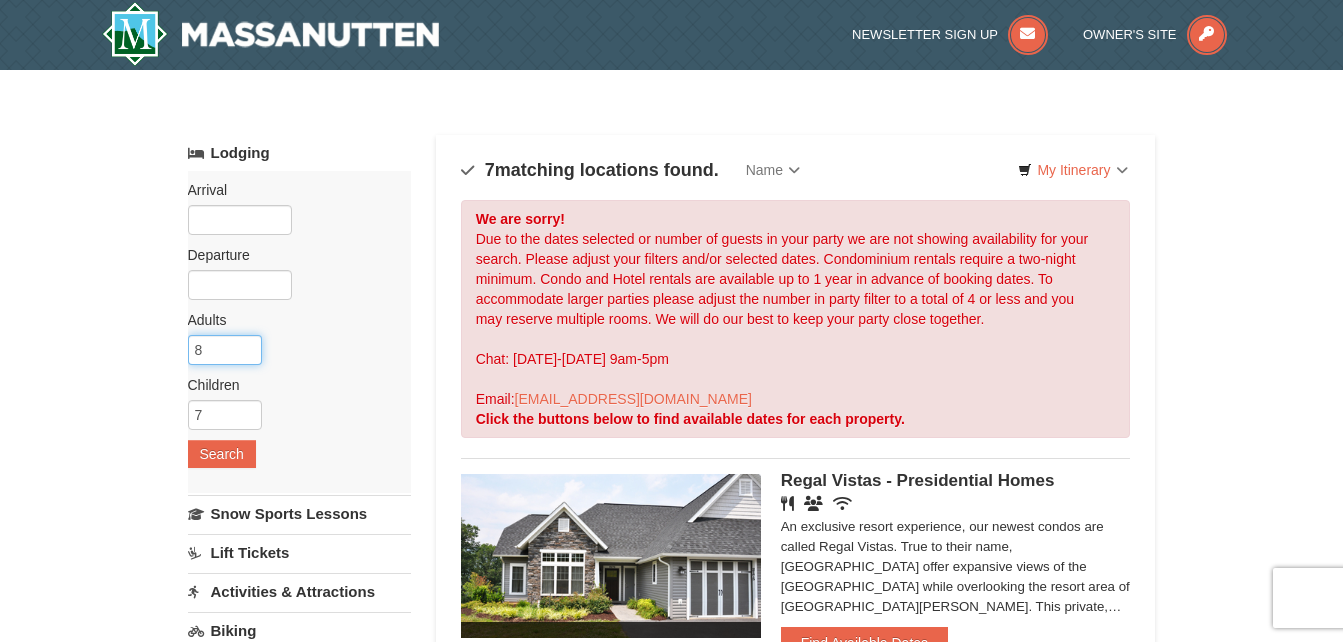 click on "8" at bounding box center (225, 350) 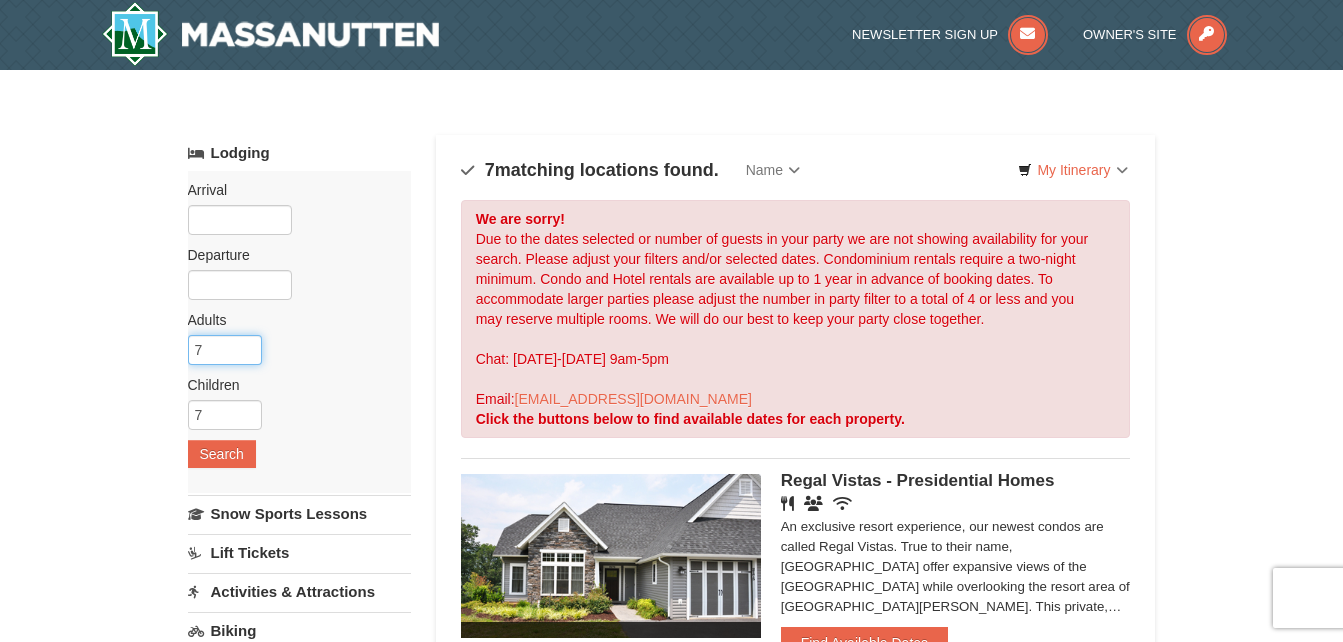 click on "7" at bounding box center [225, 350] 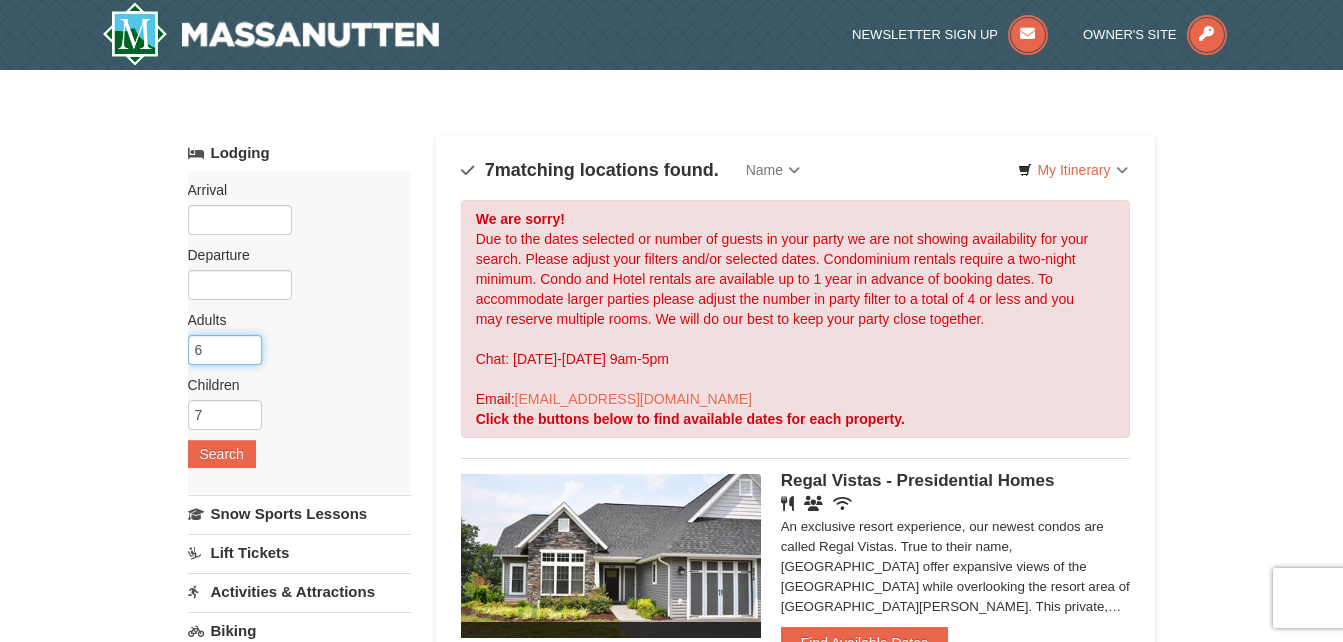 click on "6" at bounding box center [225, 350] 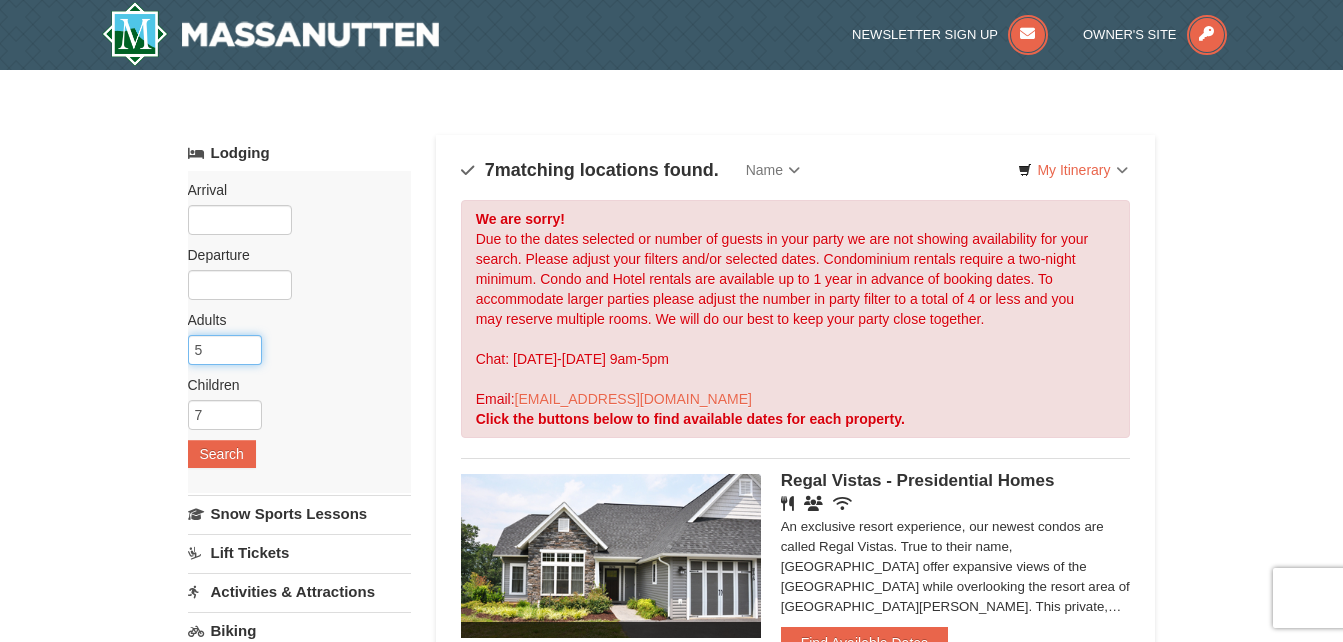 click on "5" at bounding box center [225, 350] 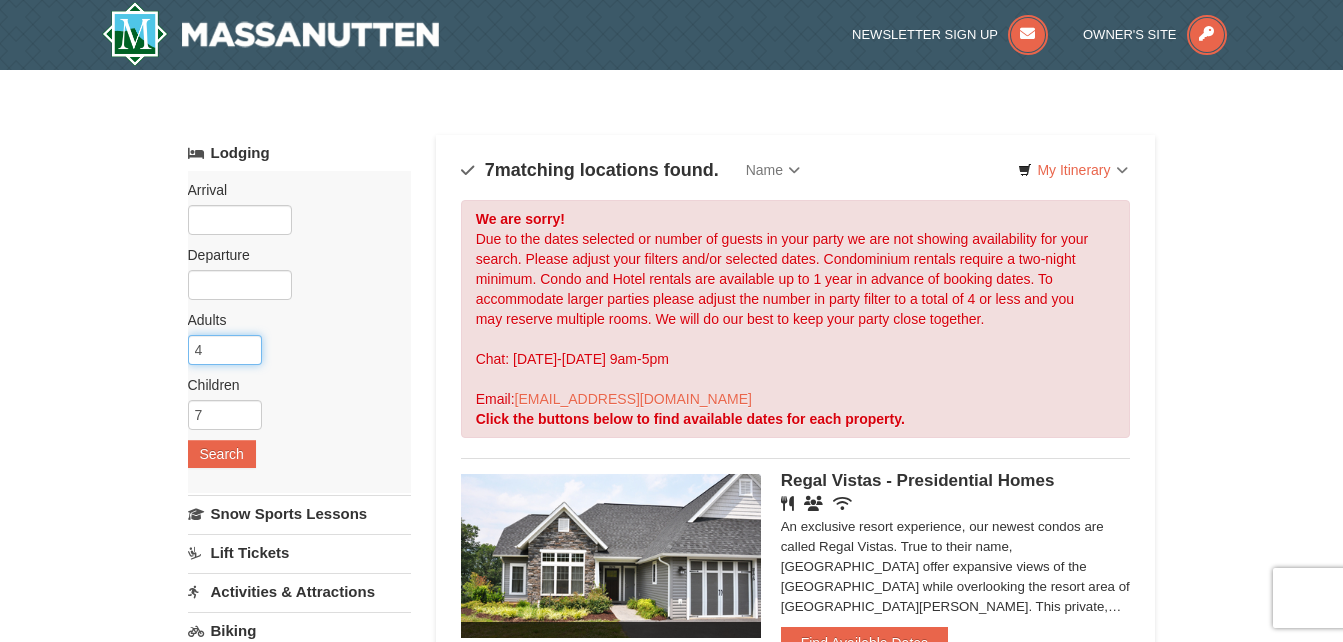 type on "4" 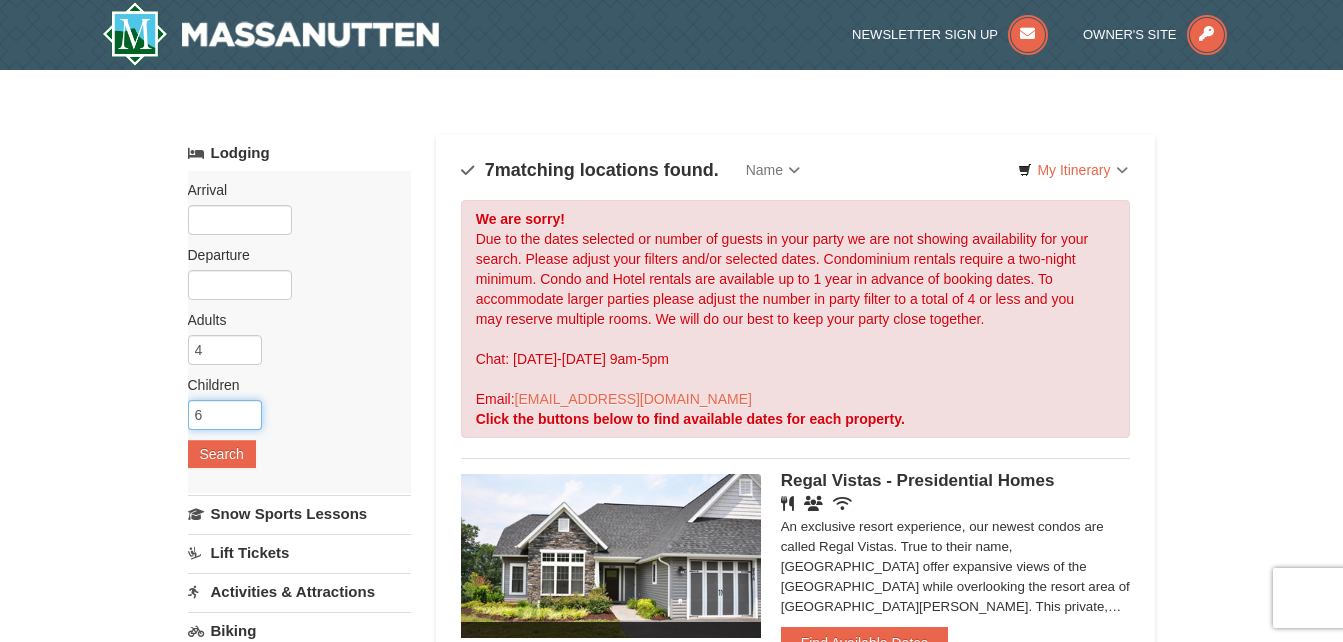 click on "6" at bounding box center (225, 415) 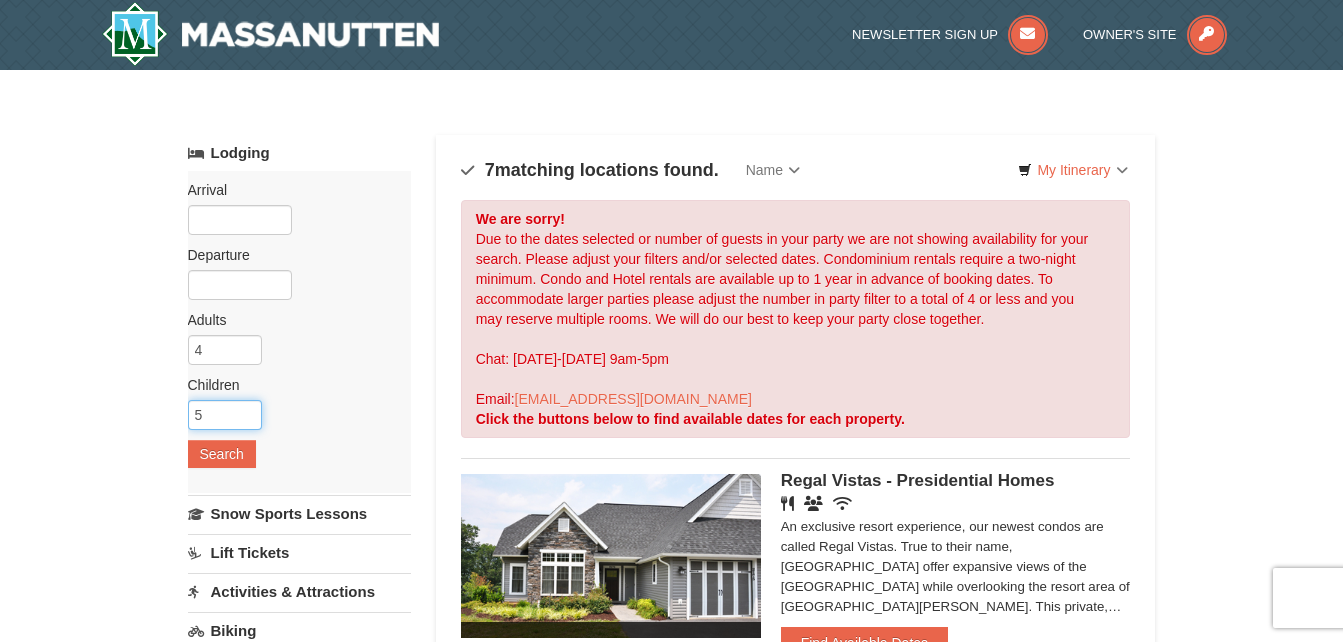 type on "5" 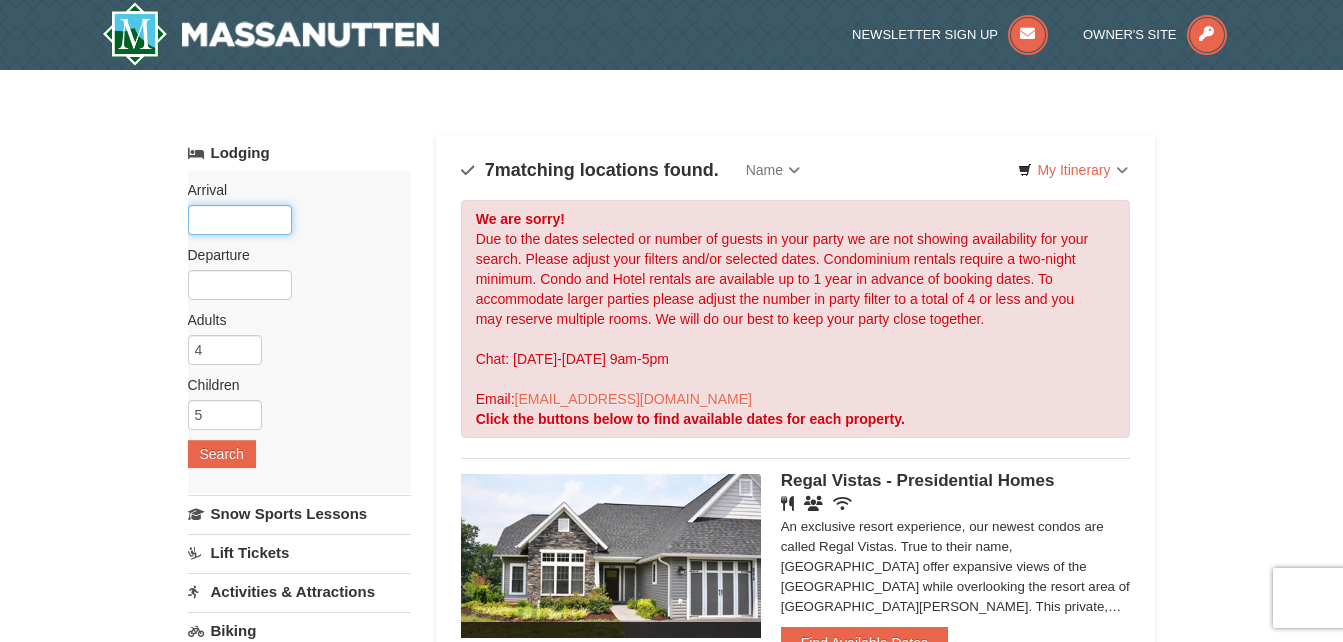 click at bounding box center (240, 220) 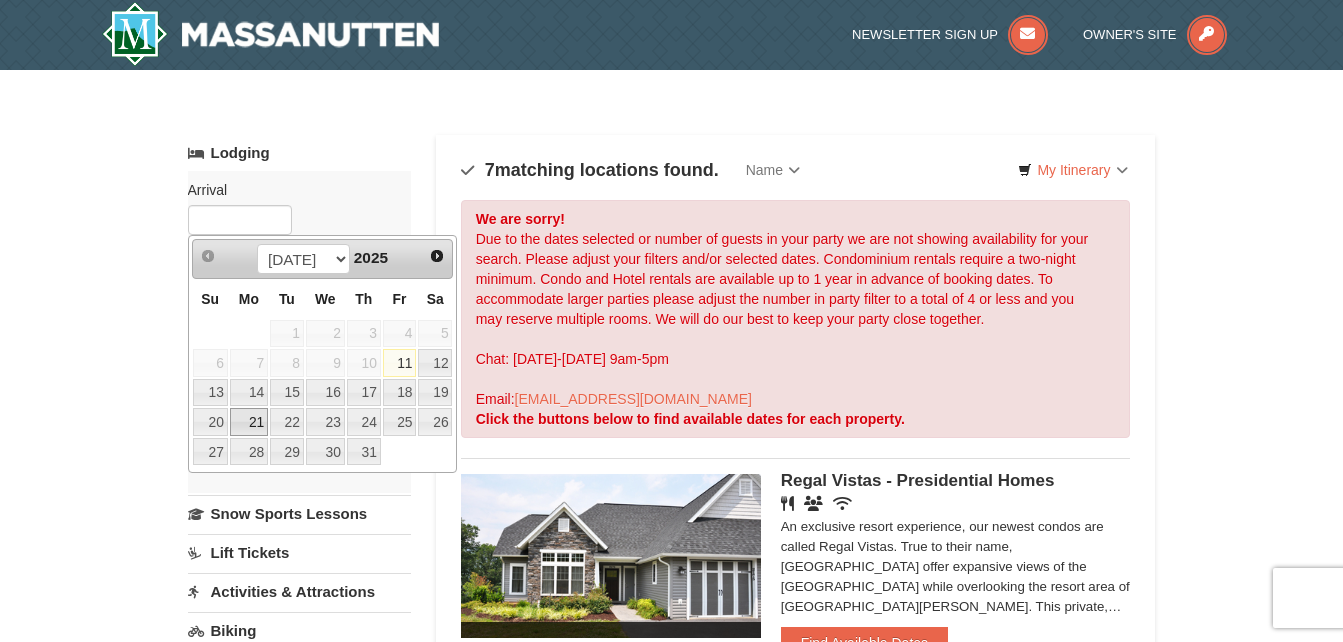 click on "21" at bounding box center (249, 422) 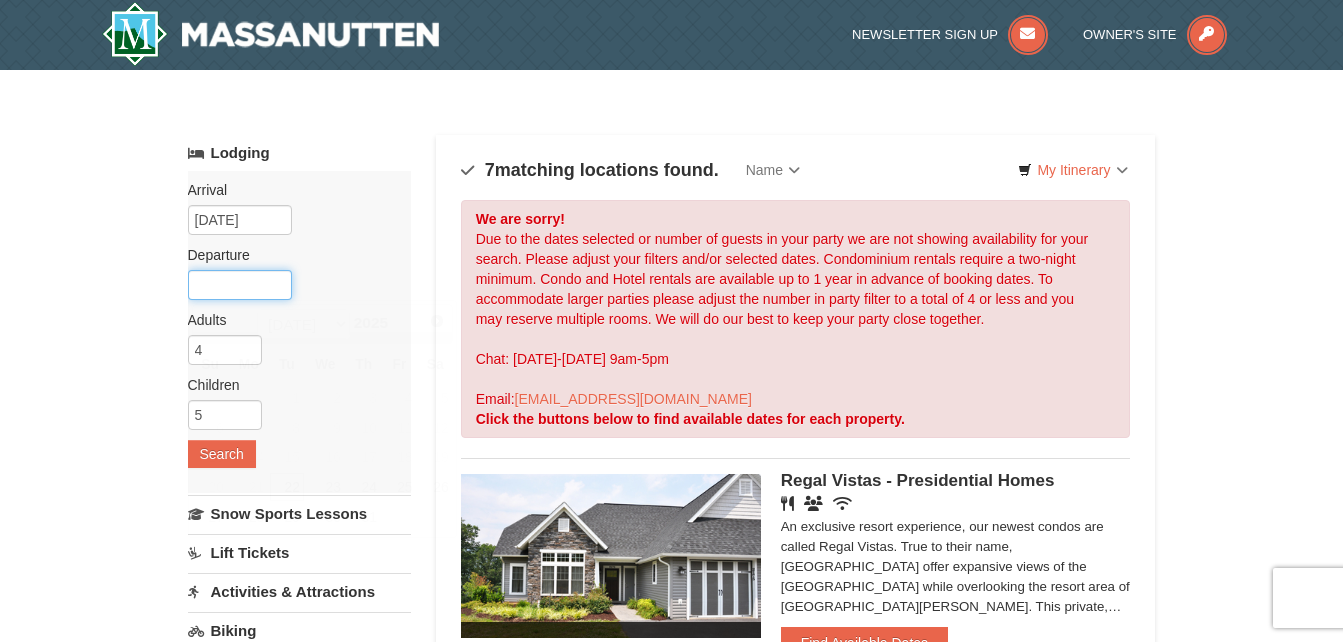 click at bounding box center [240, 285] 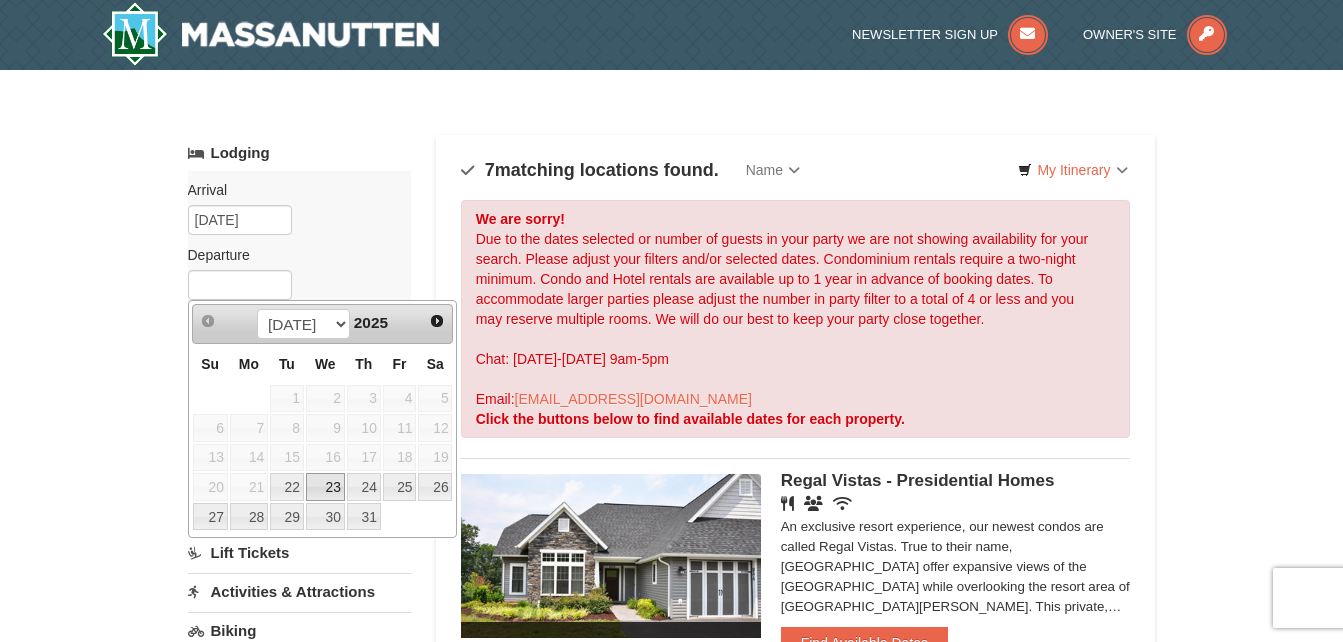 click on "23" at bounding box center [325, 487] 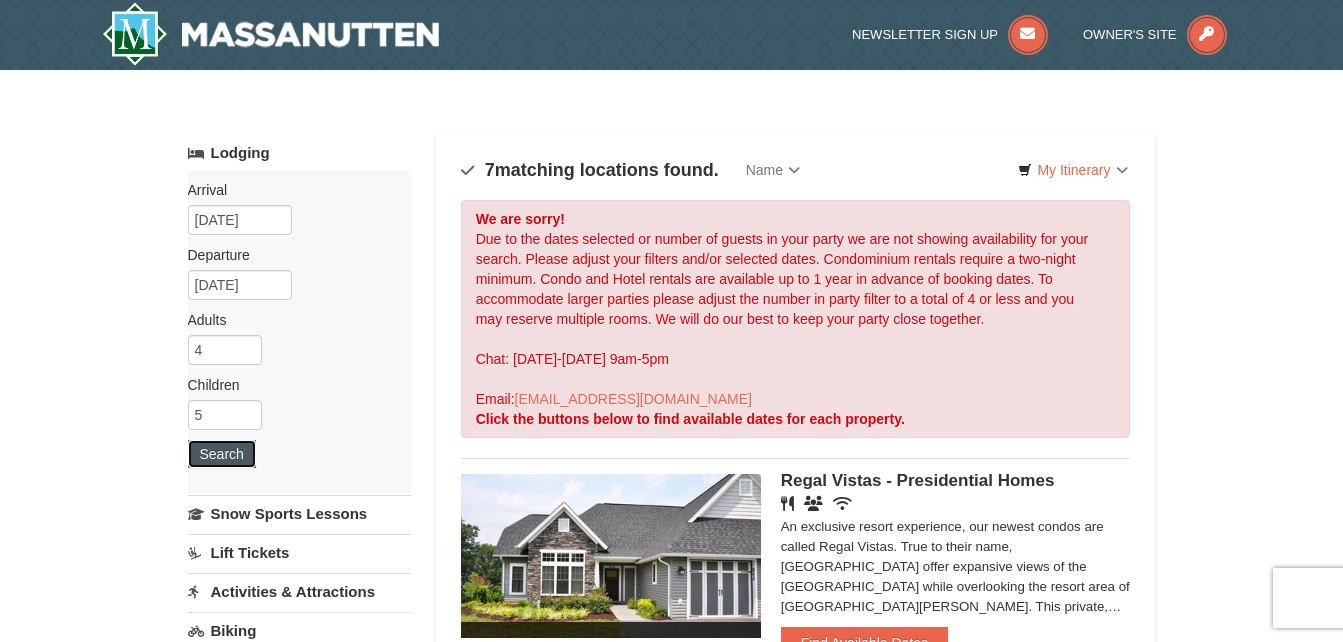 click on "Search" at bounding box center (222, 454) 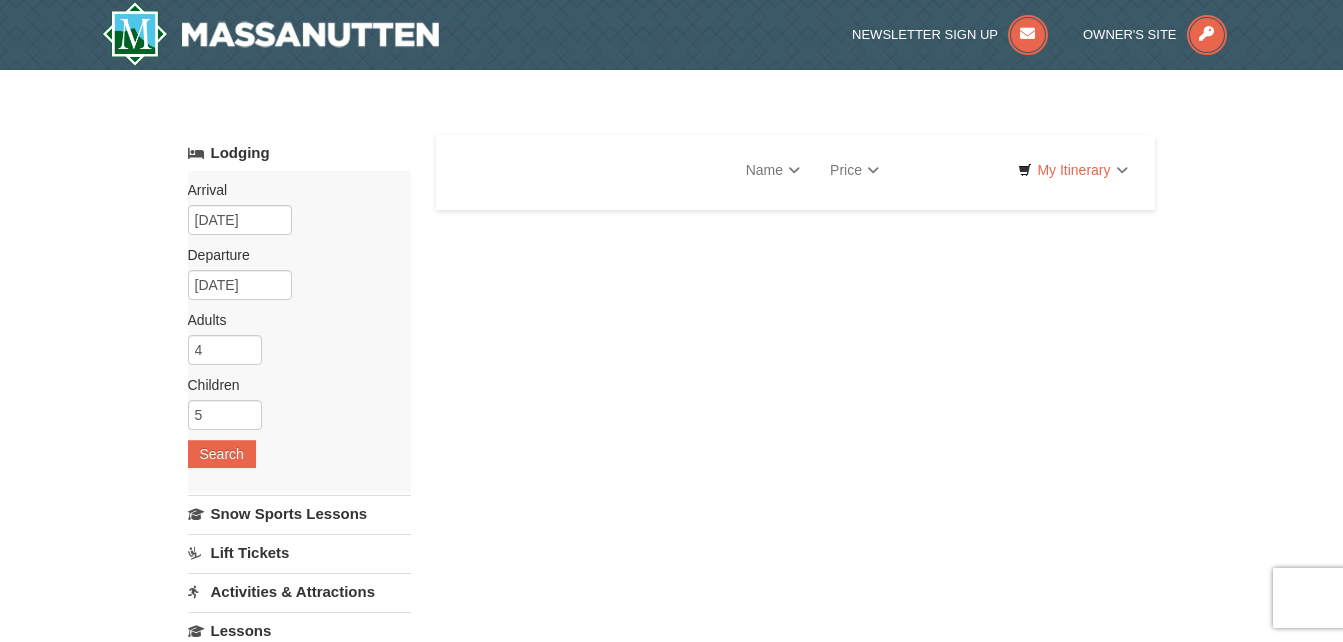 scroll, scrollTop: 0, scrollLeft: 0, axis: both 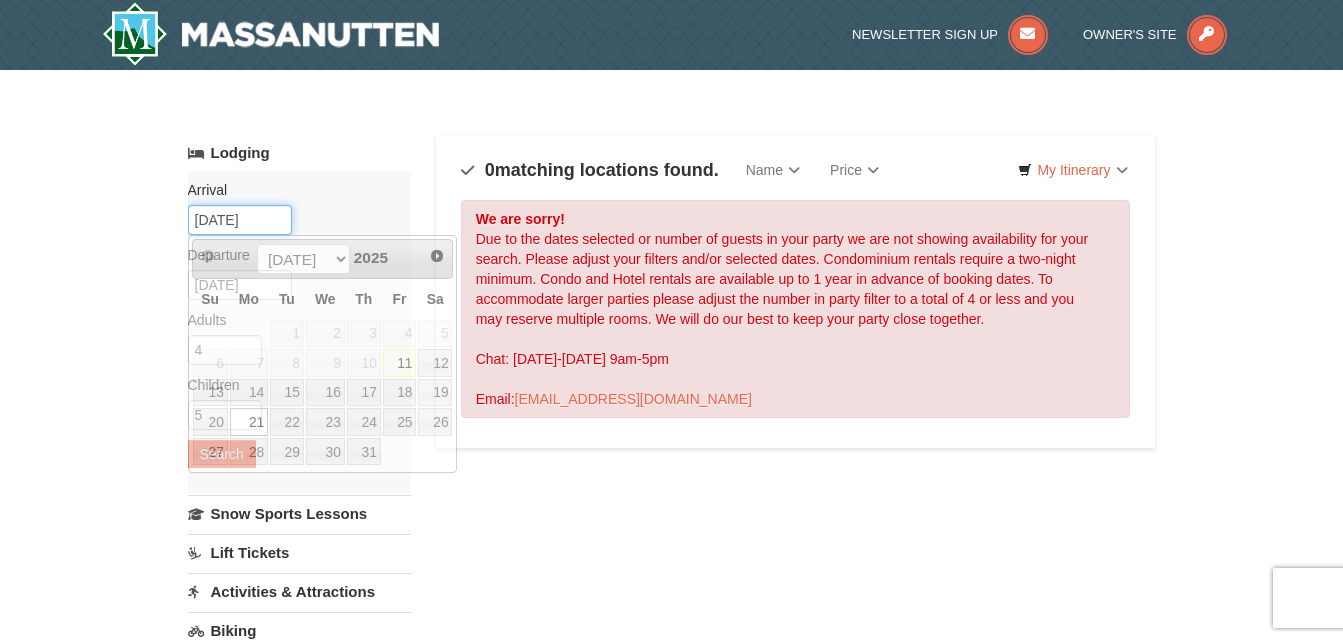 click on "07/21/2025" at bounding box center [240, 220] 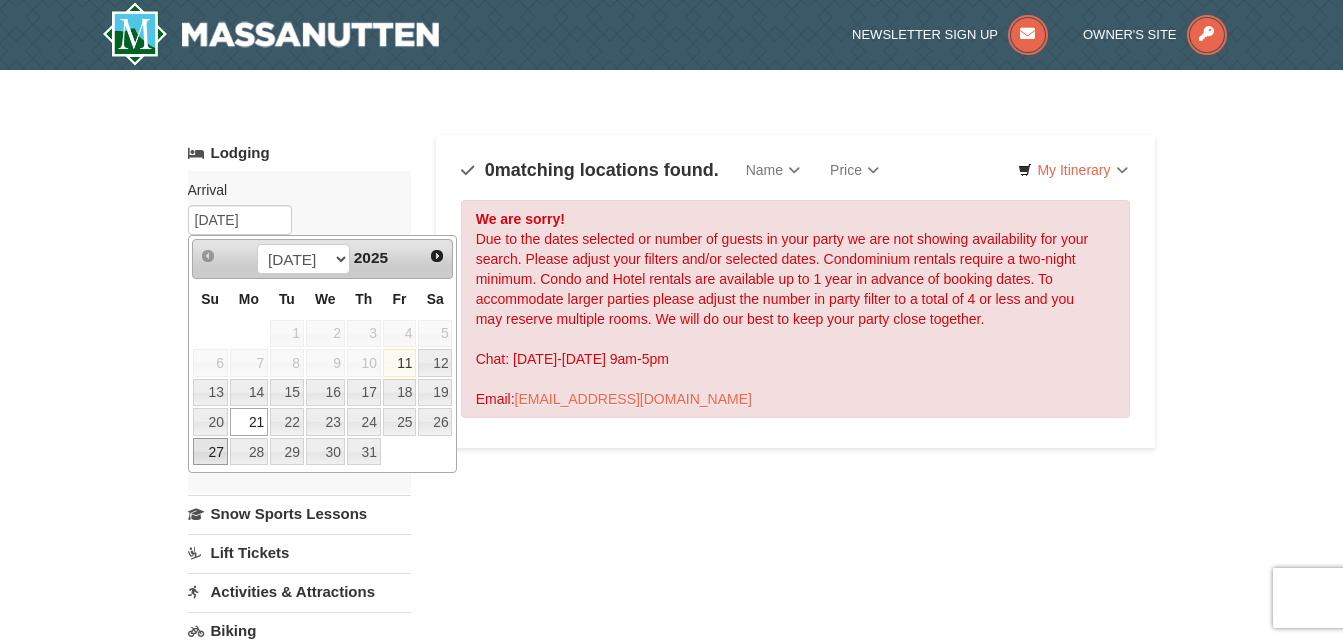 click on "27" at bounding box center (210, 452) 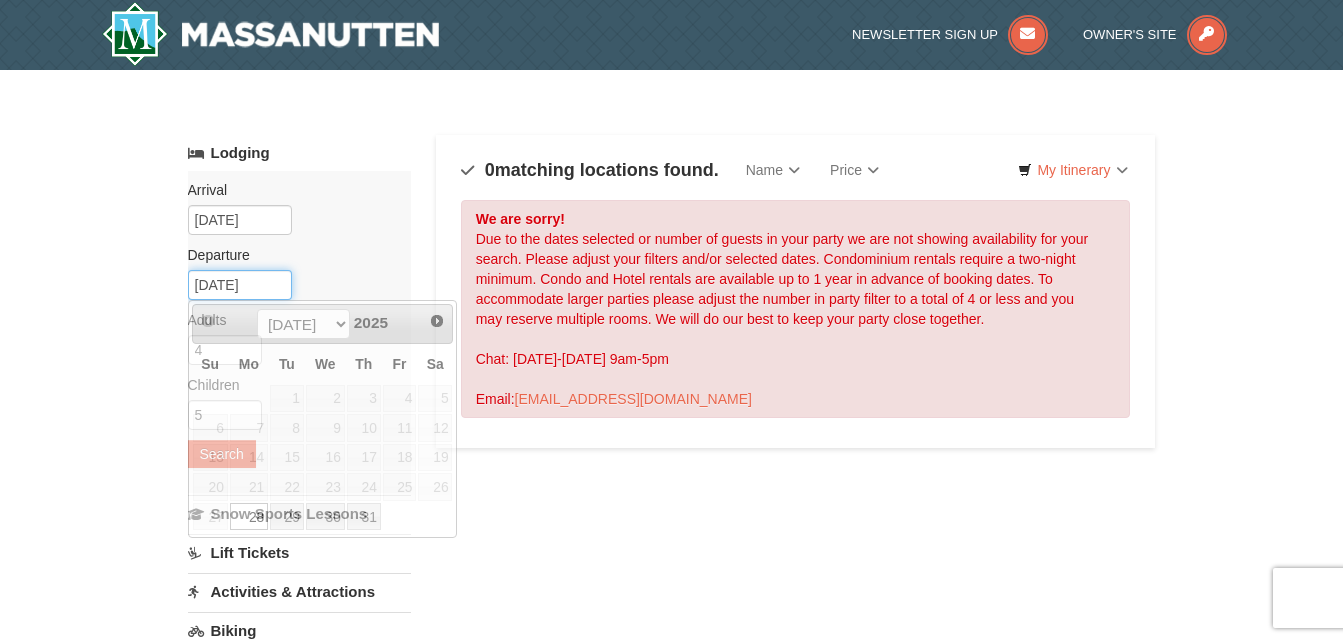 click on "07/28/2025" at bounding box center [240, 285] 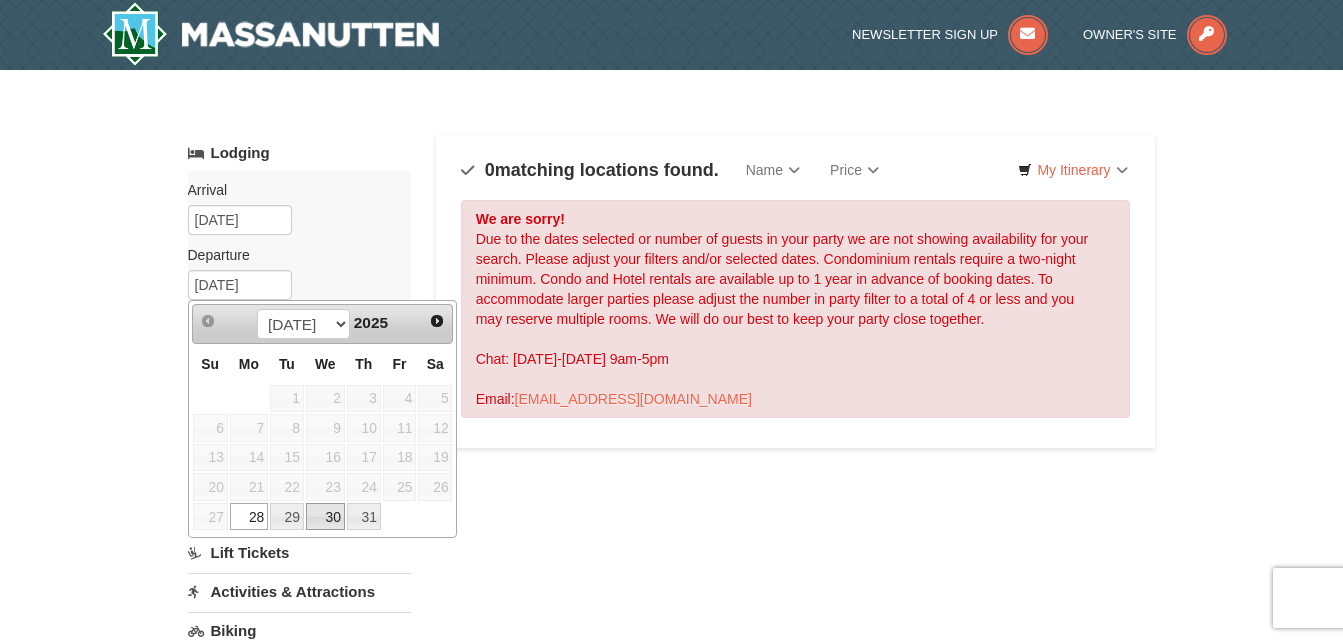 click on "30" at bounding box center (325, 517) 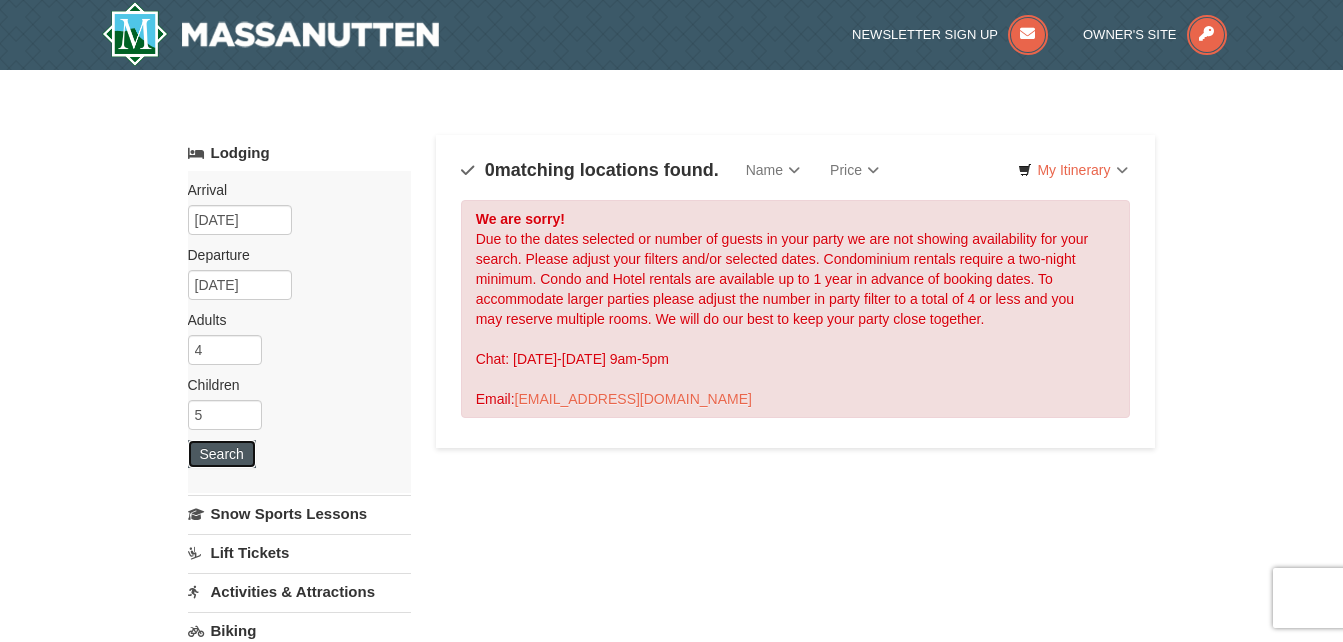 click on "Search" at bounding box center (222, 454) 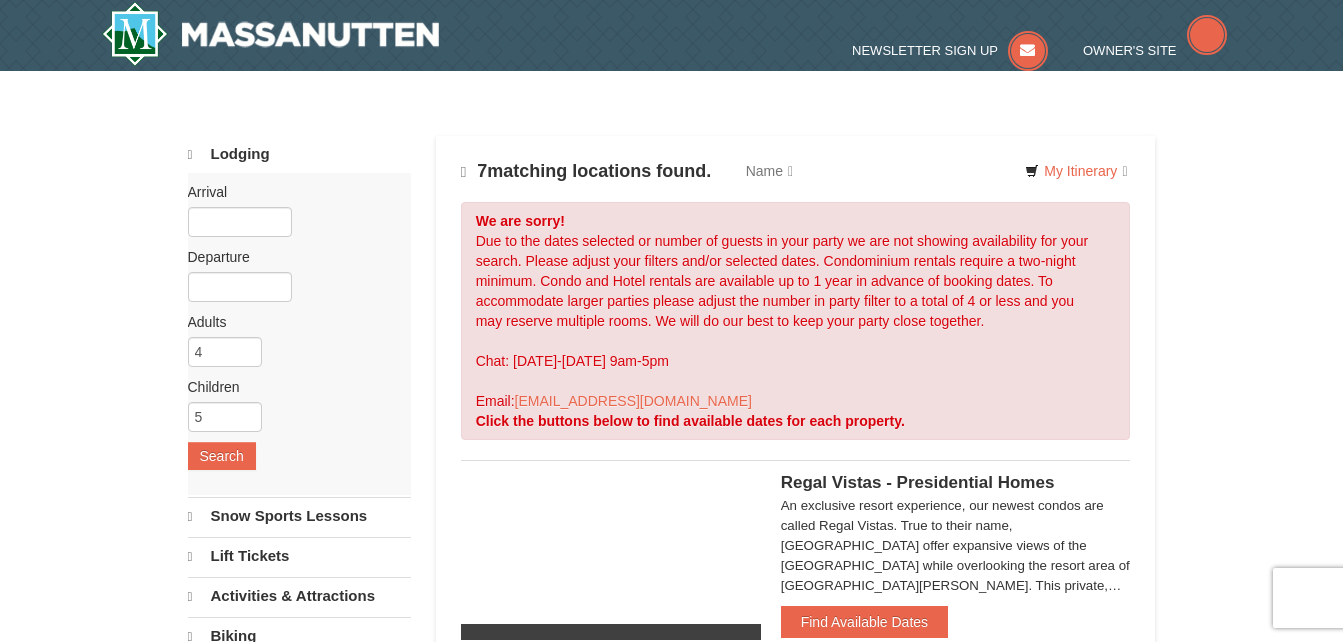scroll, scrollTop: 0, scrollLeft: 0, axis: both 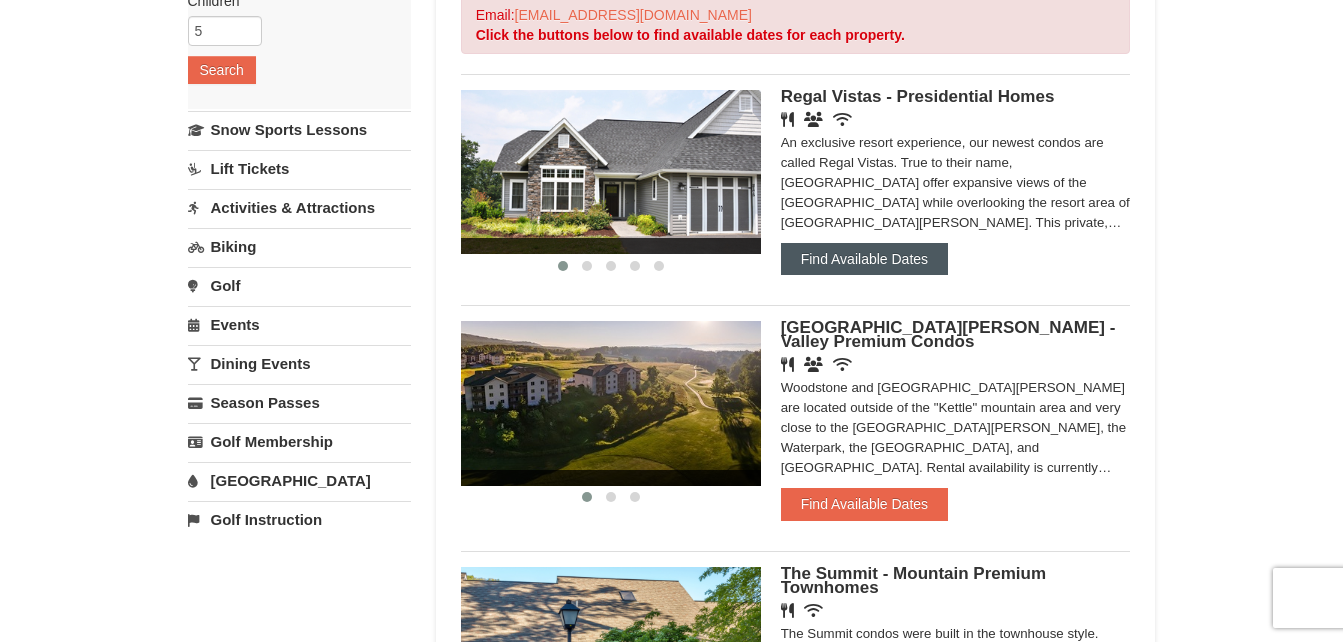 click on "Find Available Dates" at bounding box center [864, 259] 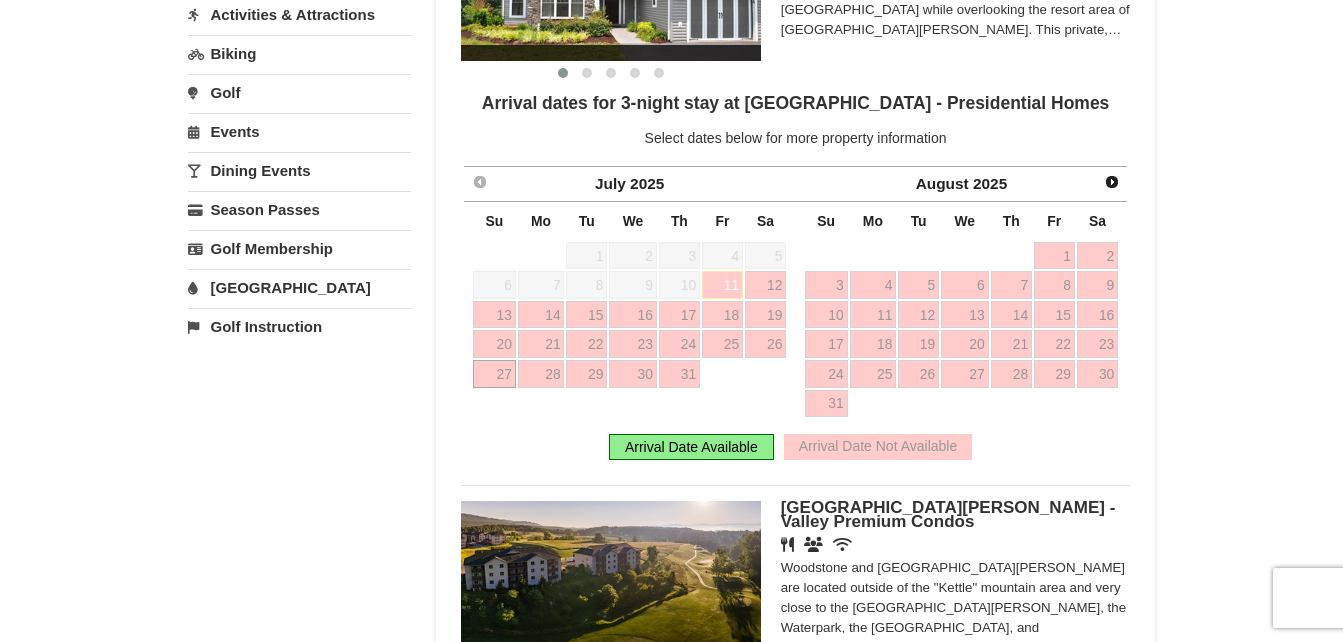 scroll, scrollTop: 572, scrollLeft: 0, axis: vertical 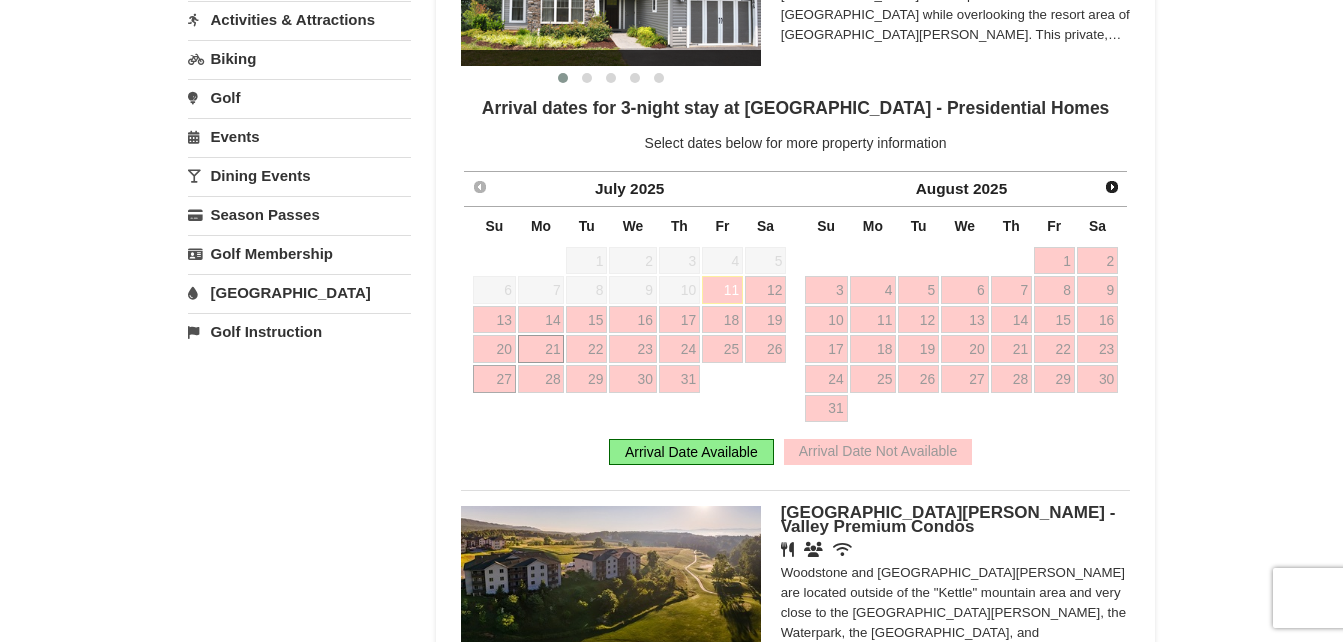 click on "21" at bounding box center (541, 349) 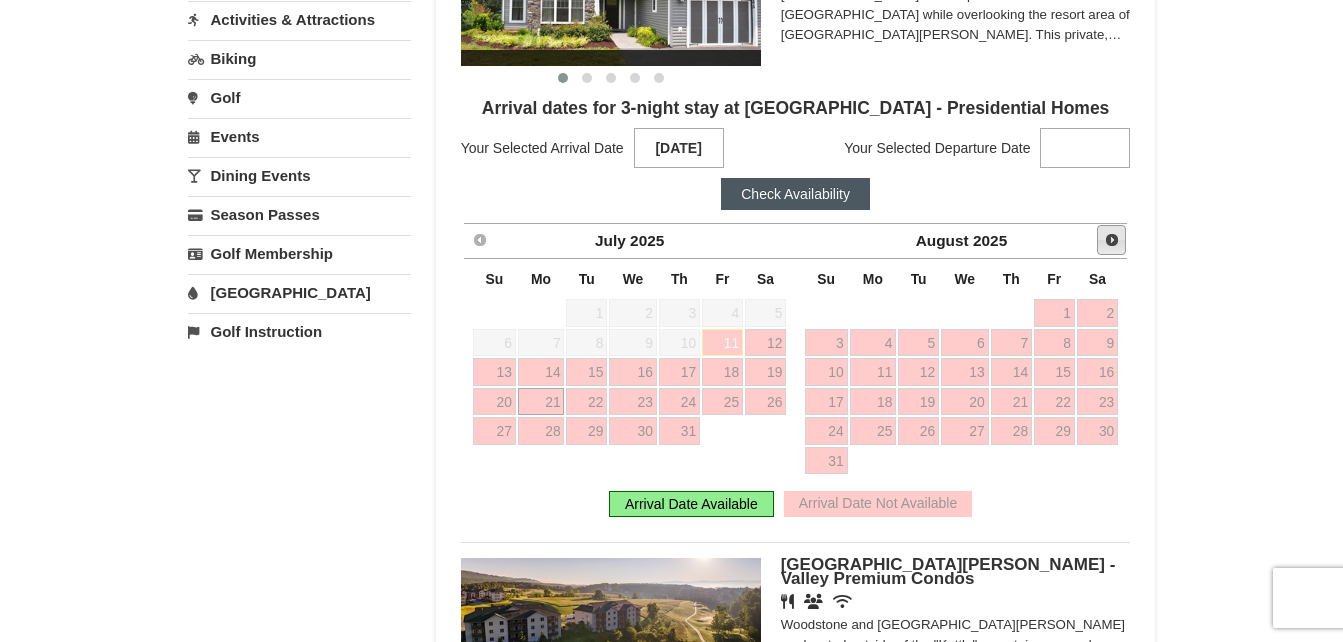 click on "Next" at bounding box center (1112, 240) 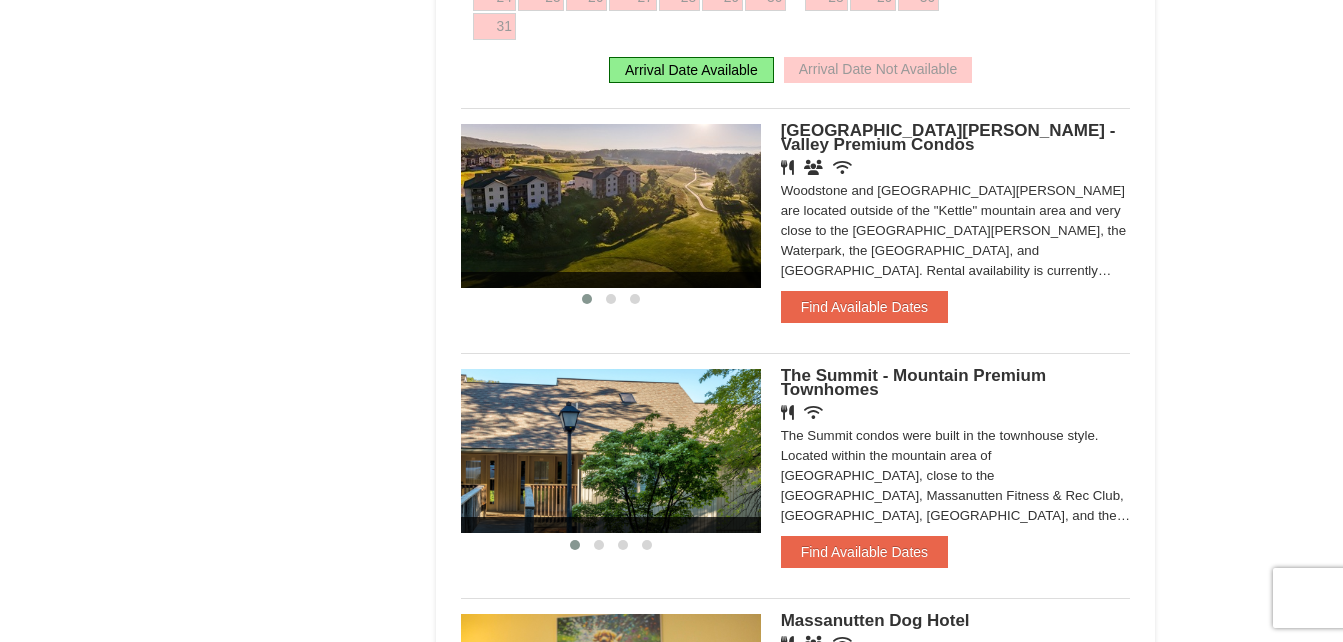 scroll, scrollTop: 959, scrollLeft: 0, axis: vertical 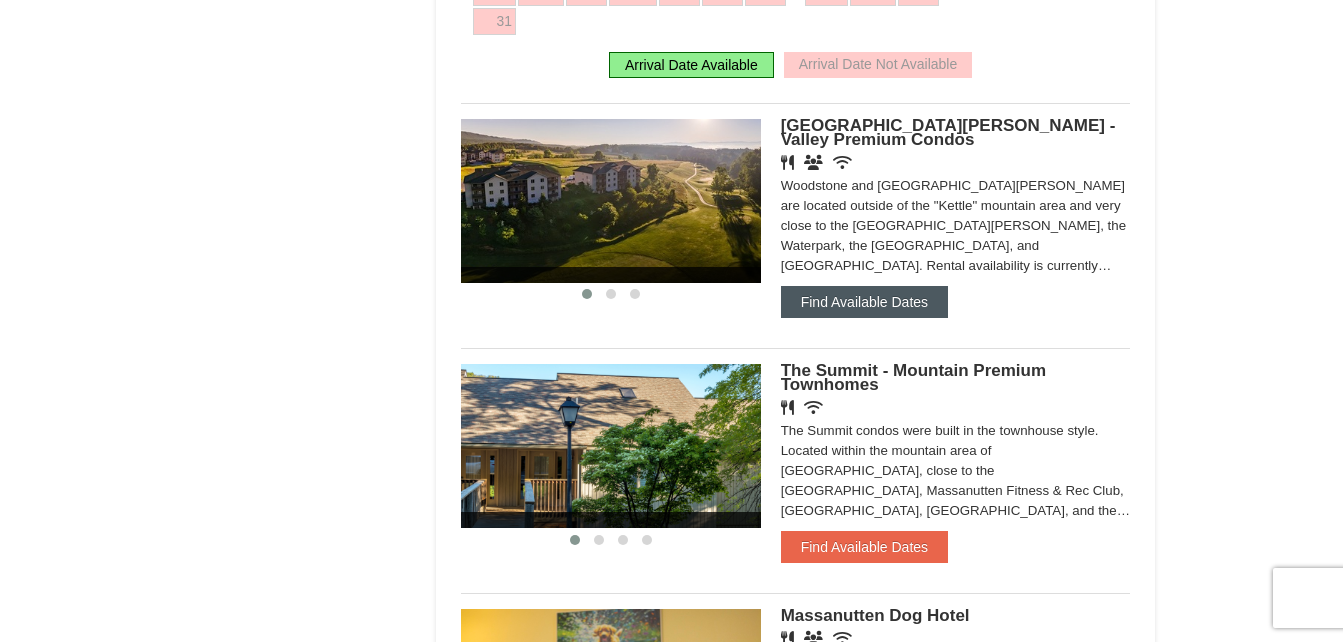 click on "Find Available Dates" at bounding box center (864, 302) 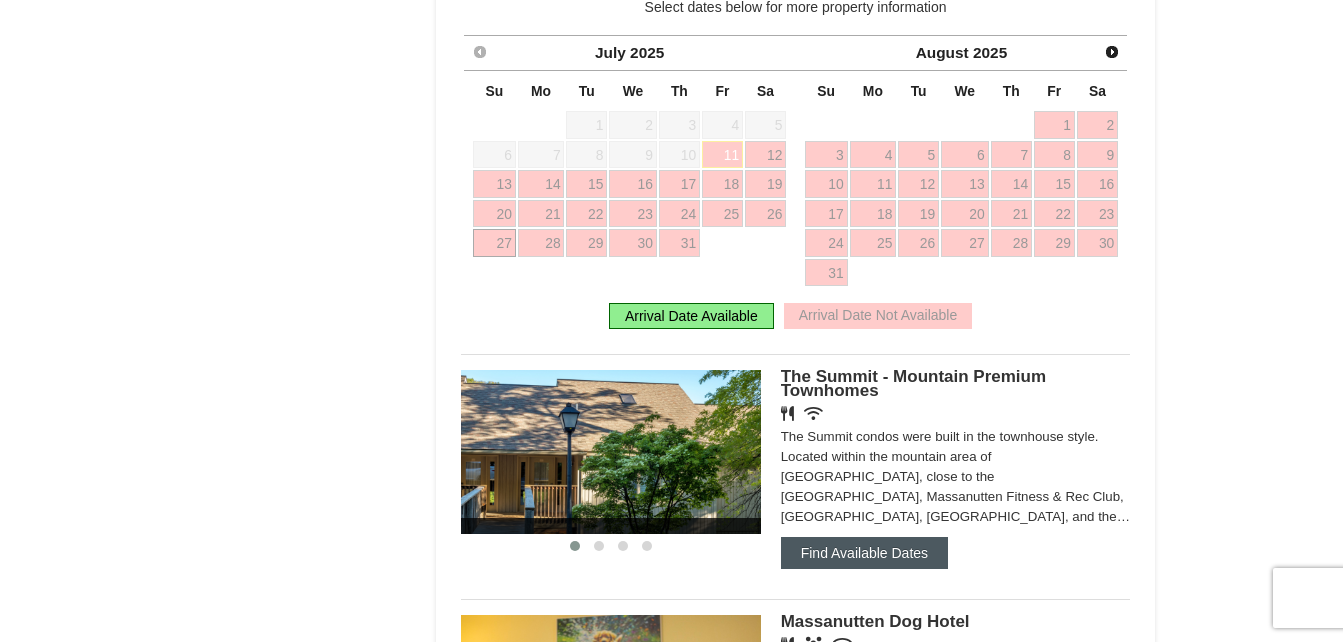 click on "Find Available Dates" at bounding box center (864, 553) 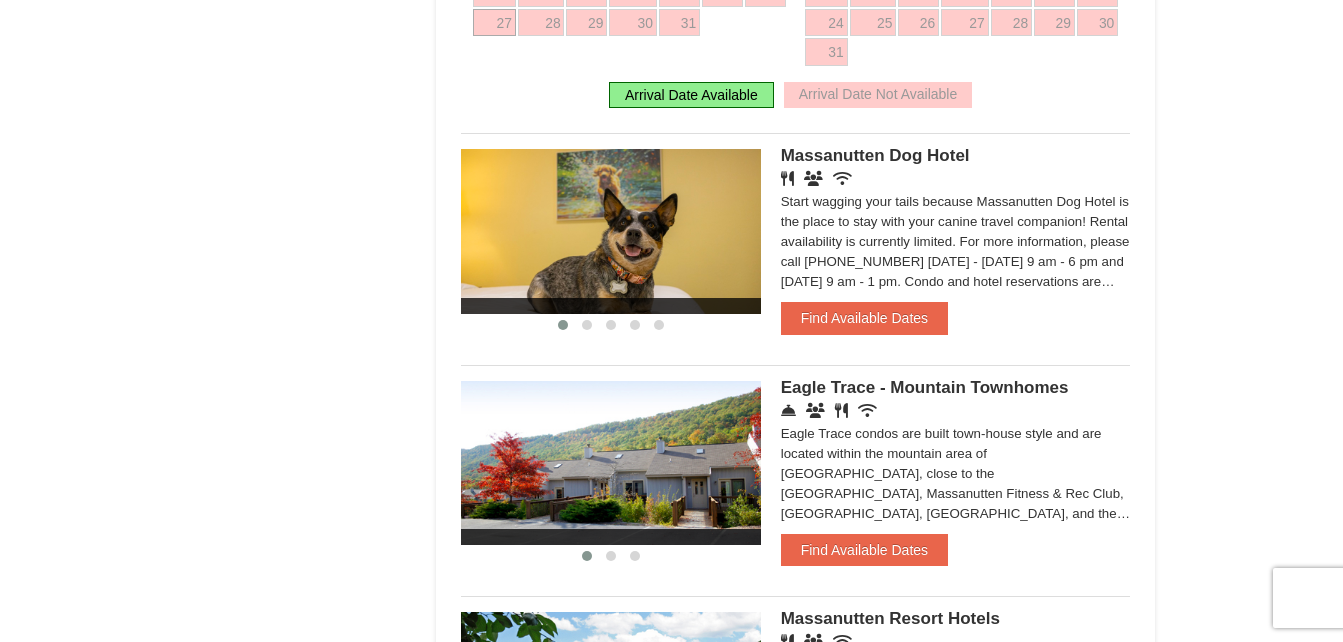 scroll, scrollTop: 1430, scrollLeft: 0, axis: vertical 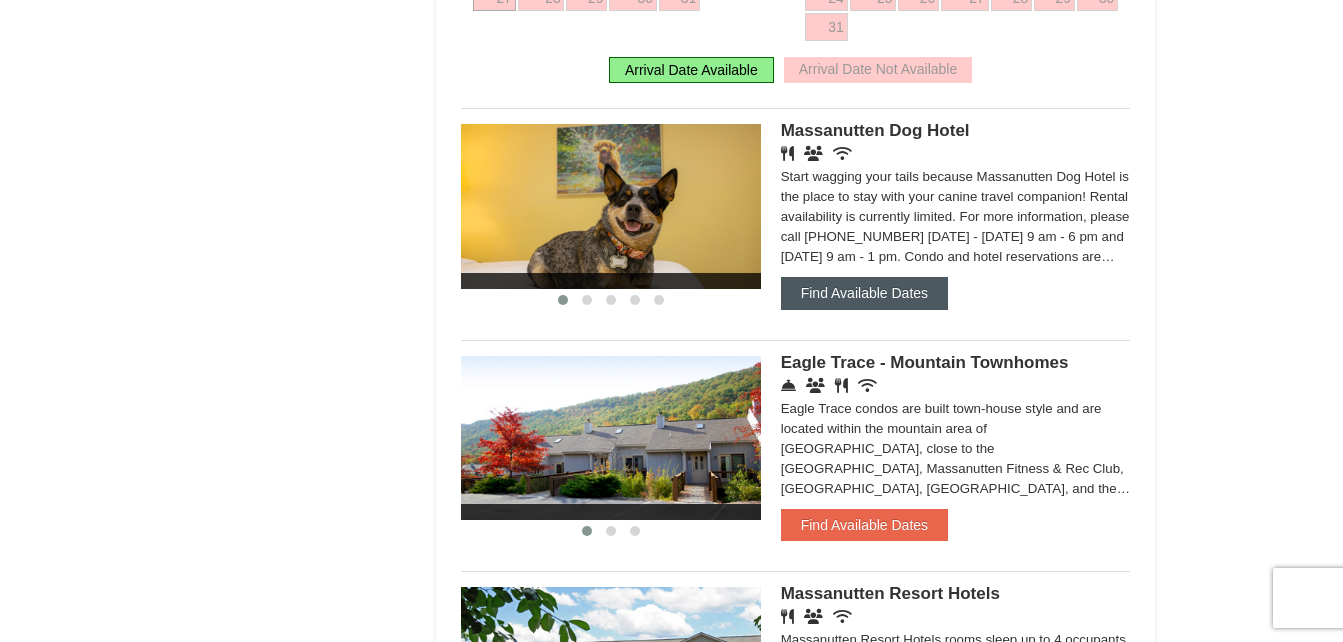 click on "Find Available Dates" at bounding box center (864, 293) 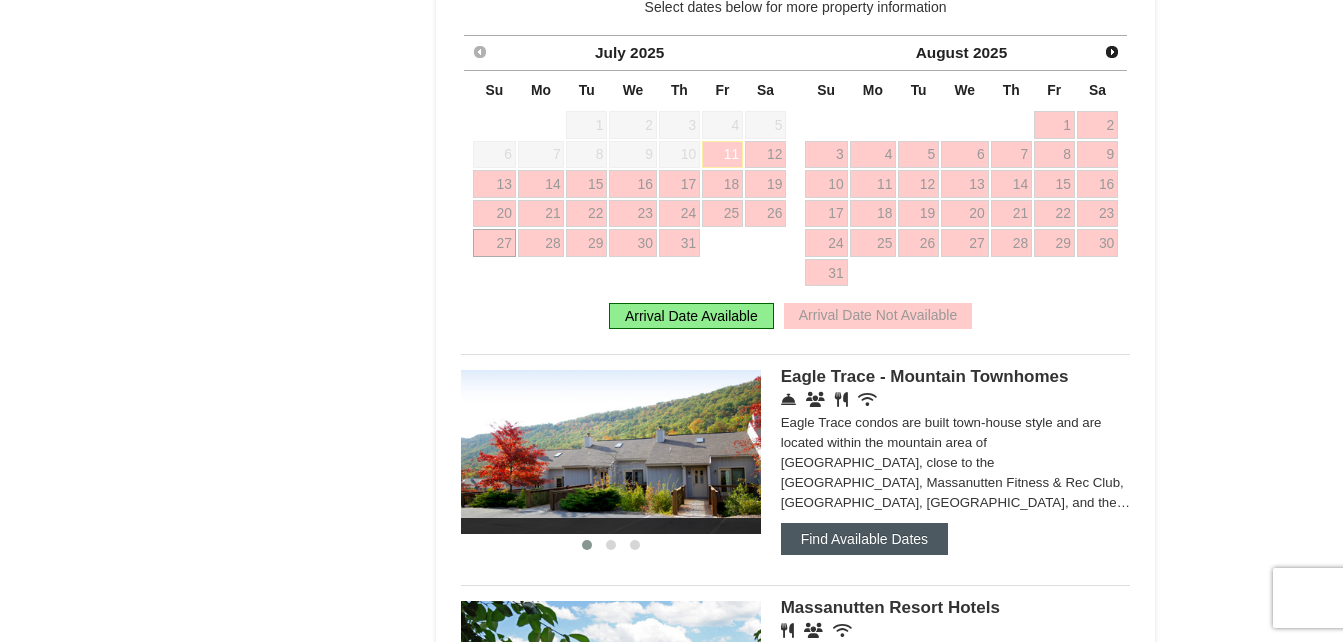 click on "Find Available Dates" at bounding box center (864, 539) 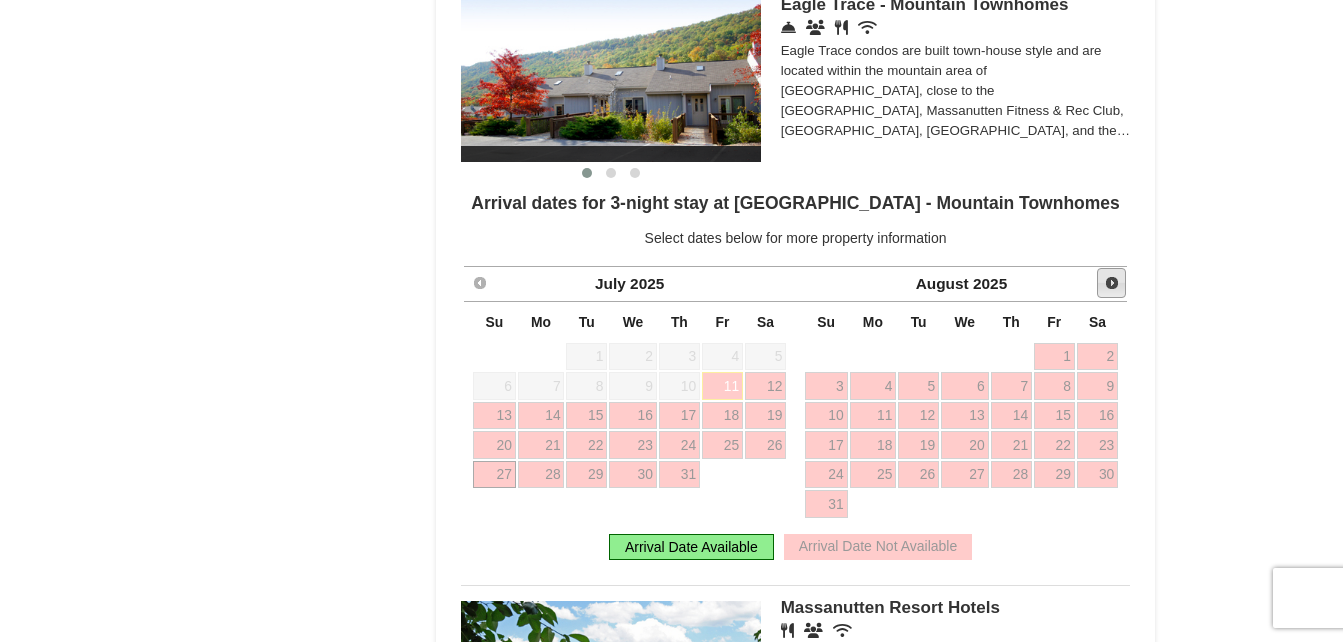 click on "Next" at bounding box center [1112, 283] 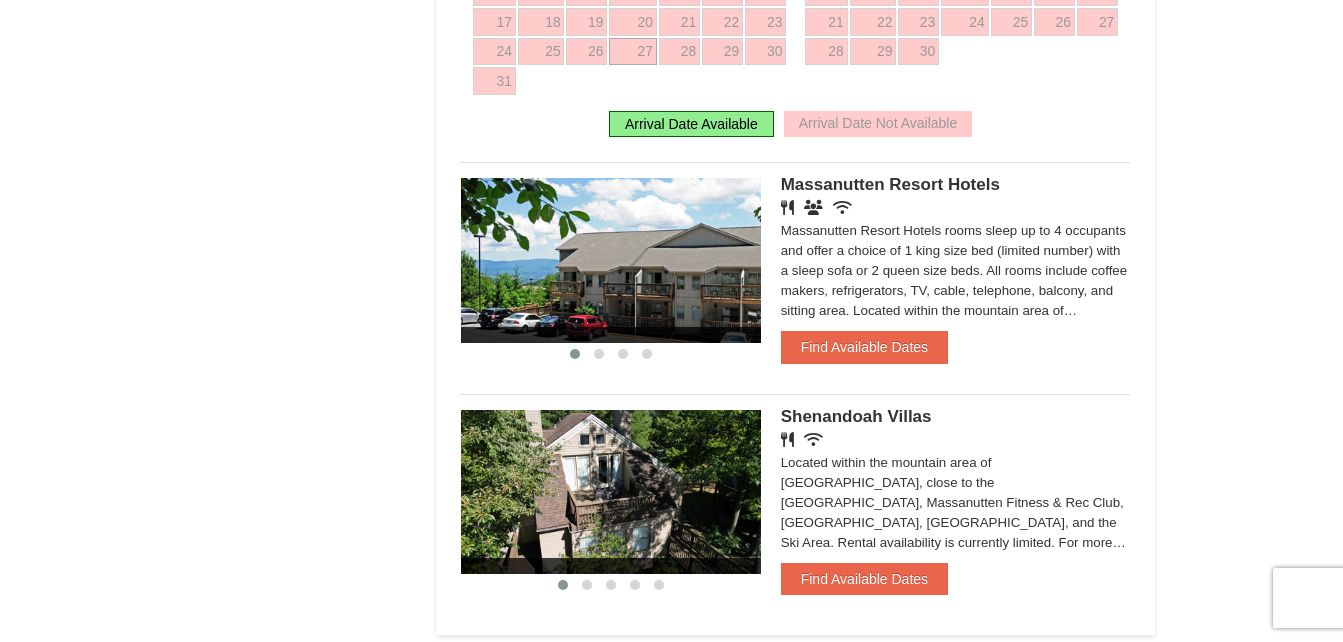 scroll, scrollTop: 1827, scrollLeft: 0, axis: vertical 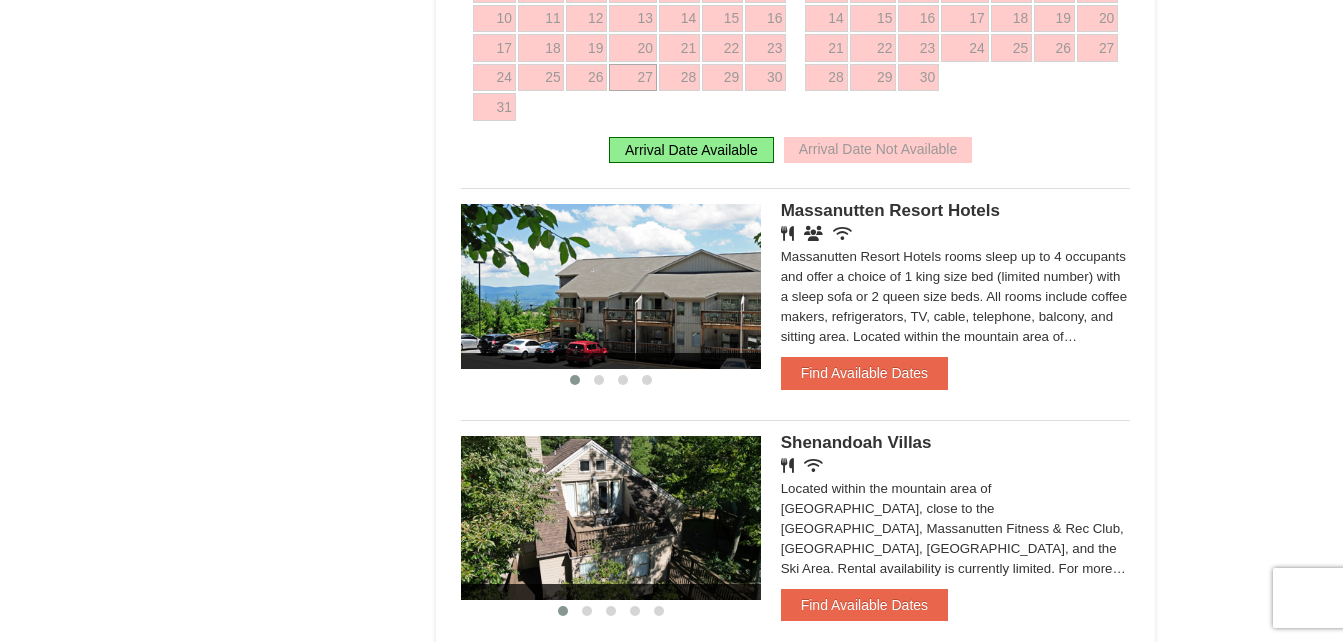 click on "‹ ›
Massanutten Resort Hotels
Restaurant Banquet Facilities Wireless Internet (free)
Find Available Dates Show Availability Calendar
More Info" at bounding box center (796, 296) 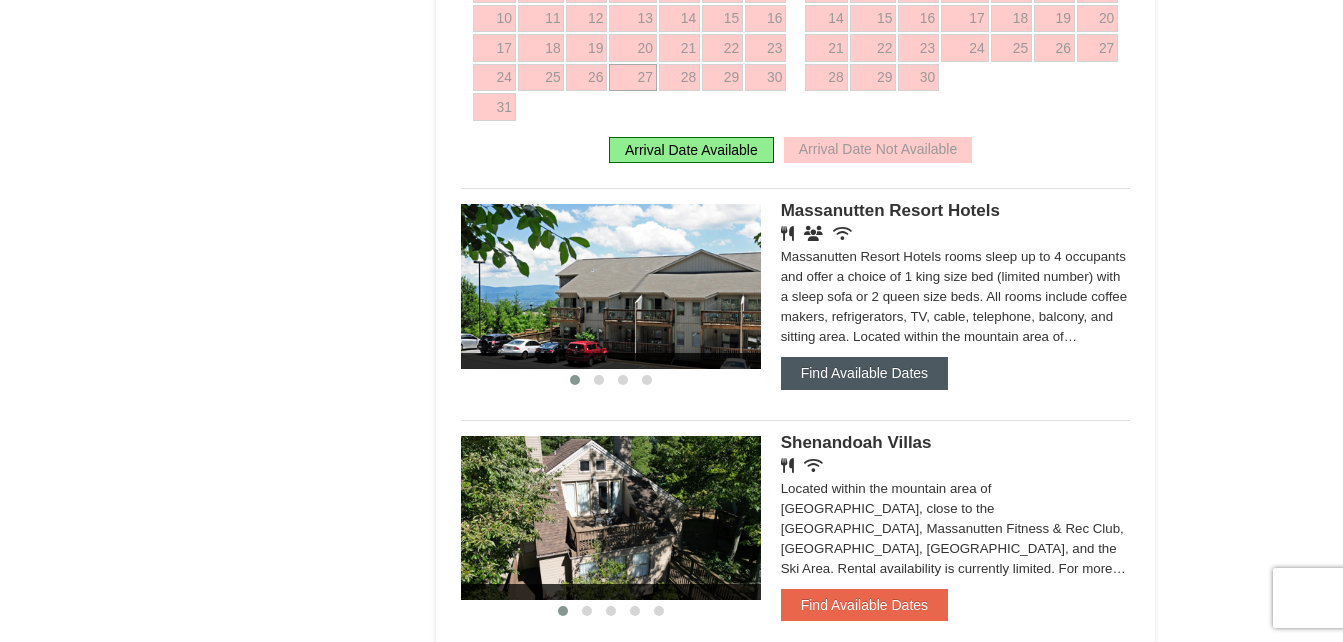 click on "Find Available Dates" at bounding box center (864, 373) 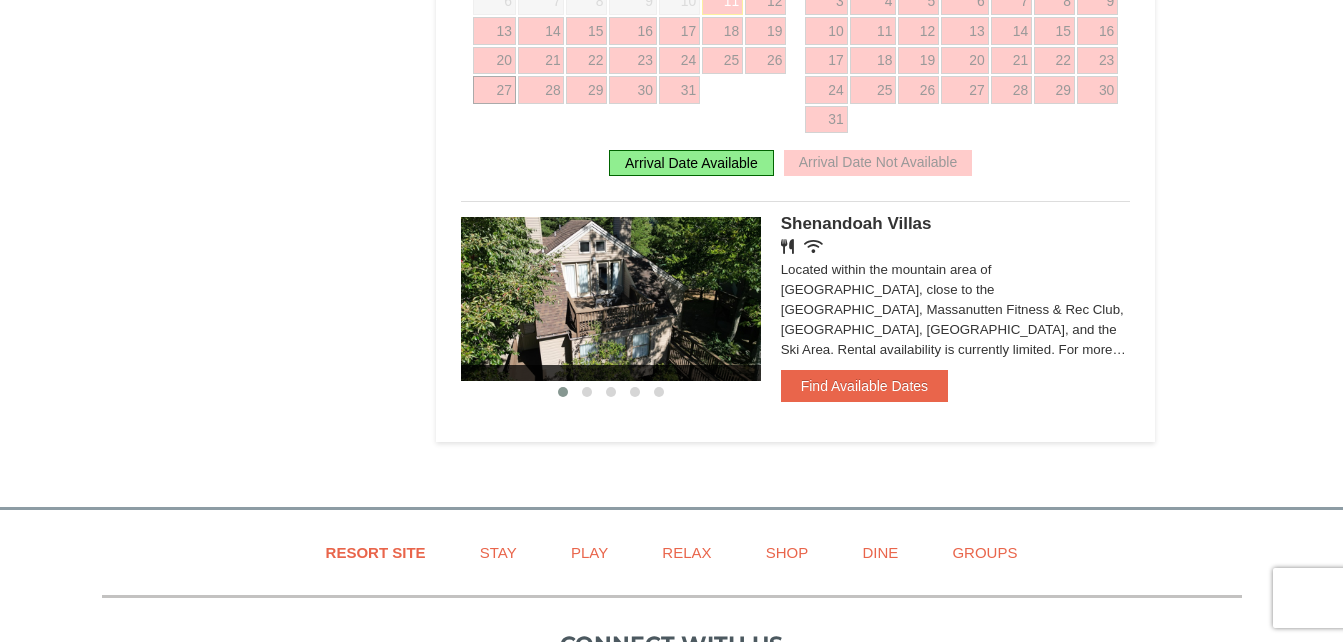 scroll, scrollTop: 2066, scrollLeft: 0, axis: vertical 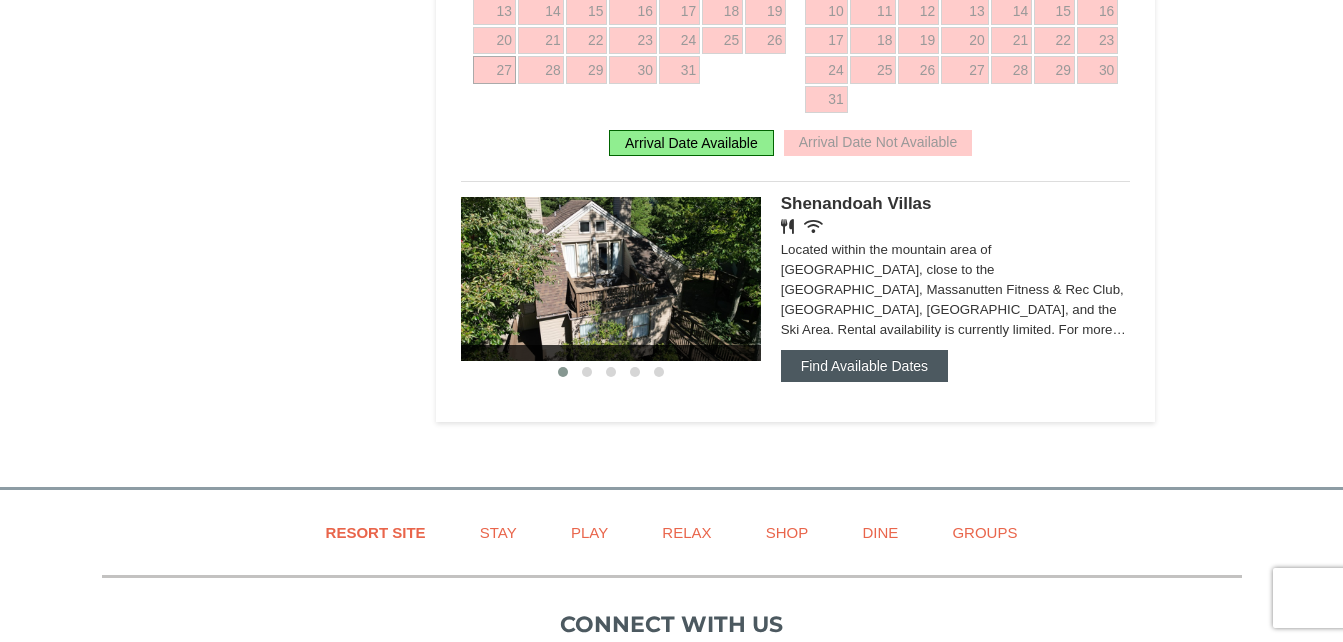 click on "Find Available Dates" at bounding box center (864, 366) 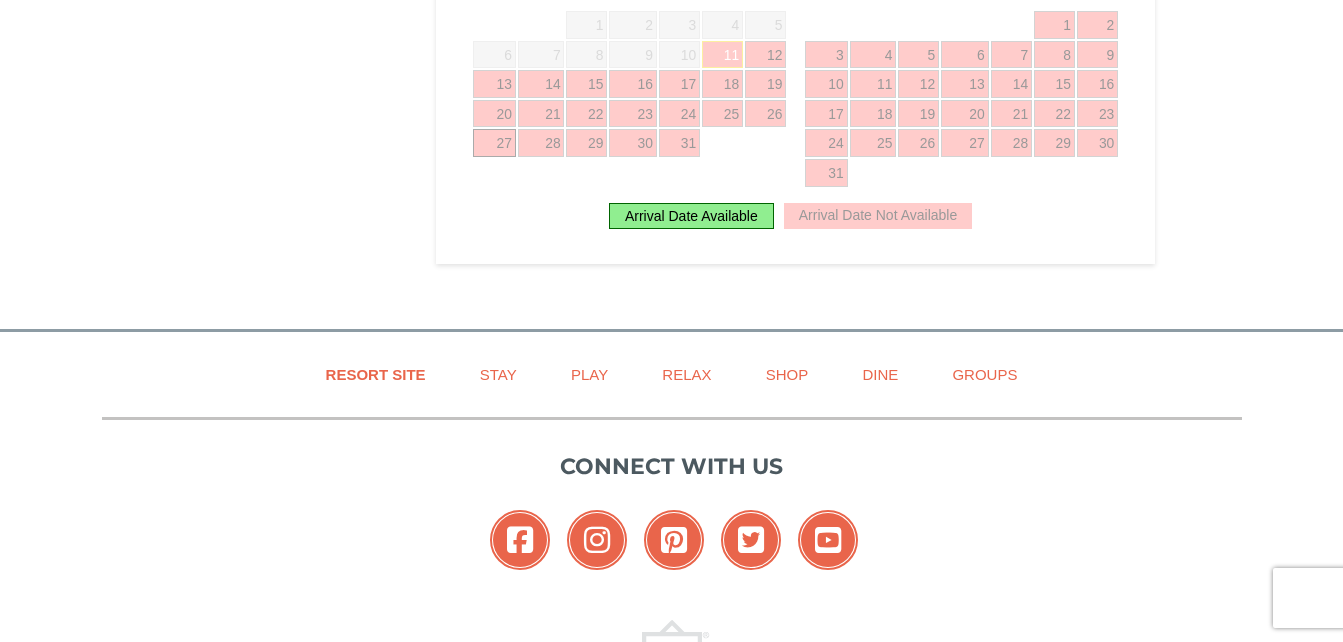 scroll, scrollTop: 2209, scrollLeft: 0, axis: vertical 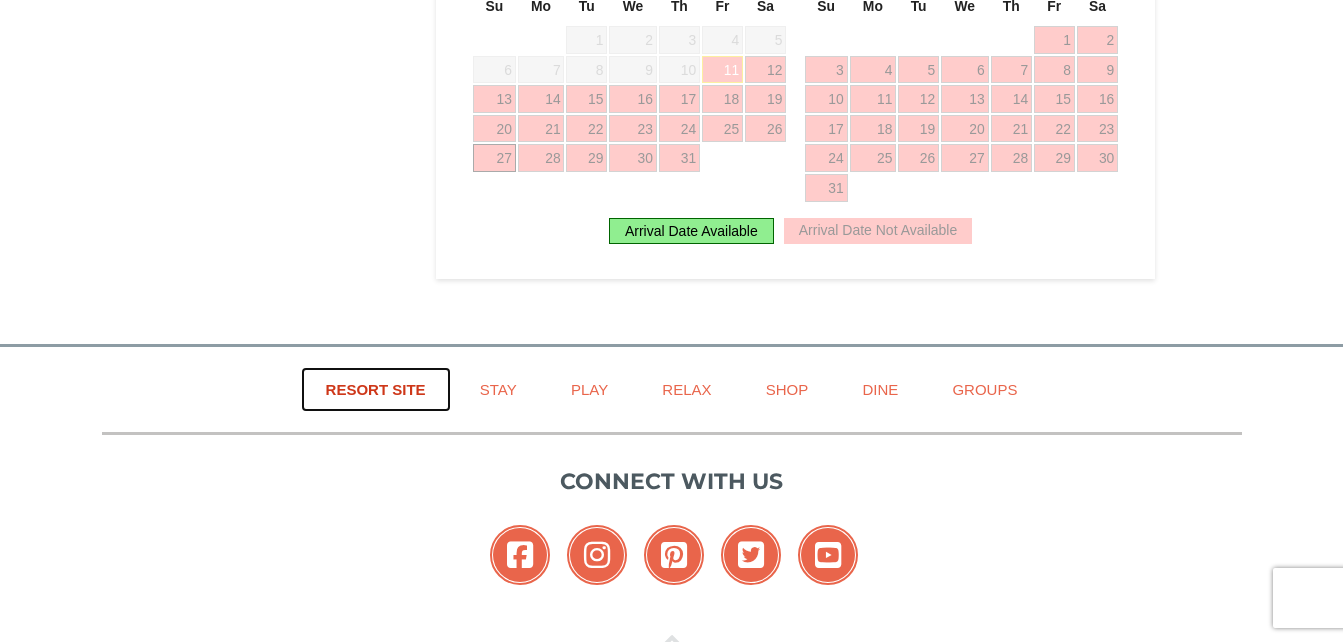 click on "Resort Site" at bounding box center [376, 389] 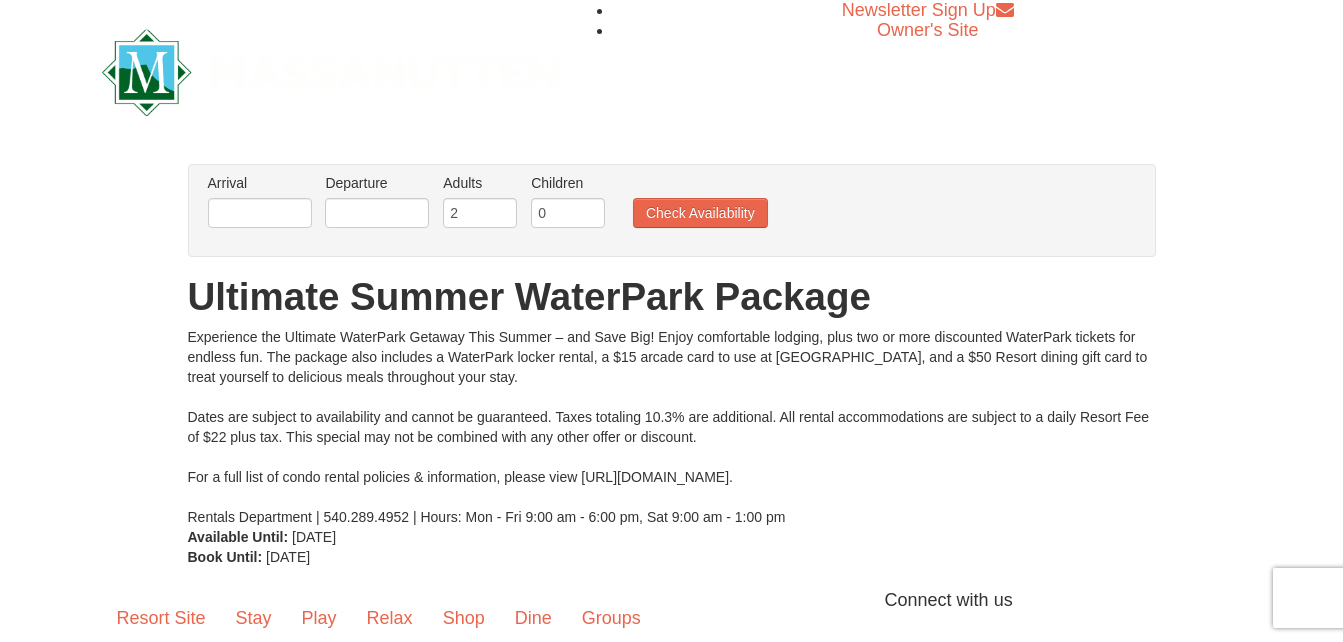 scroll, scrollTop: 0, scrollLeft: 0, axis: both 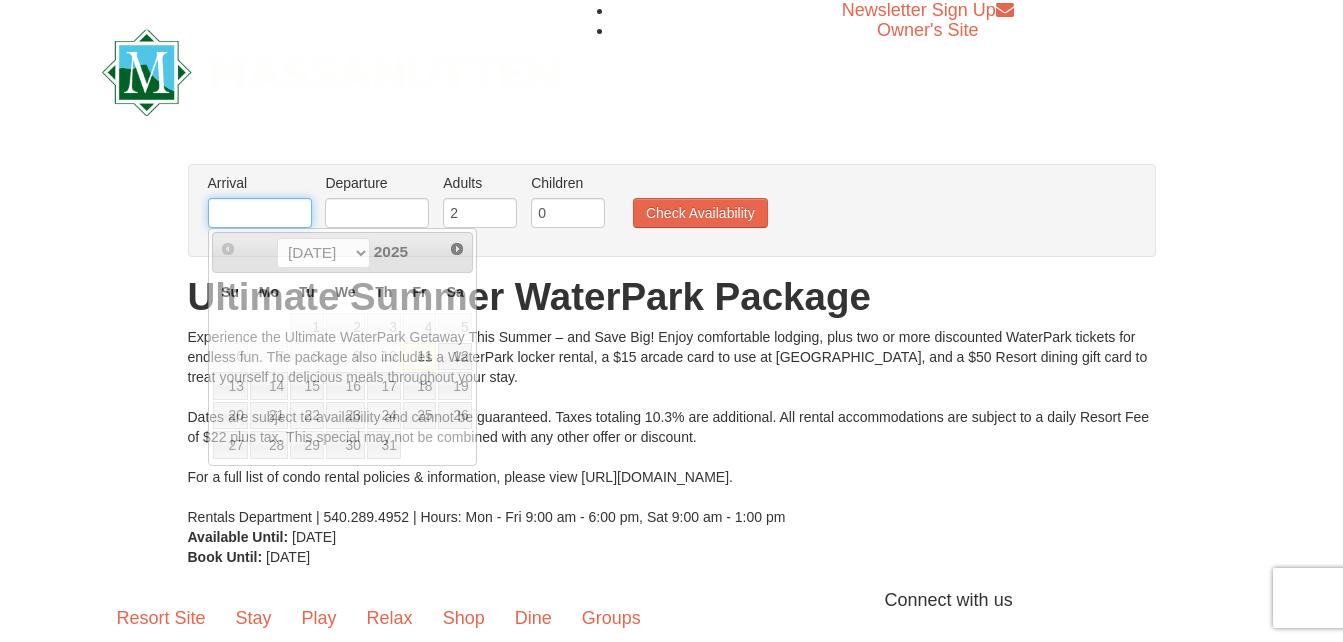 click at bounding box center (260, 213) 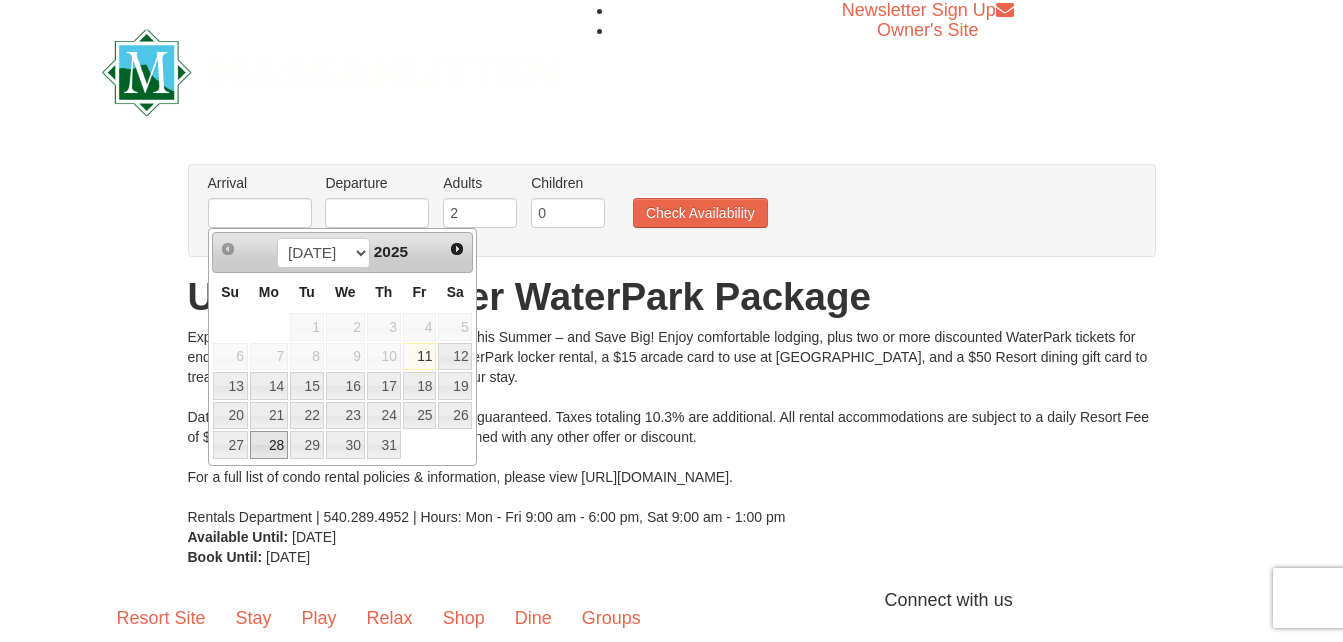 click on "28" at bounding box center [269, 445] 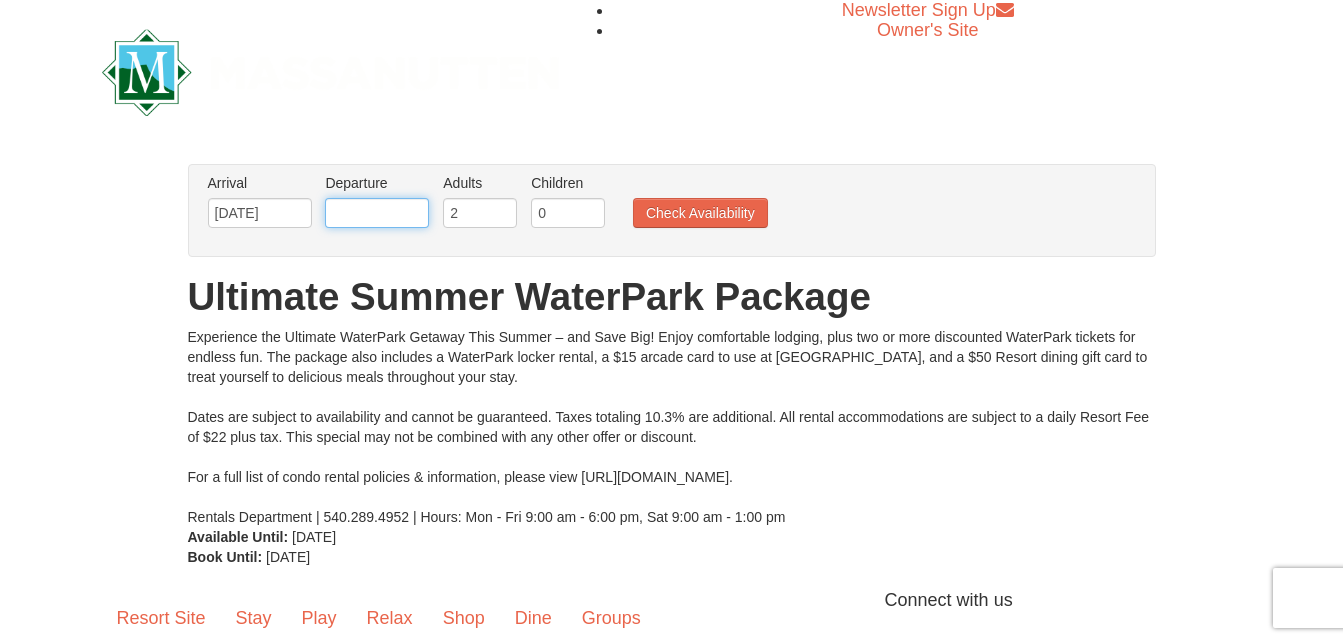 click at bounding box center [377, 213] 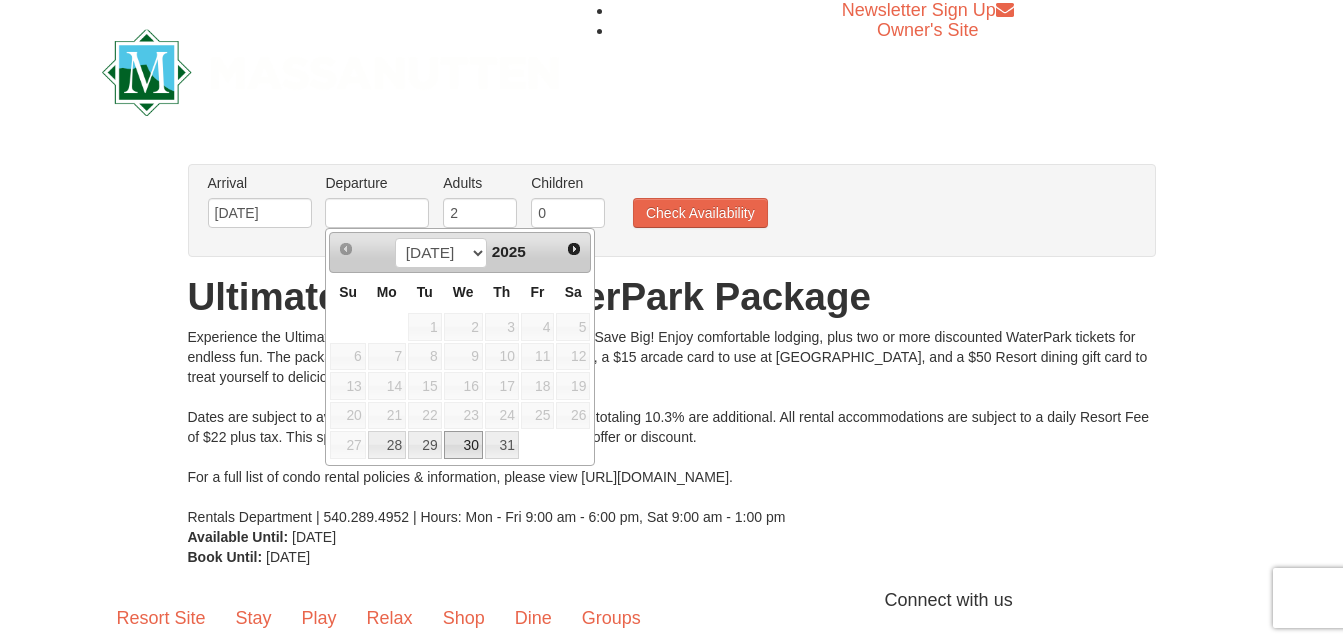 click on "30" at bounding box center (463, 445) 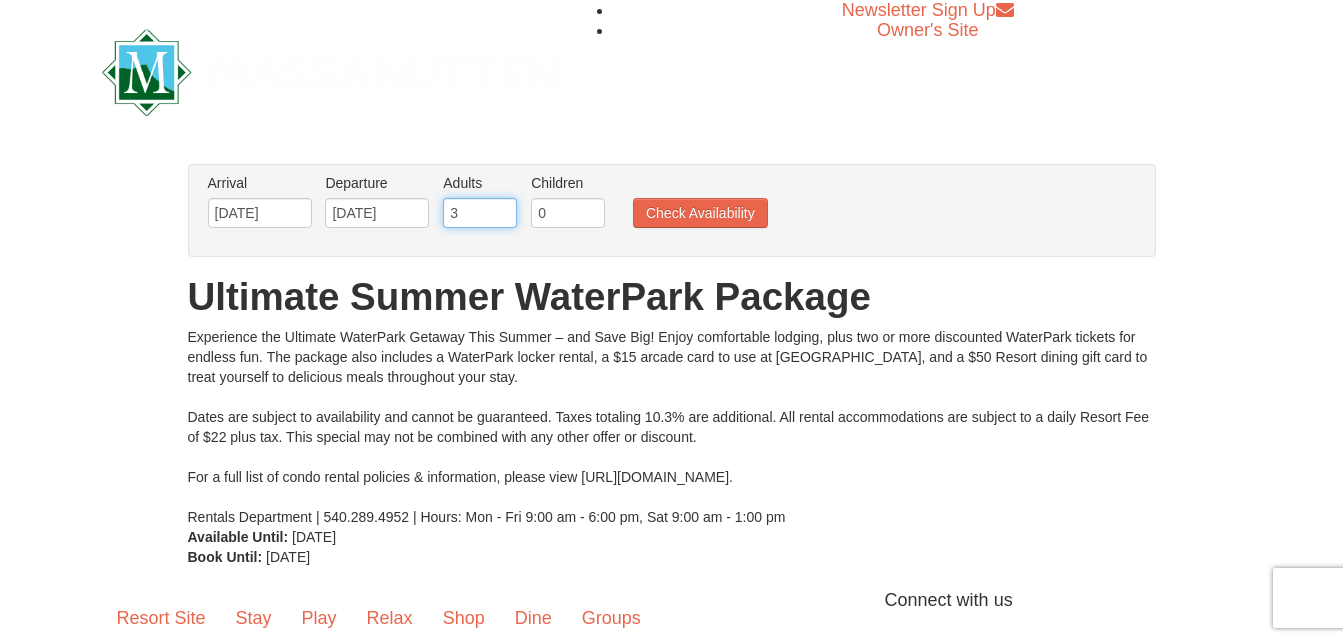 click on "3" at bounding box center [480, 213] 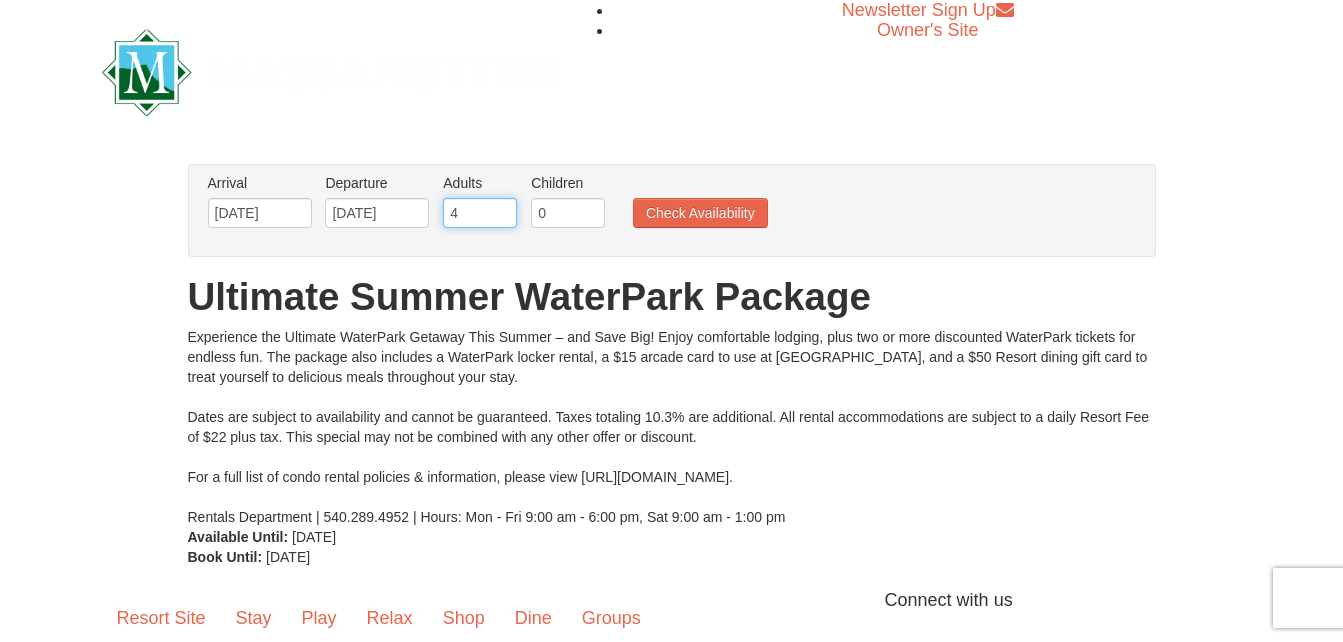 type on "4" 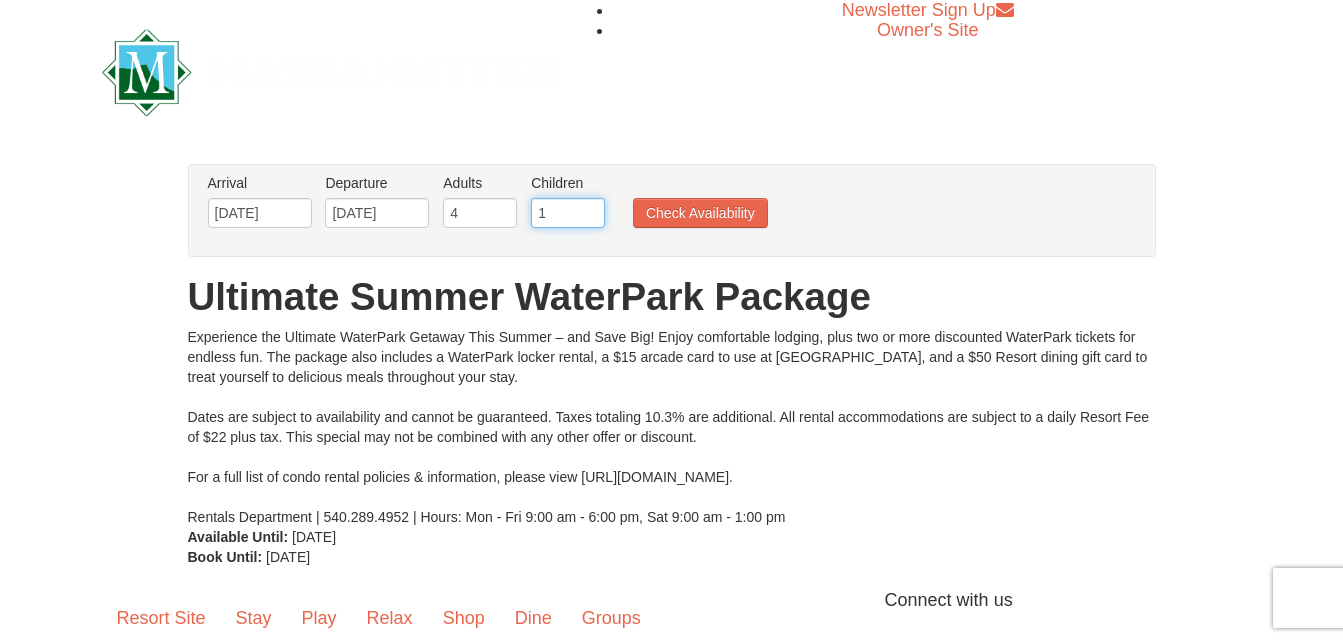 click on "1" at bounding box center (568, 213) 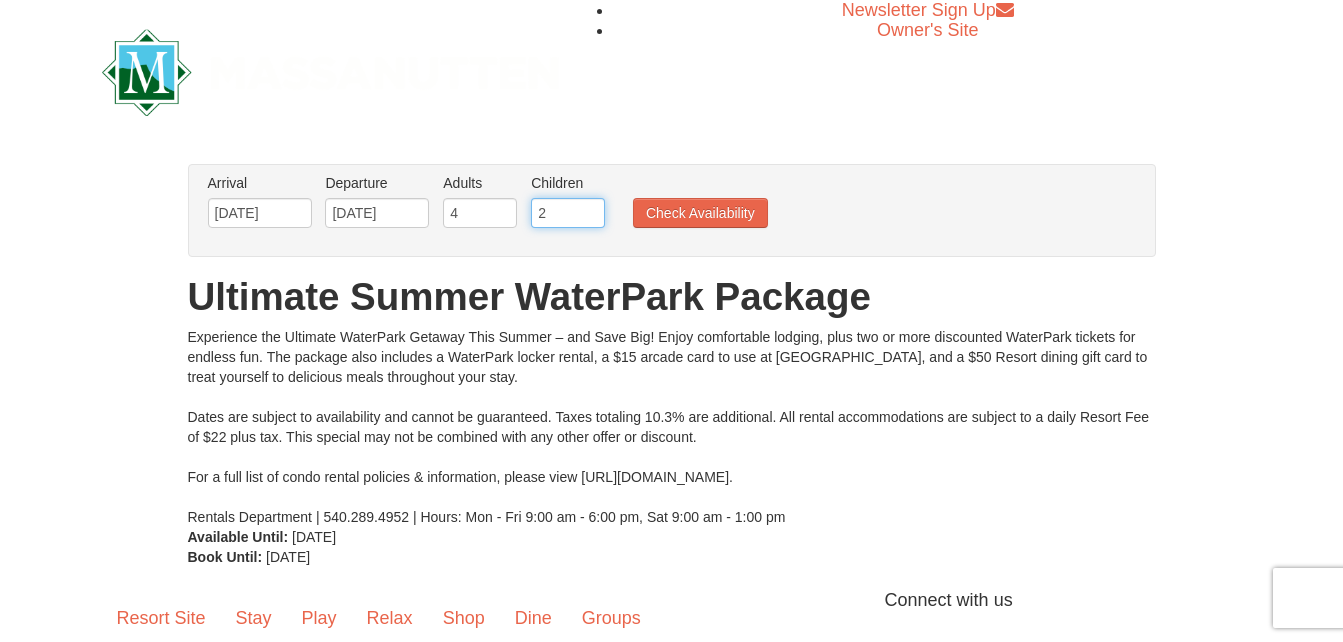 click on "2" at bounding box center (568, 213) 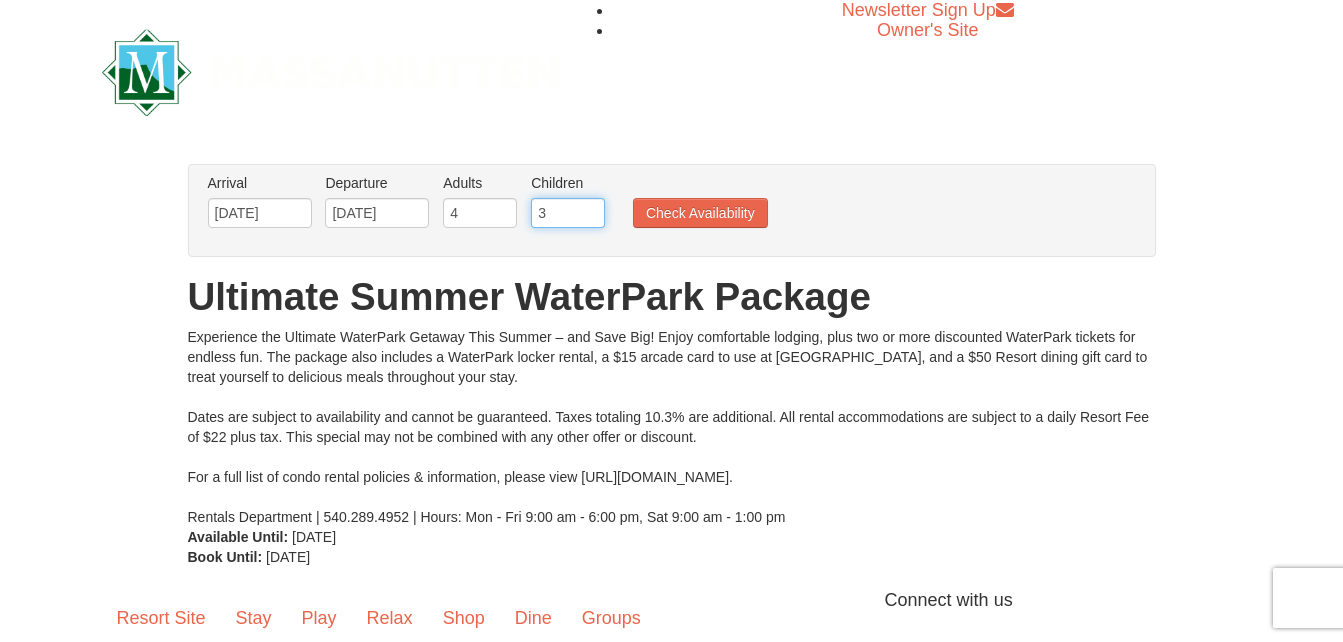click on "3" at bounding box center [568, 213] 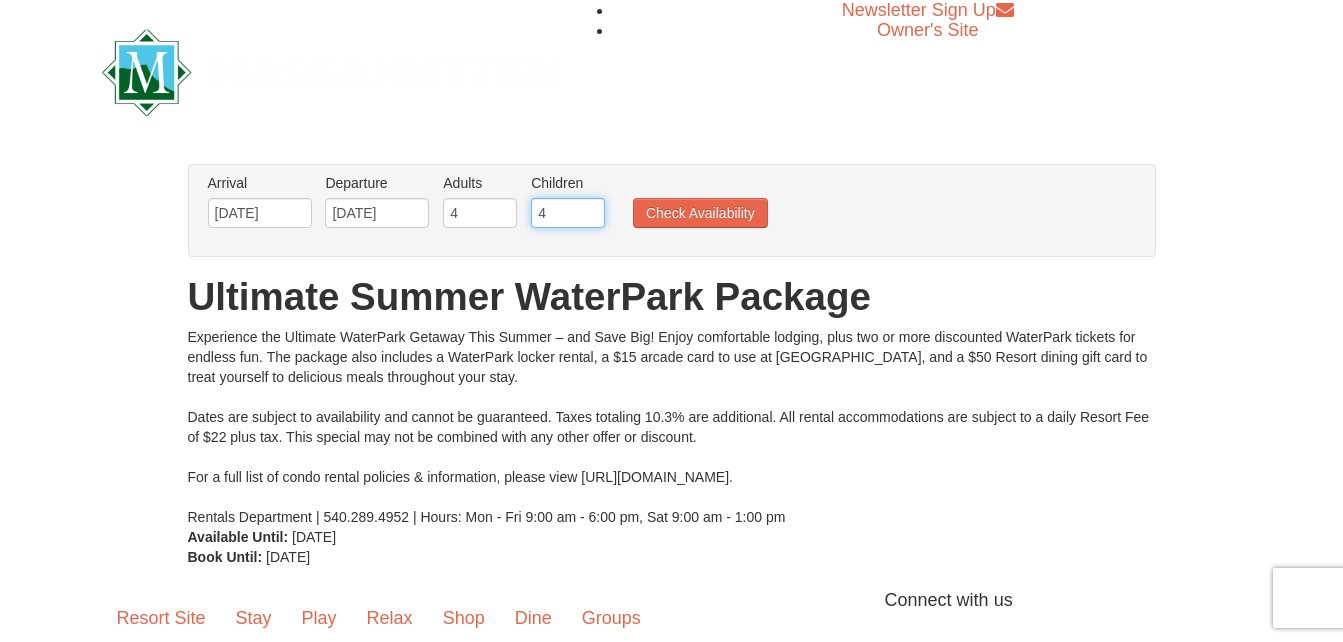 click on "4" at bounding box center [568, 213] 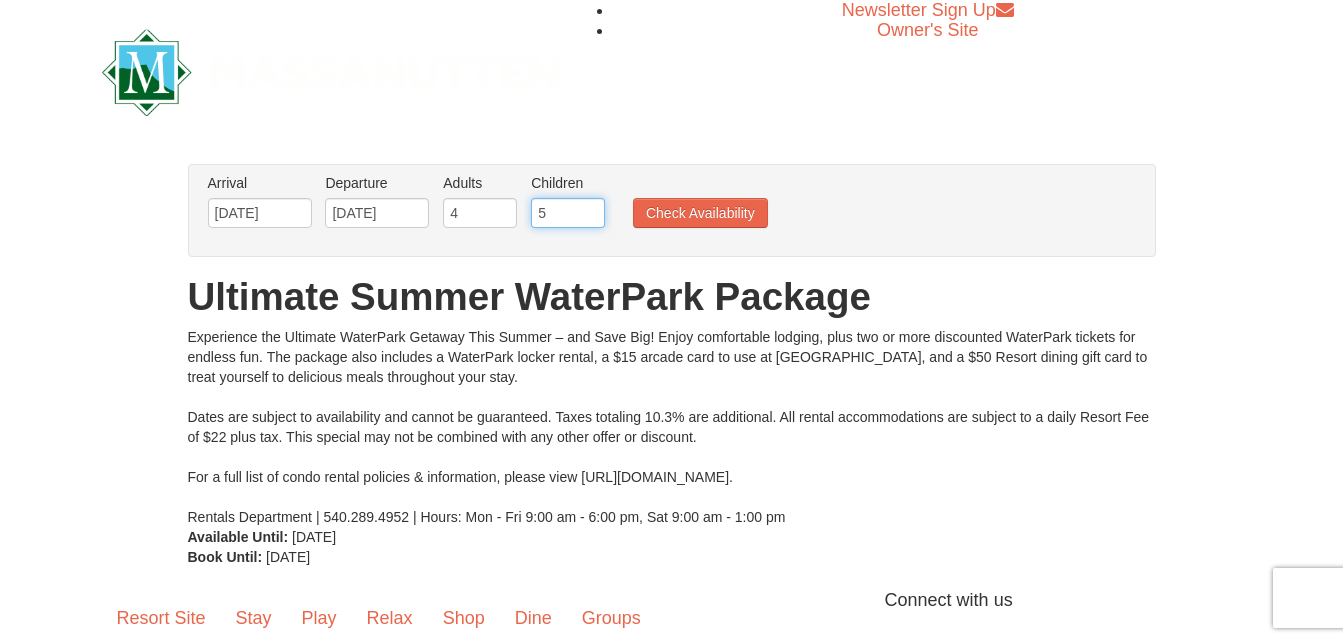 click on "5" at bounding box center [568, 213] 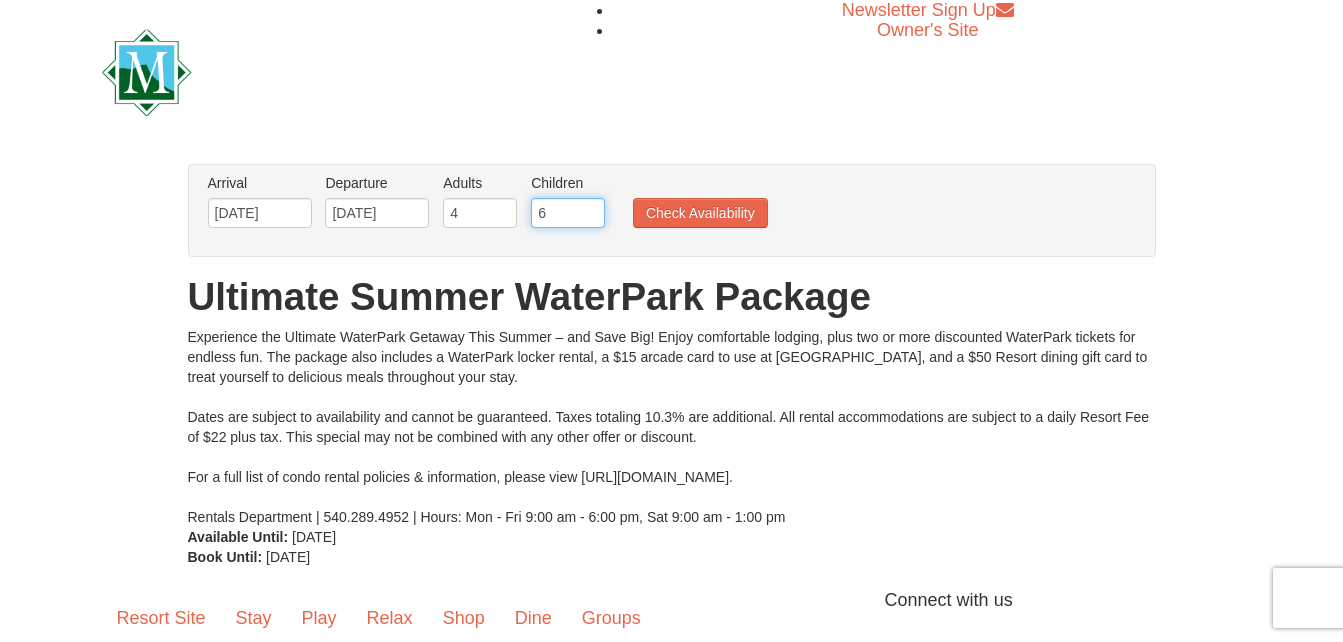 click on "6" at bounding box center [568, 213] 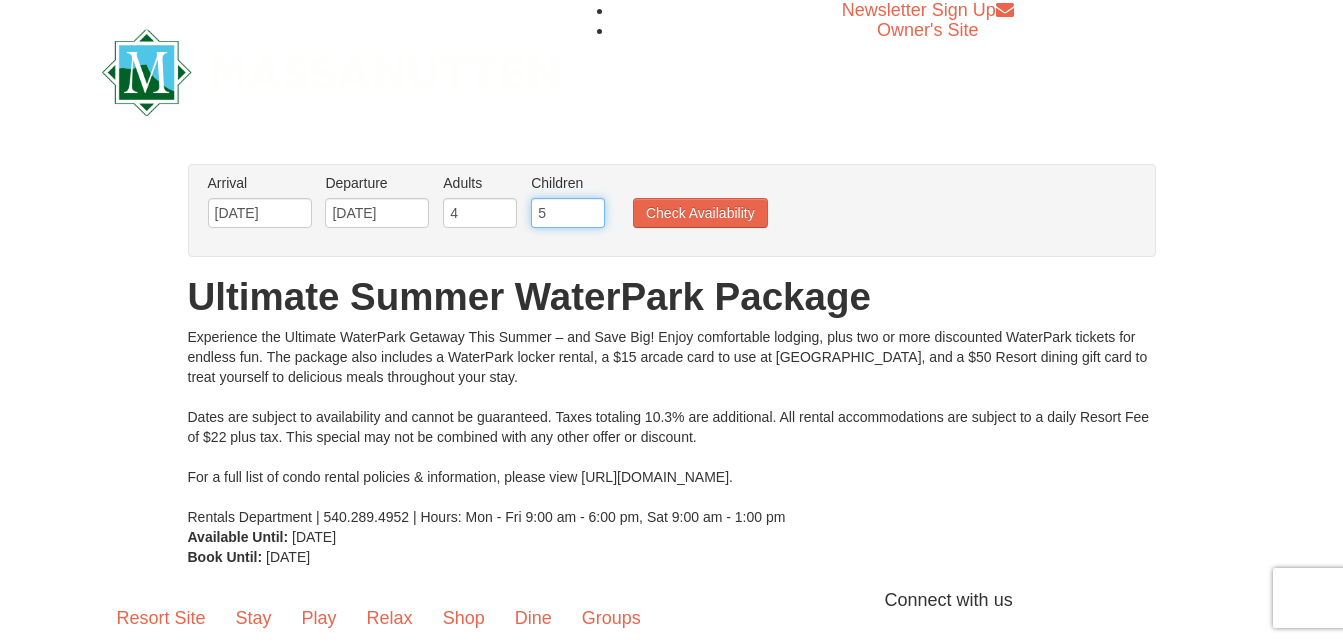 click on "5" at bounding box center (568, 213) 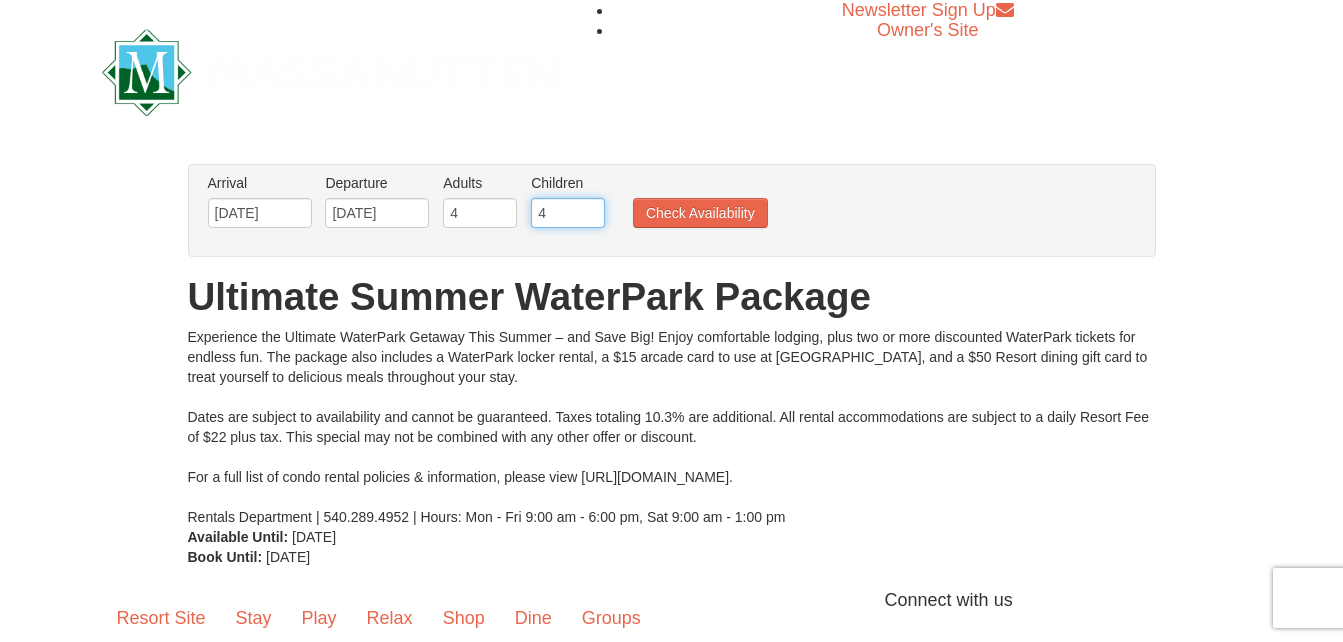 type on "4" 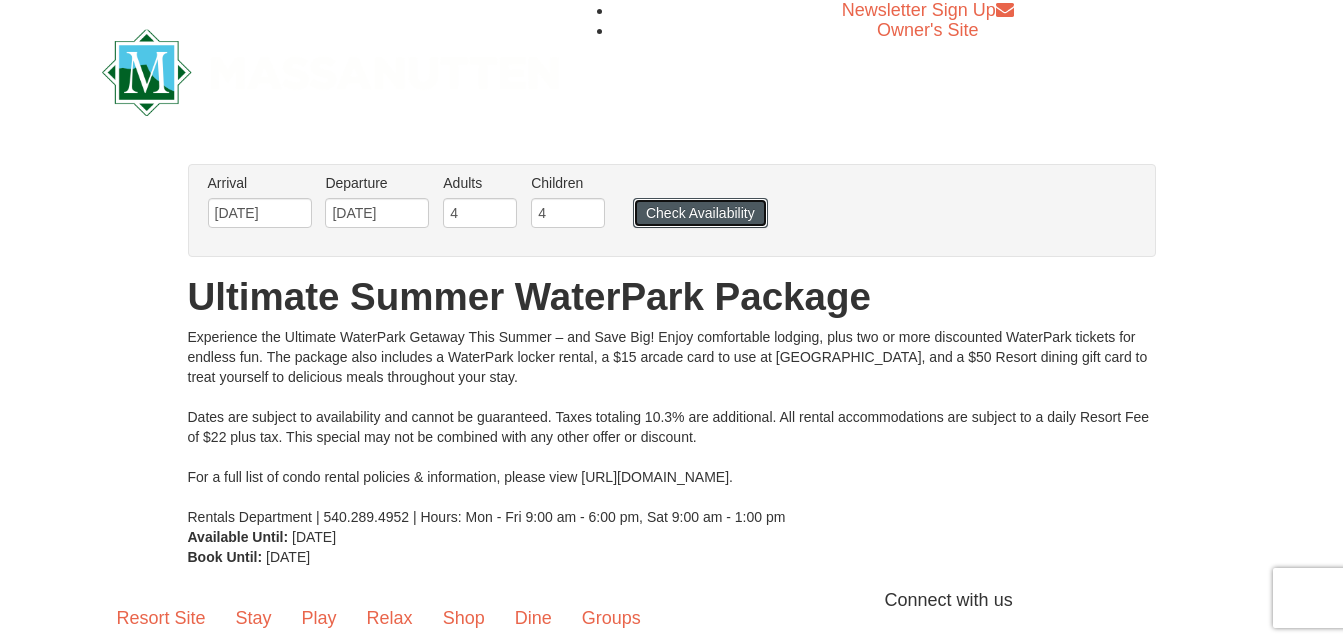 click on "Check Availability" at bounding box center [700, 213] 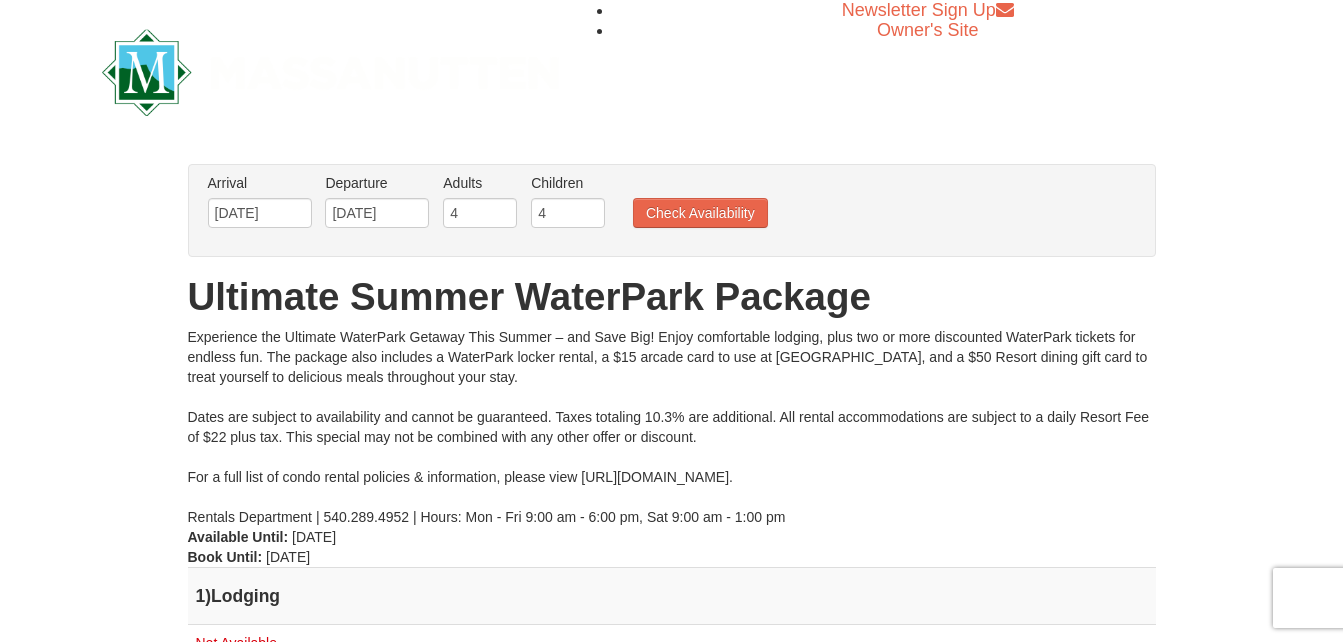 scroll, scrollTop: 0, scrollLeft: 0, axis: both 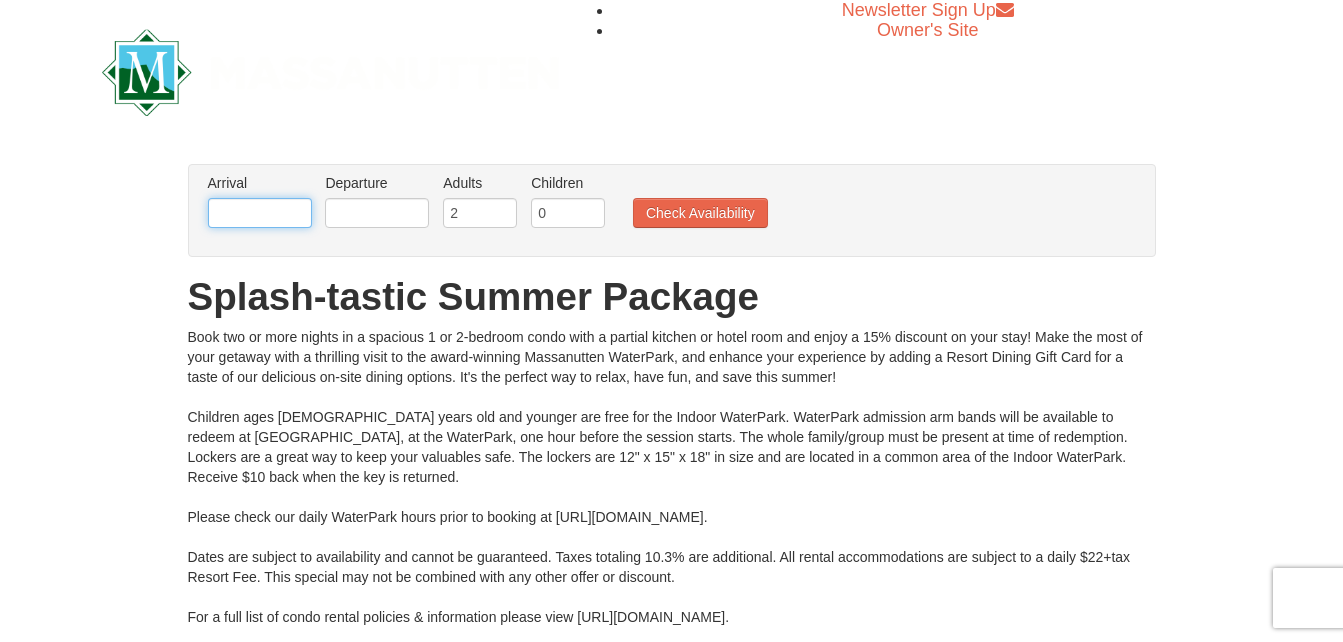 click at bounding box center (260, 213) 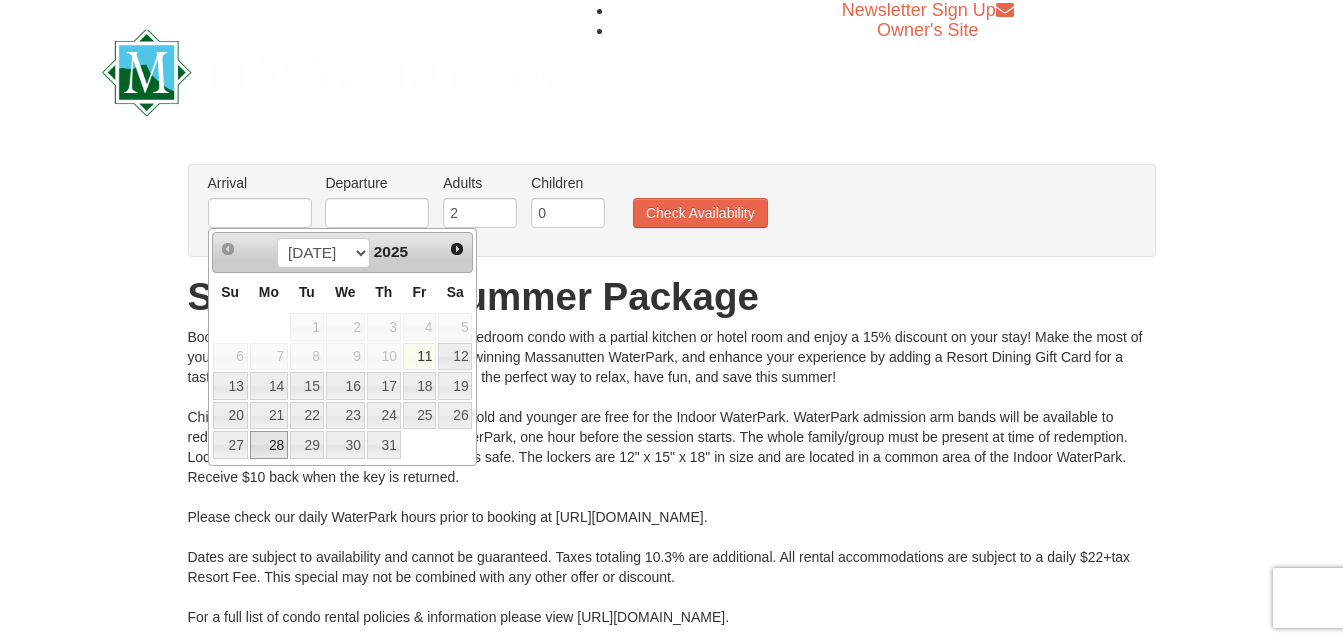 click on "28" at bounding box center (269, 445) 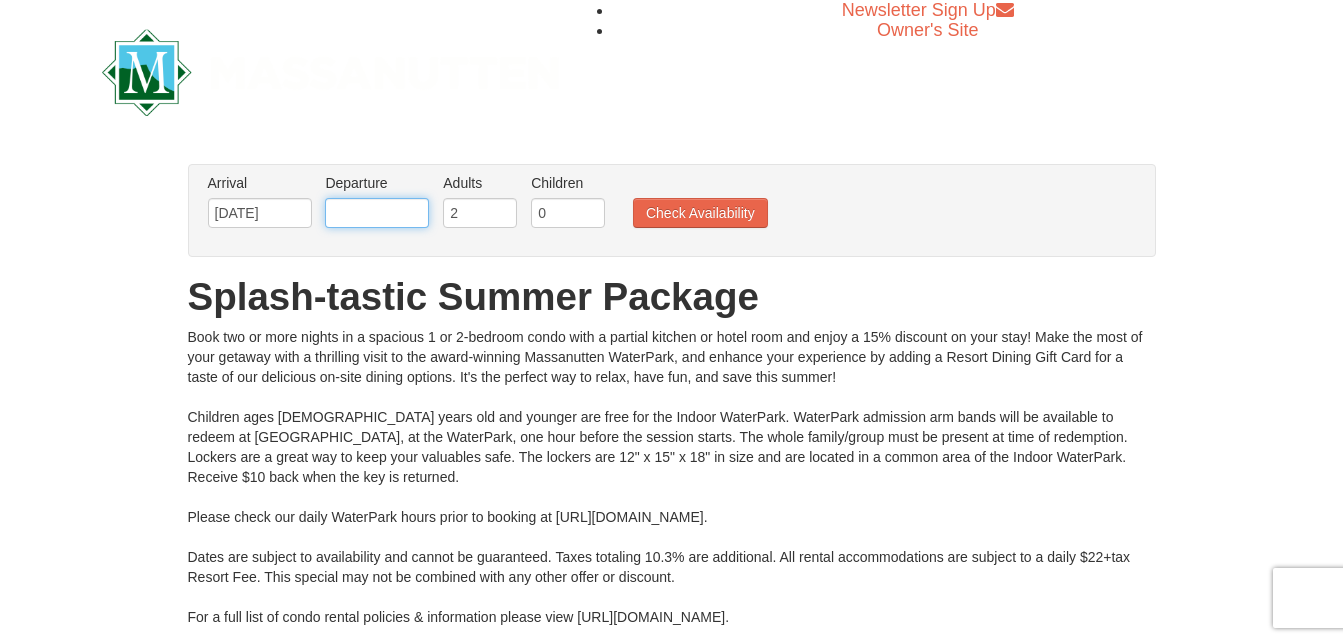 click at bounding box center (377, 213) 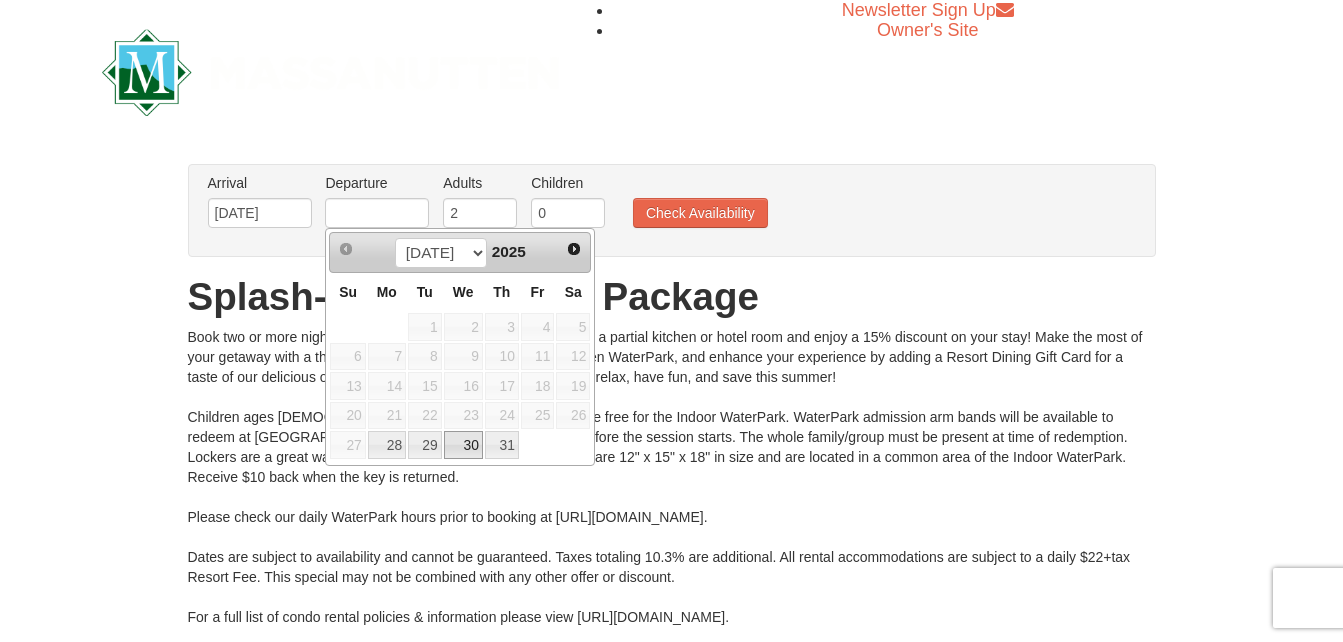 click on "30" at bounding box center (463, 445) 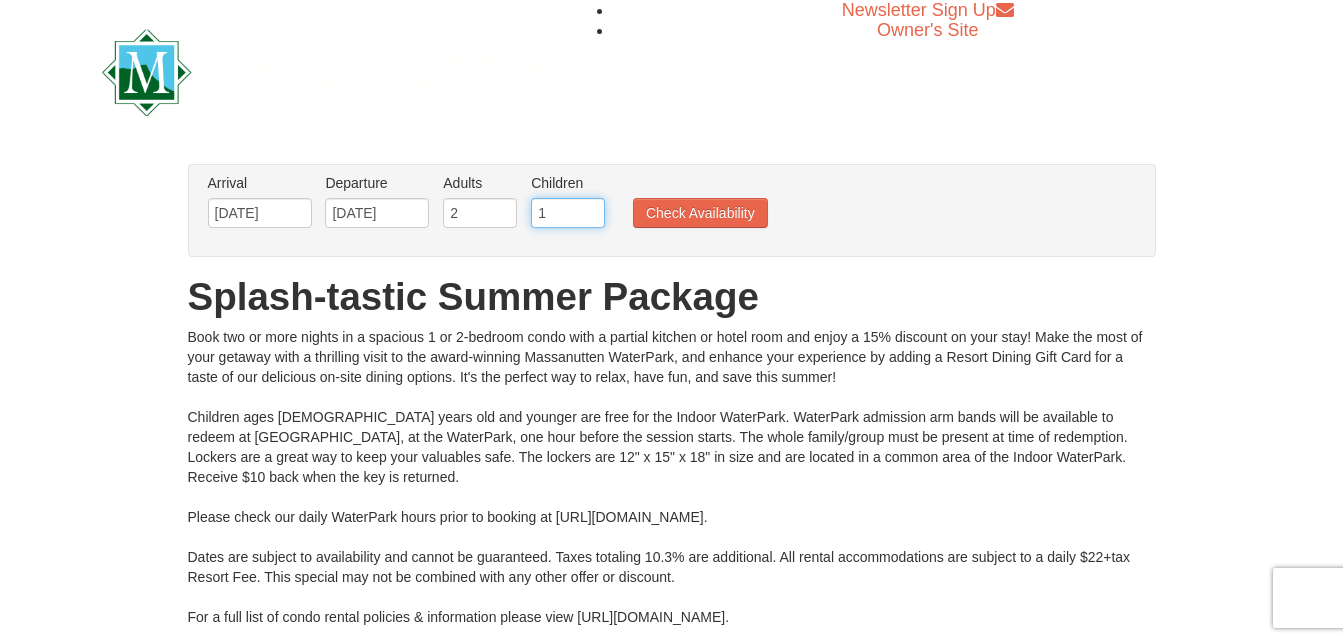 click on "1" at bounding box center [568, 213] 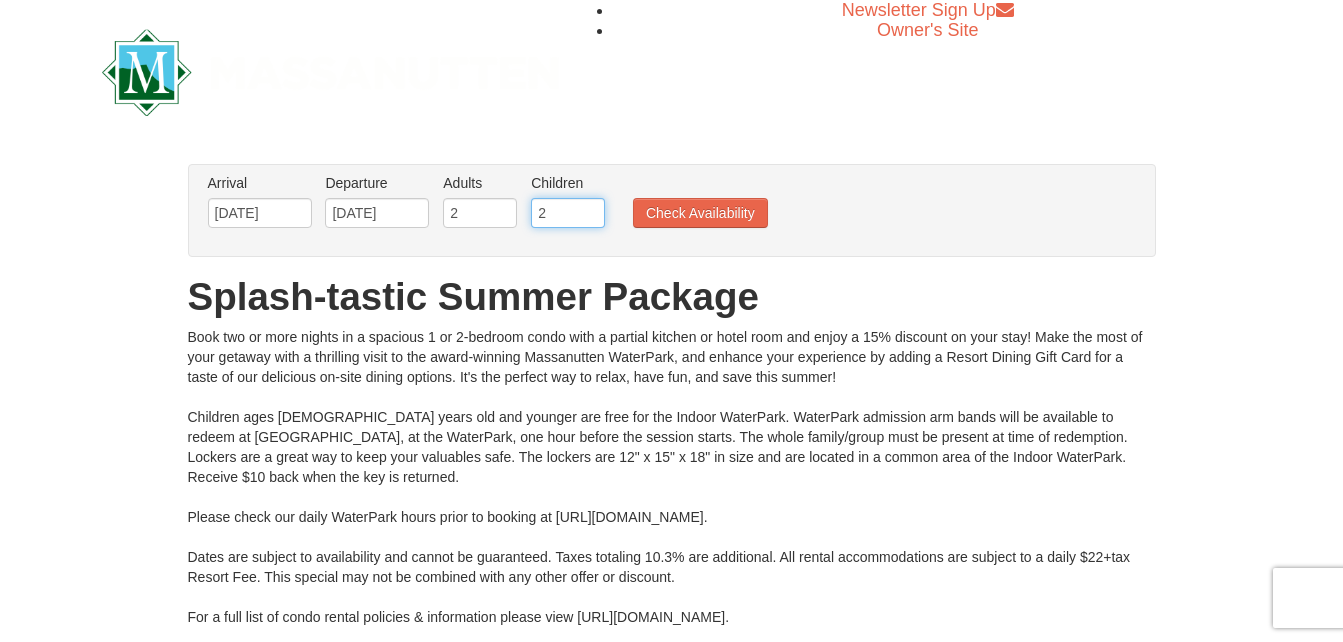 type on "2" 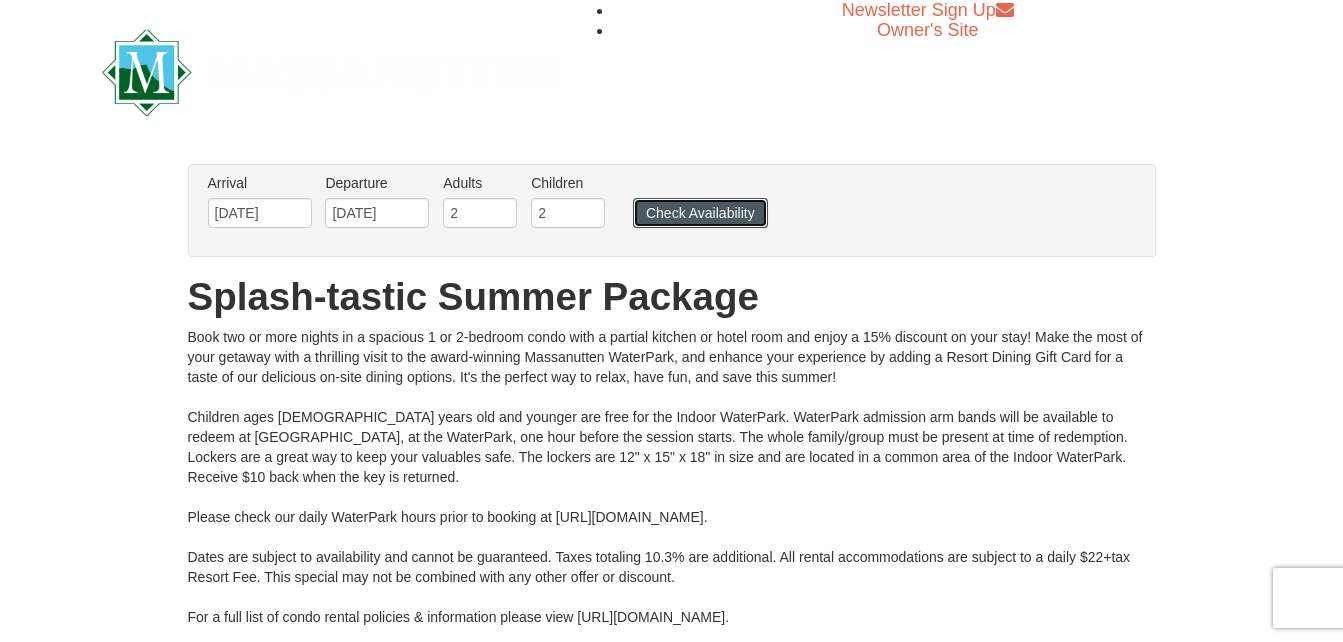 click on "Check Availability" at bounding box center (700, 213) 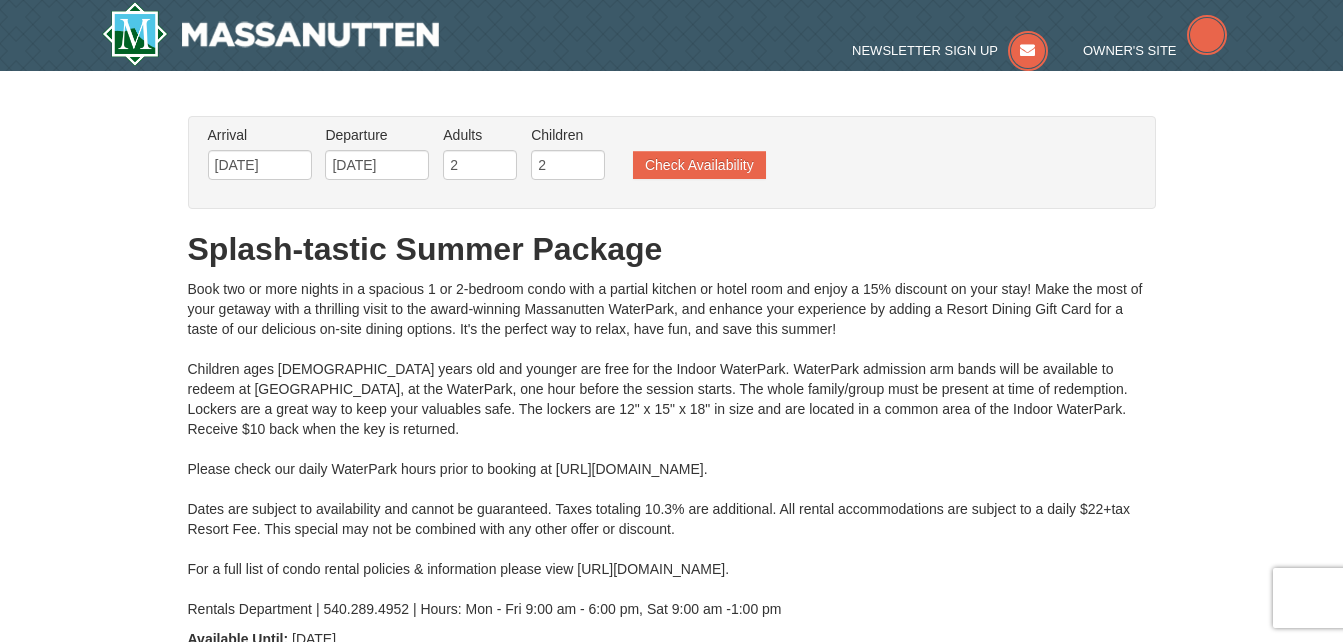 type on "[DATE]" 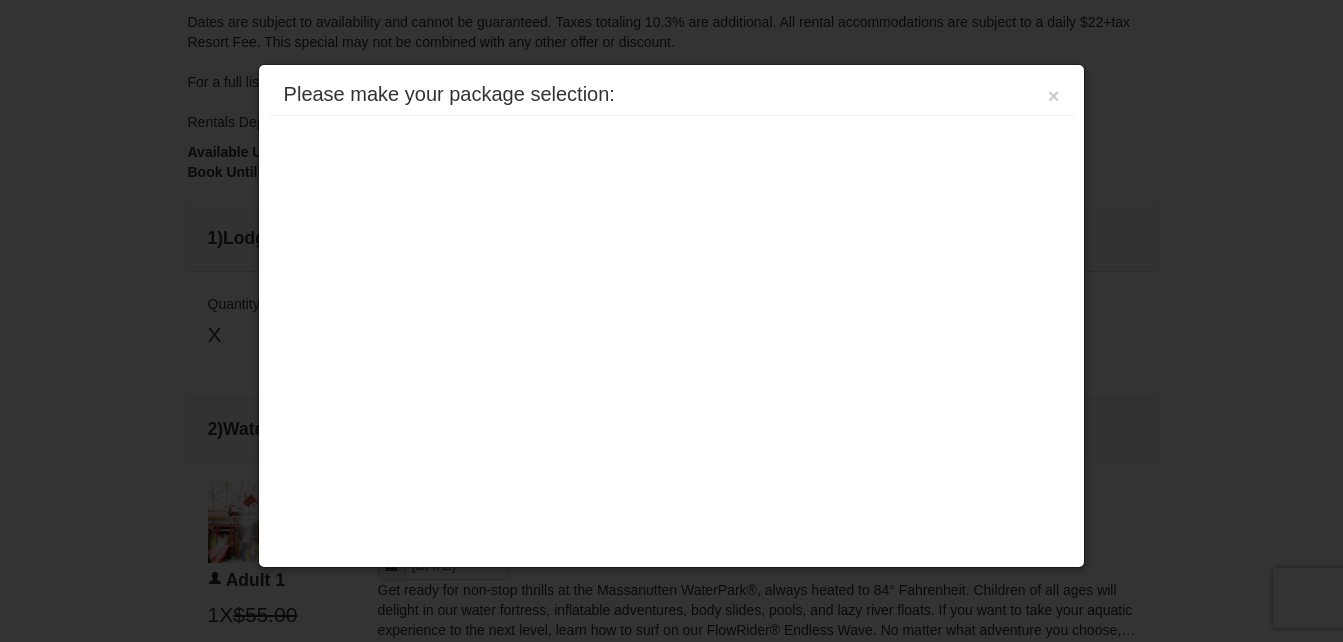 scroll, scrollTop: 0, scrollLeft: 0, axis: both 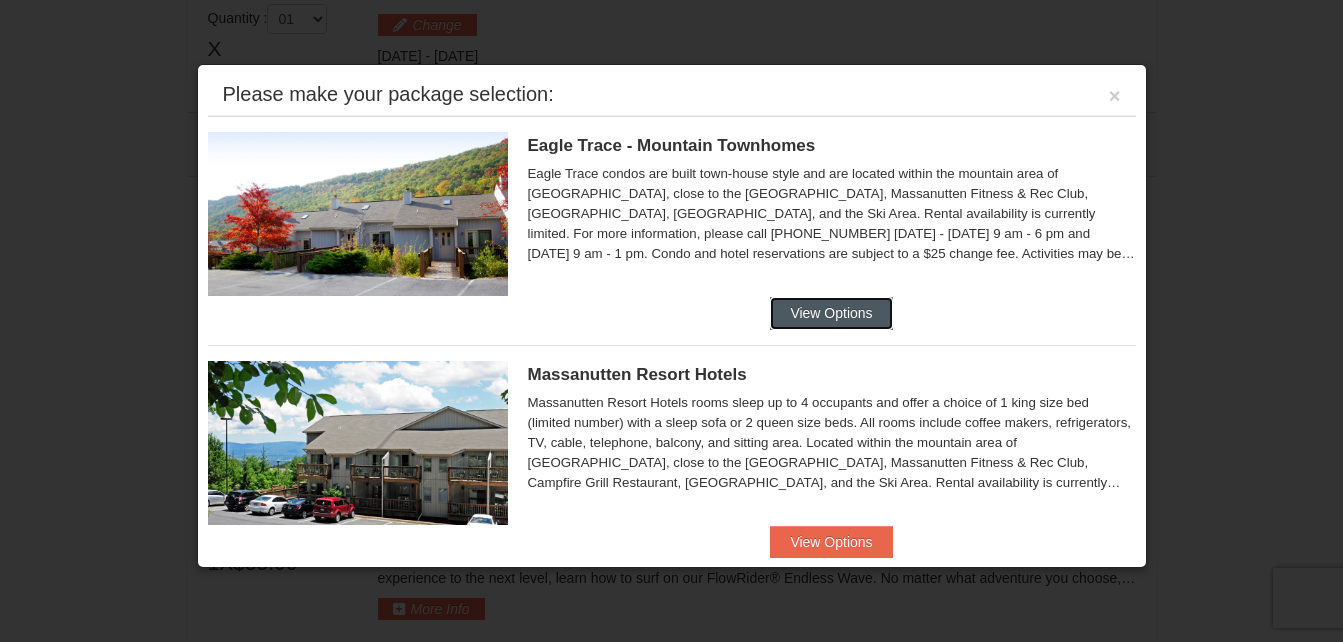 click on "View Options" at bounding box center [831, 313] 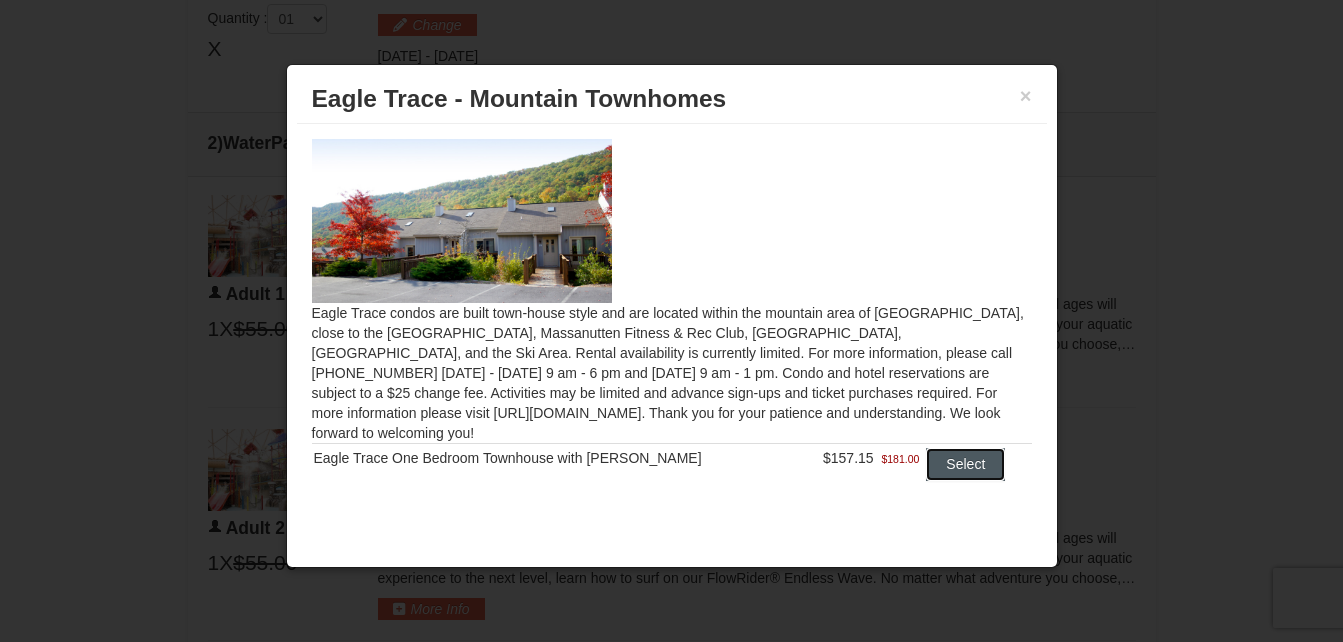 click on "Select" at bounding box center (965, 464) 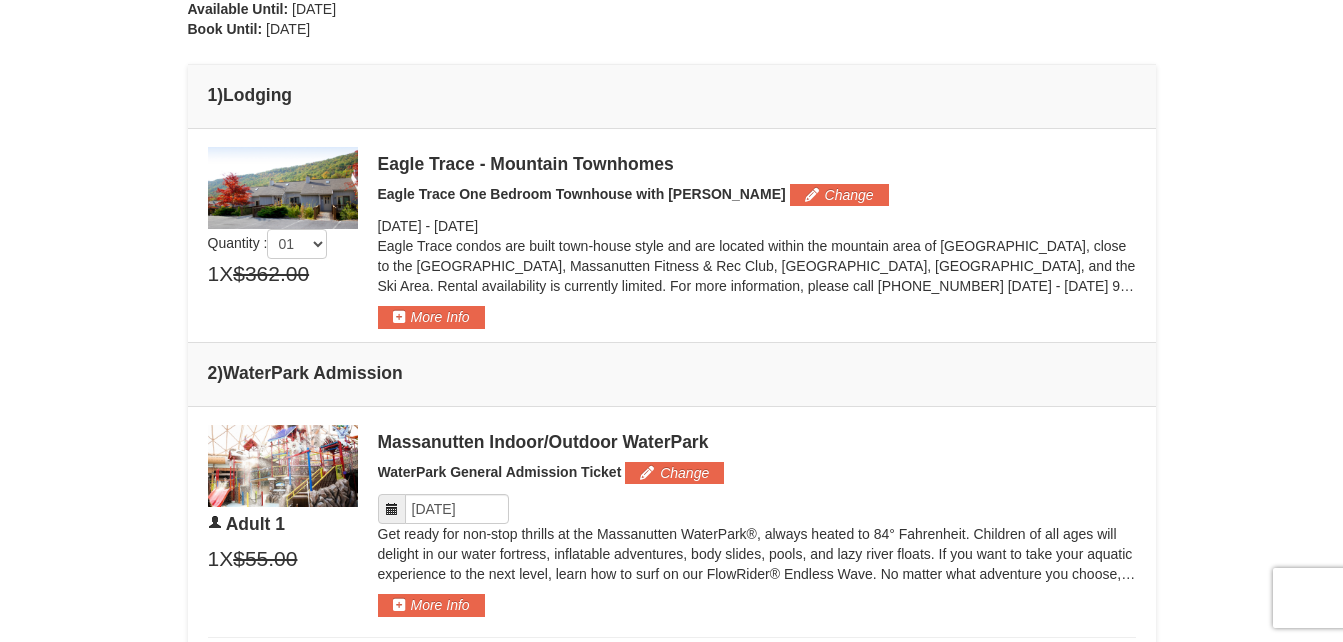scroll, scrollTop: 624, scrollLeft: 0, axis: vertical 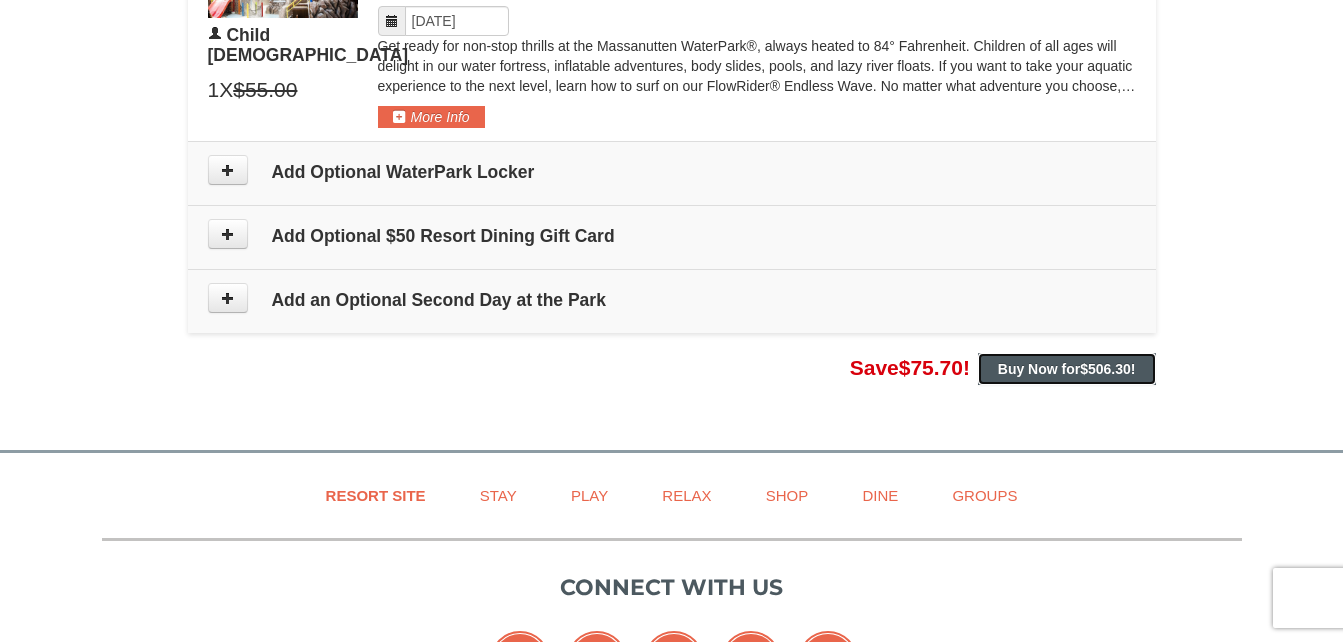 click on "Buy Now for
$506.30 !" at bounding box center (1067, 369) 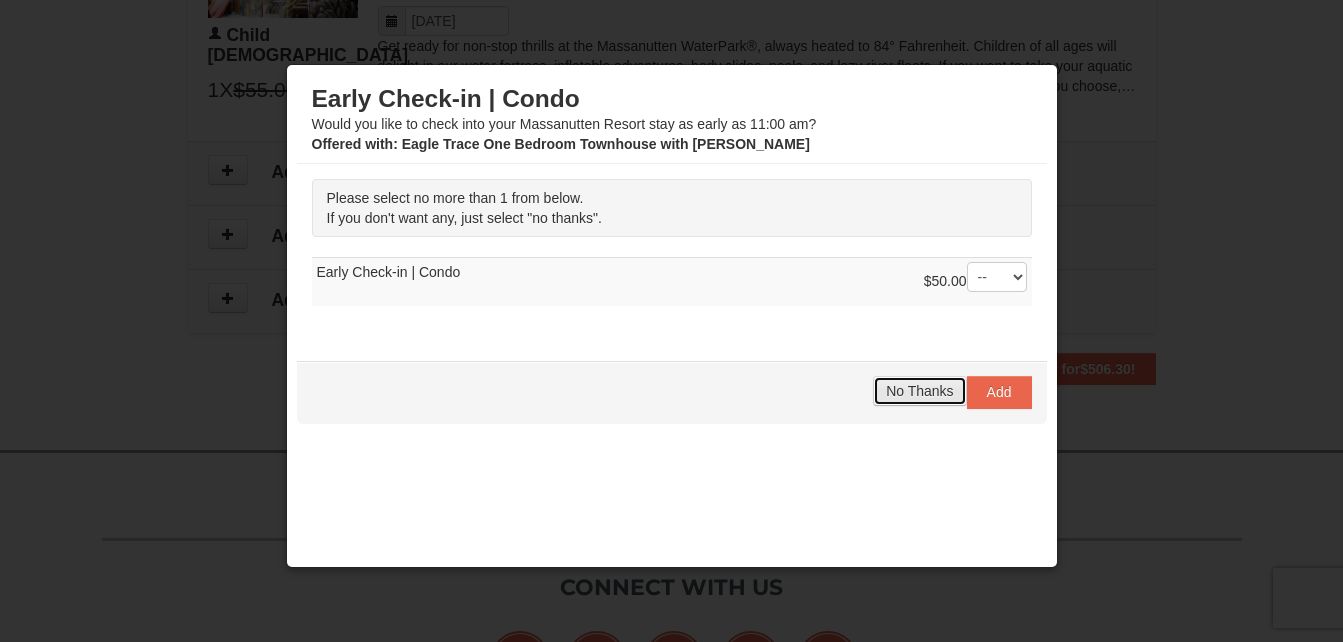 click on "No Thanks" at bounding box center (919, 391) 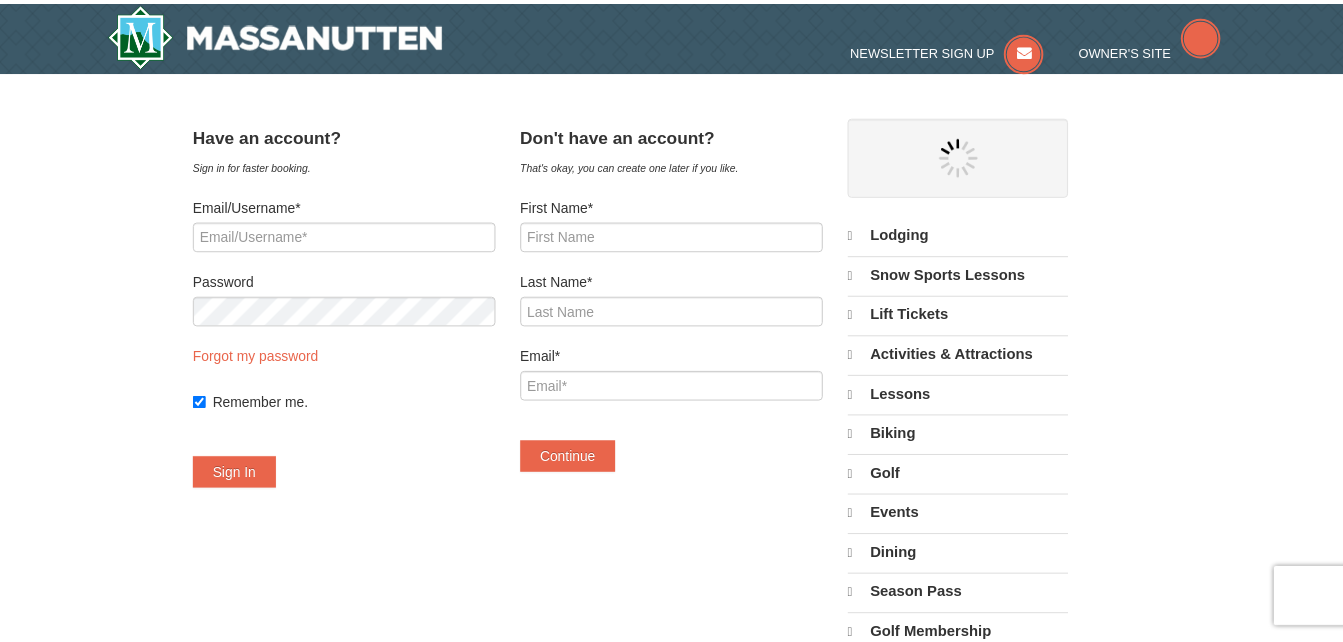 scroll, scrollTop: 0, scrollLeft: 0, axis: both 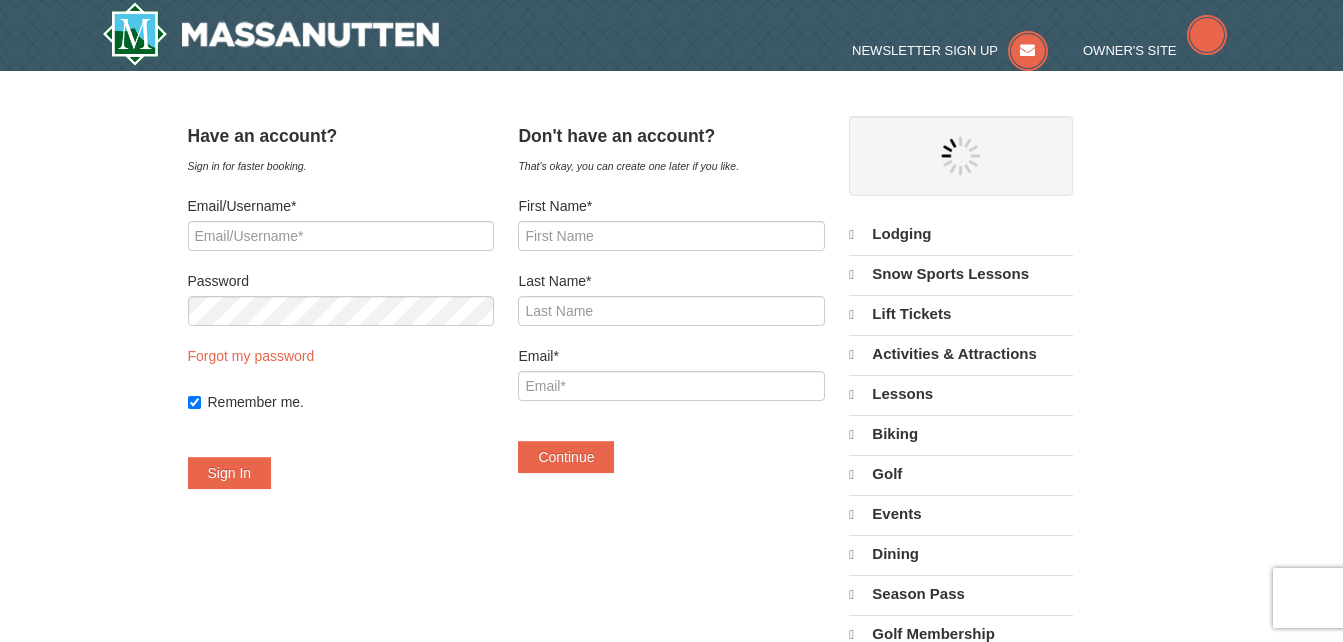 select on "7" 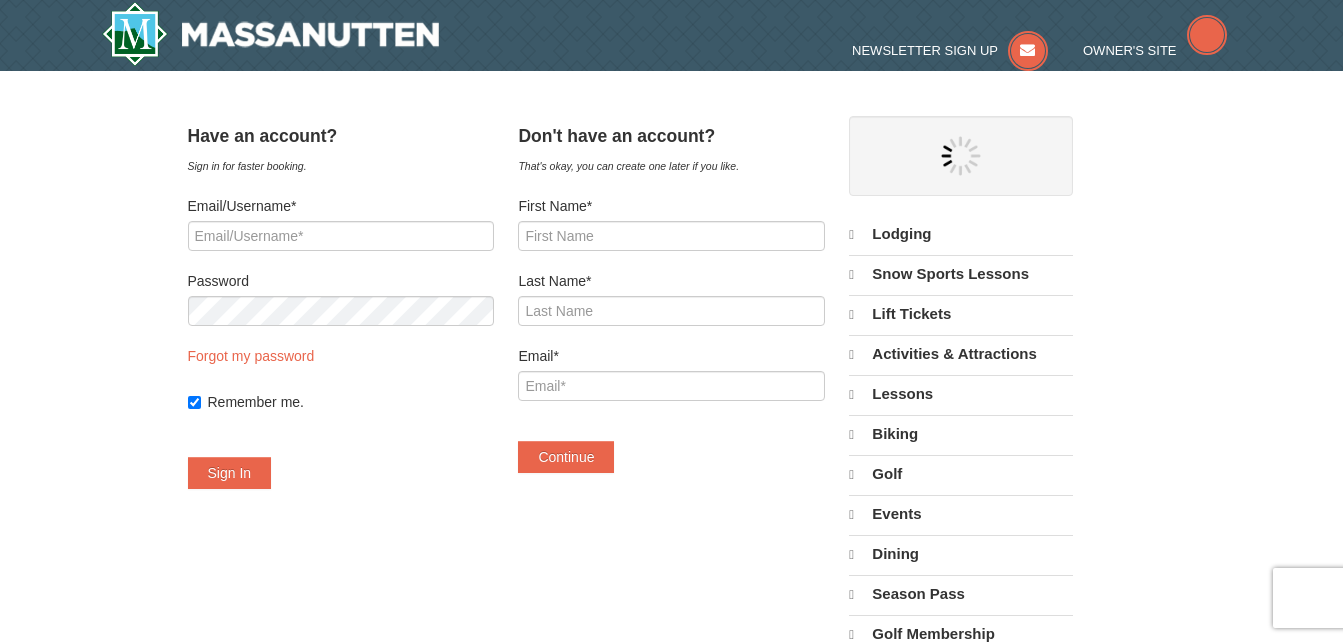 select on "7" 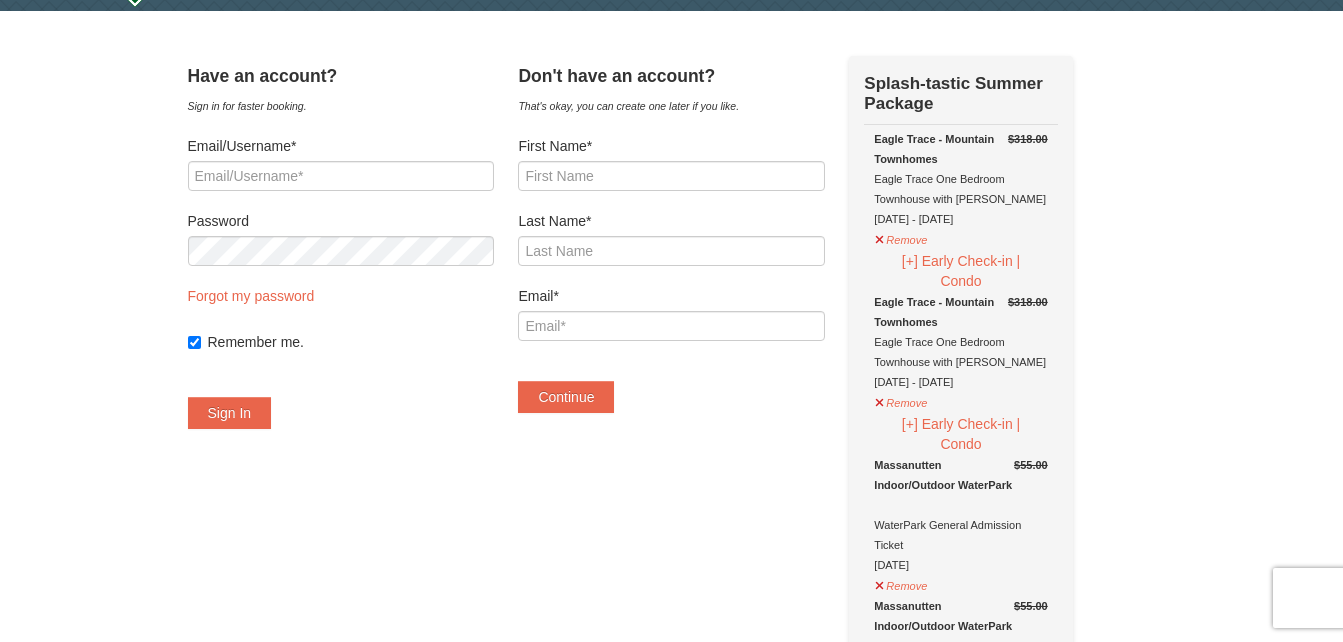 scroll, scrollTop: 0, scrollLeft: 0, axis: both 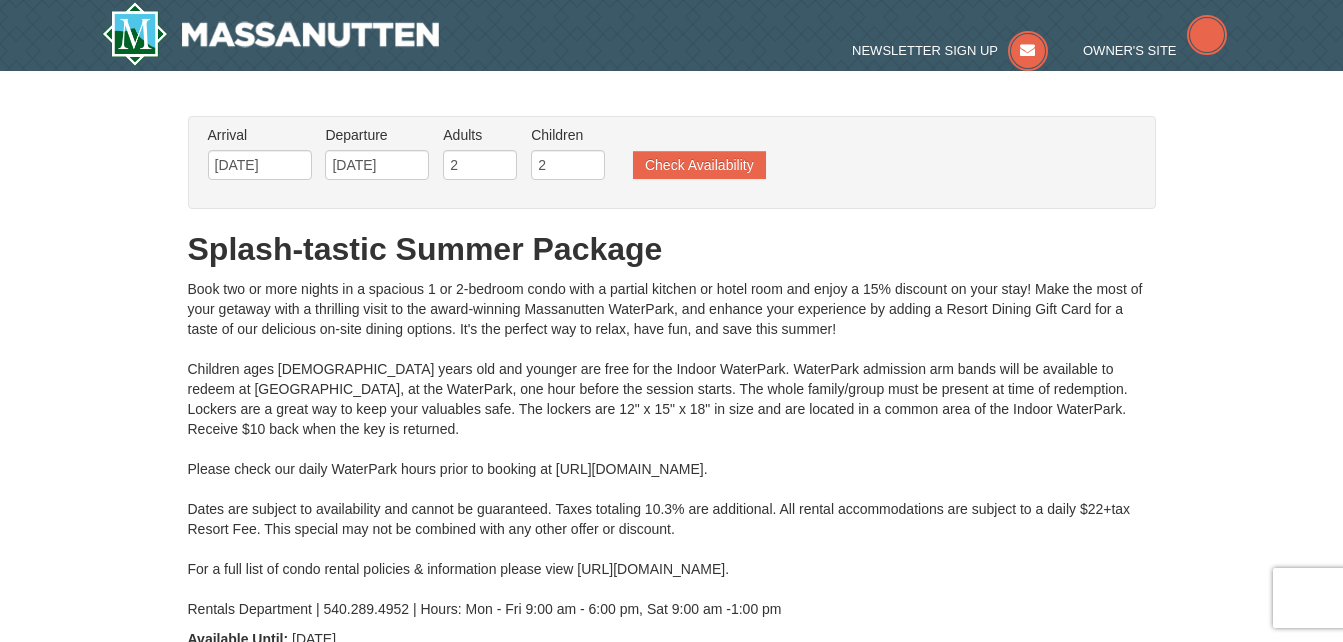 type on "[DATE]" 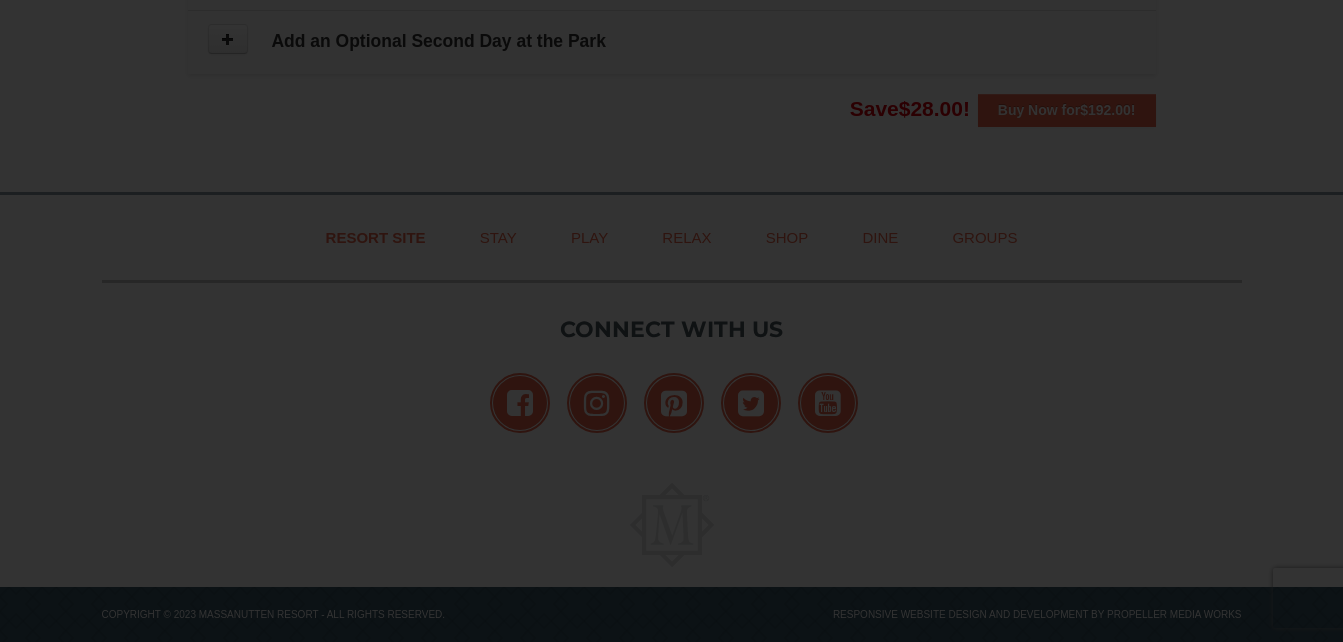 scroll, scrollTop: 1326, scrollLeft: 0, axis: vertical 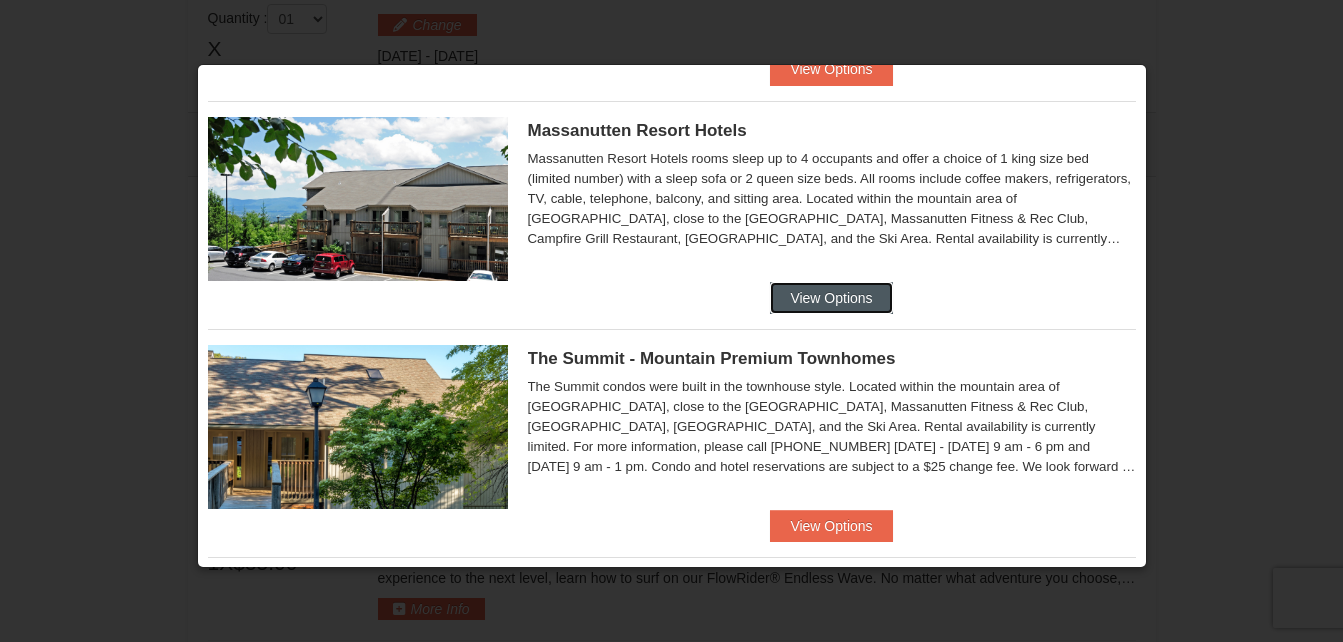 click on "View Options" at bounding box center [831, 298] 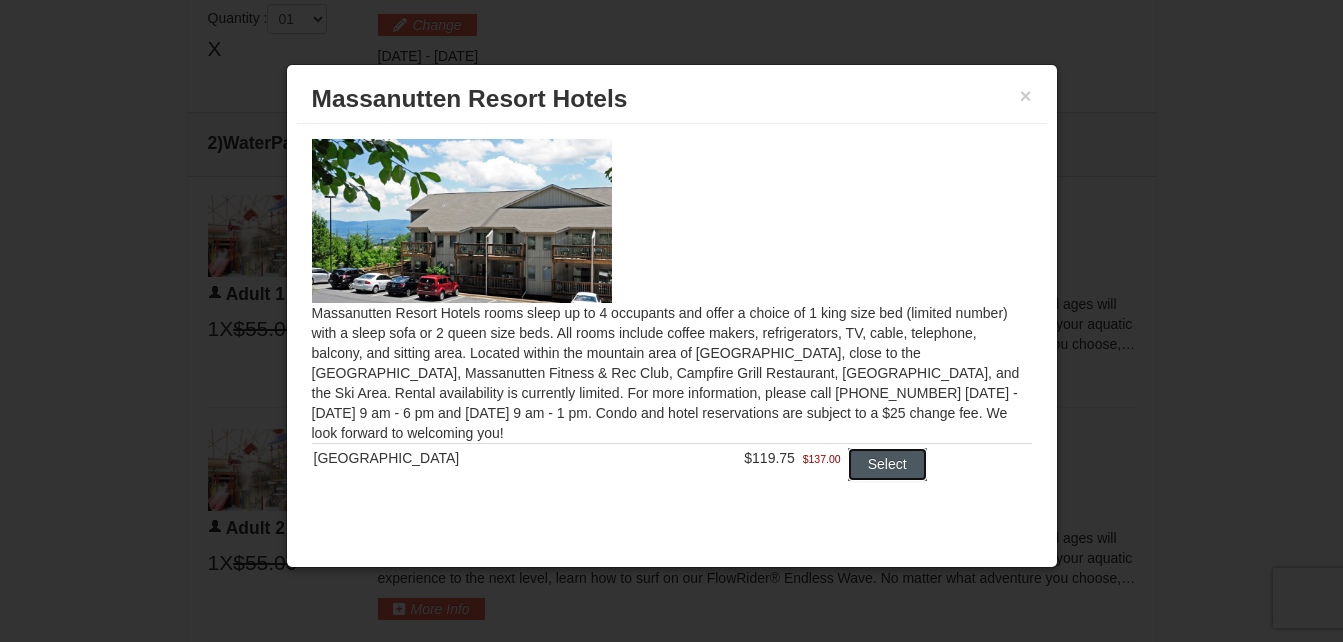 click on "Select" at bounding box center [887, 464] 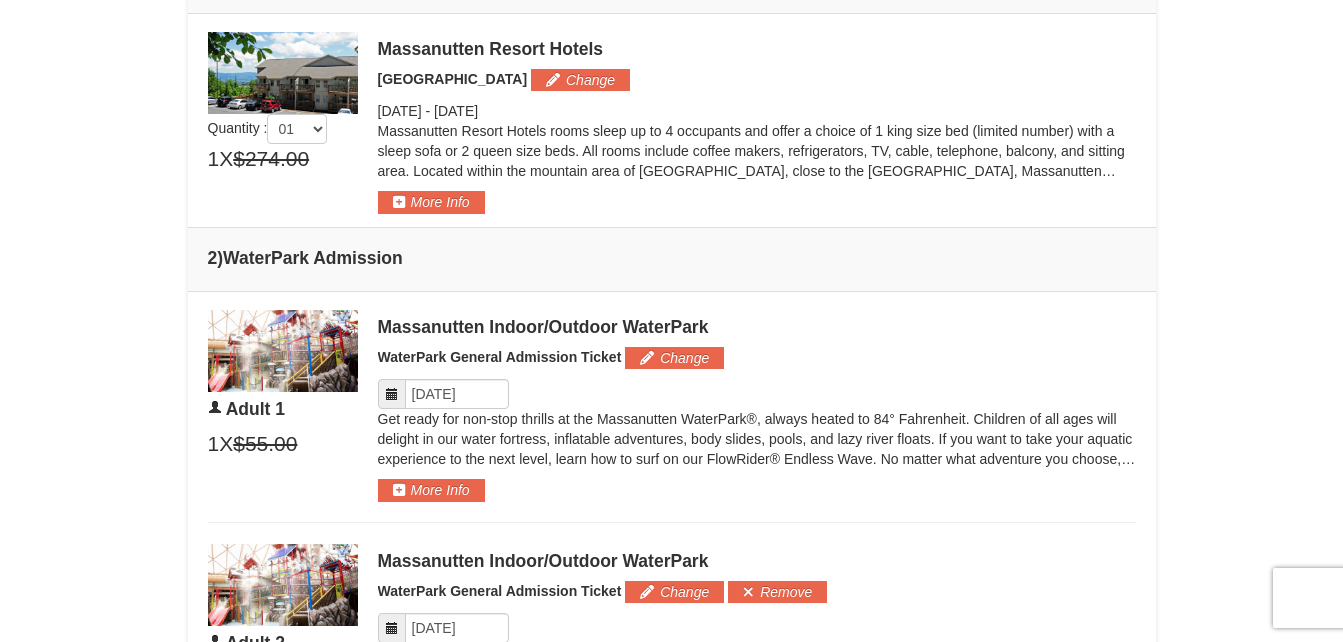 scroll, scrollTop: 749, scrollLeft: 0, axis: vertical 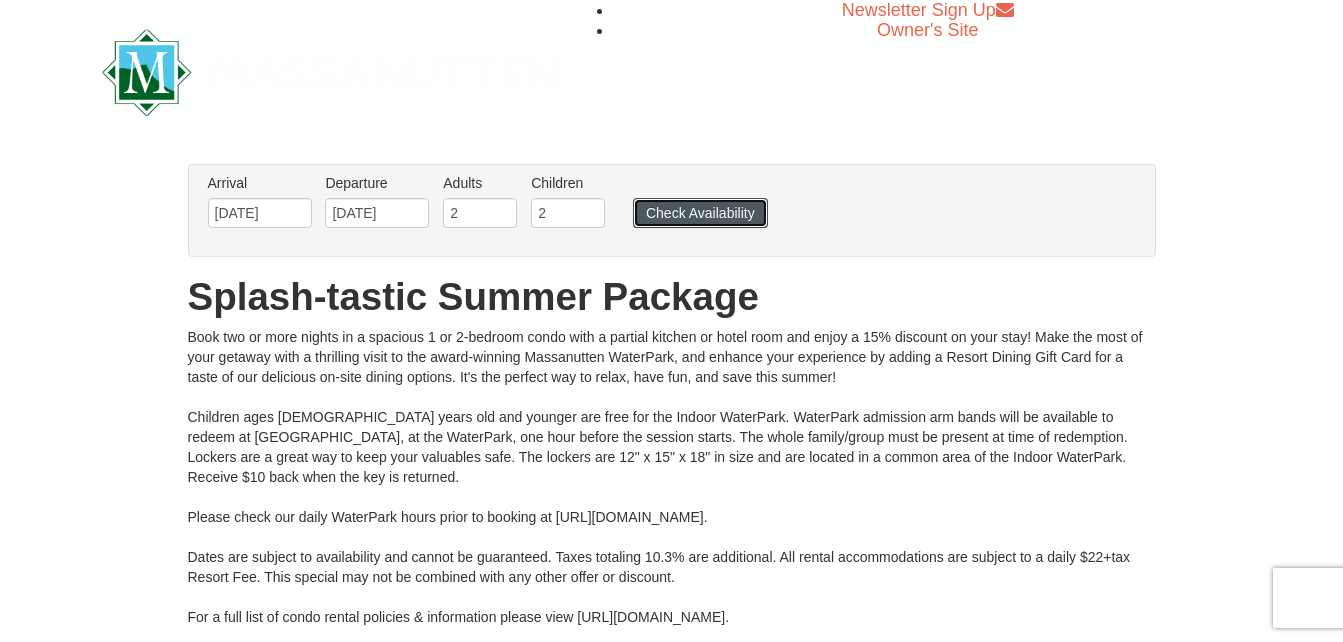 click on "Check Availability" at bounding box center (700, 213) 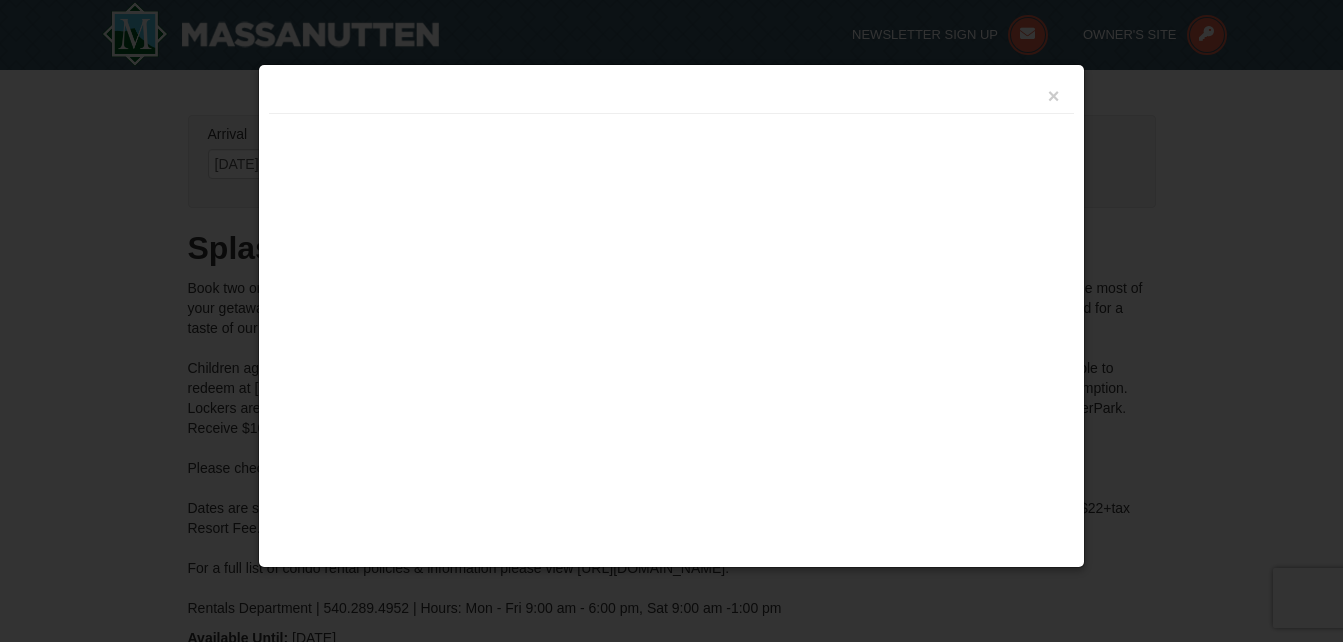 scroll, scrollTop: 614, scrollLeft: 0, axis: vertical 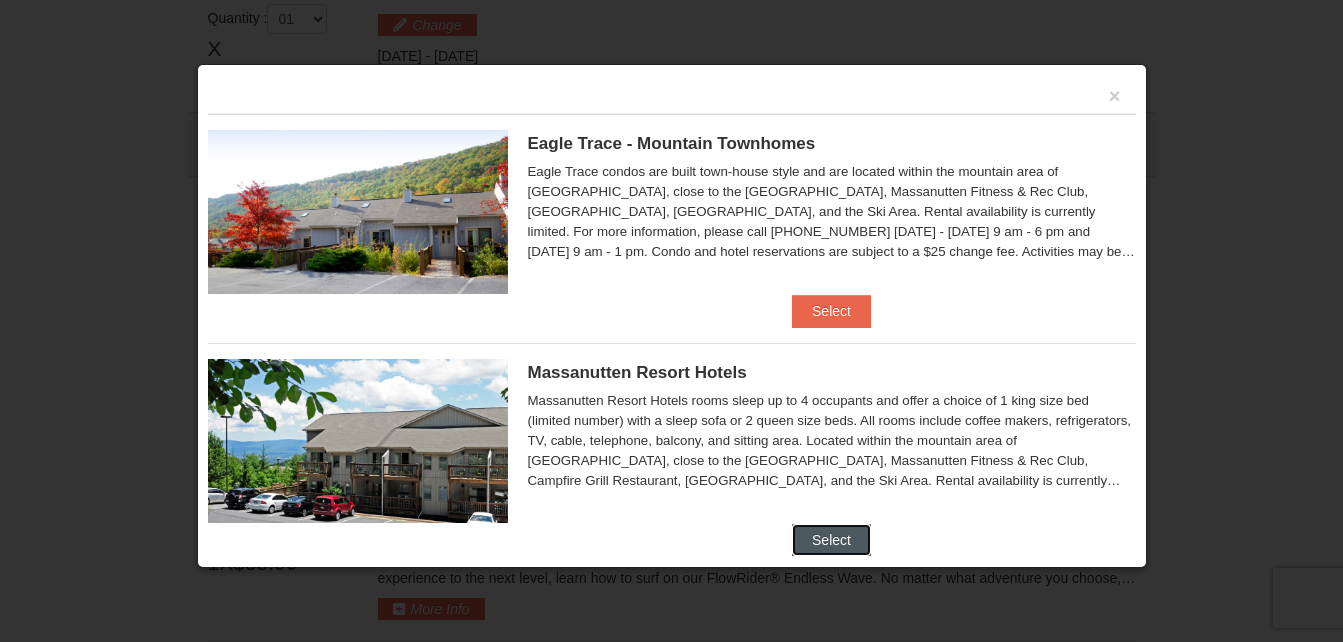 click on "Select" at bounding box center [831, 540] 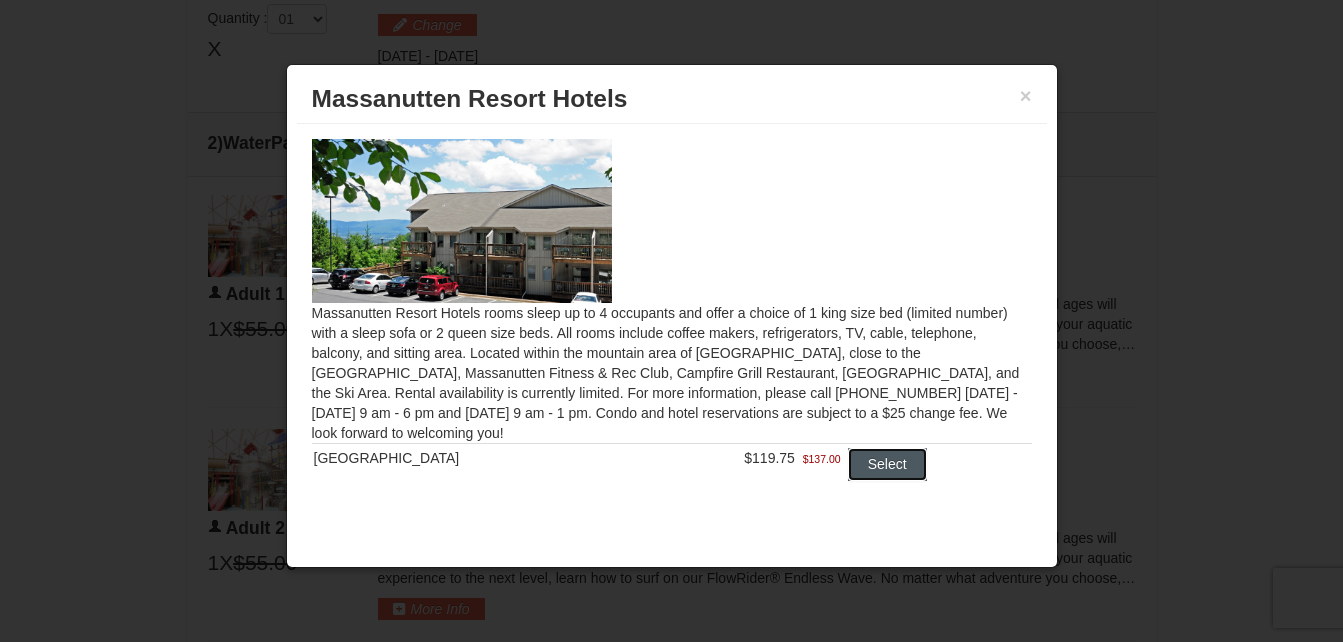 click on "Select" at bounding box center [887, 464] 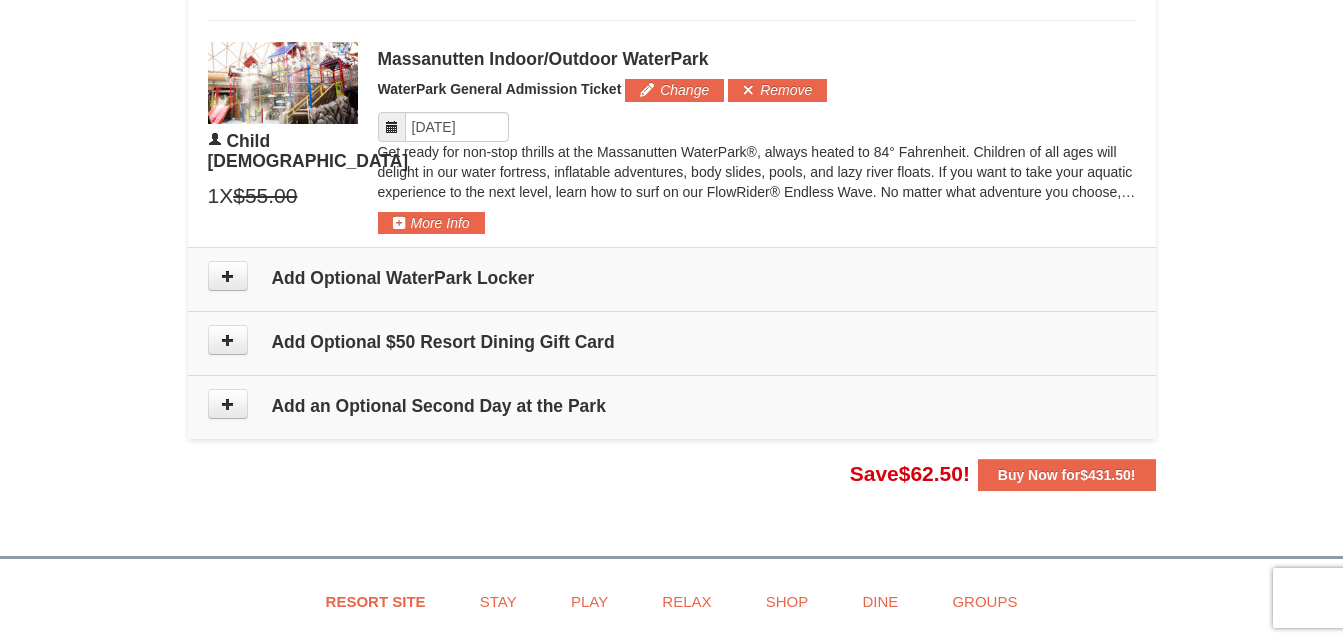 scroll, scrollTop: 1726, scrollLeft: 0, axis: vertical 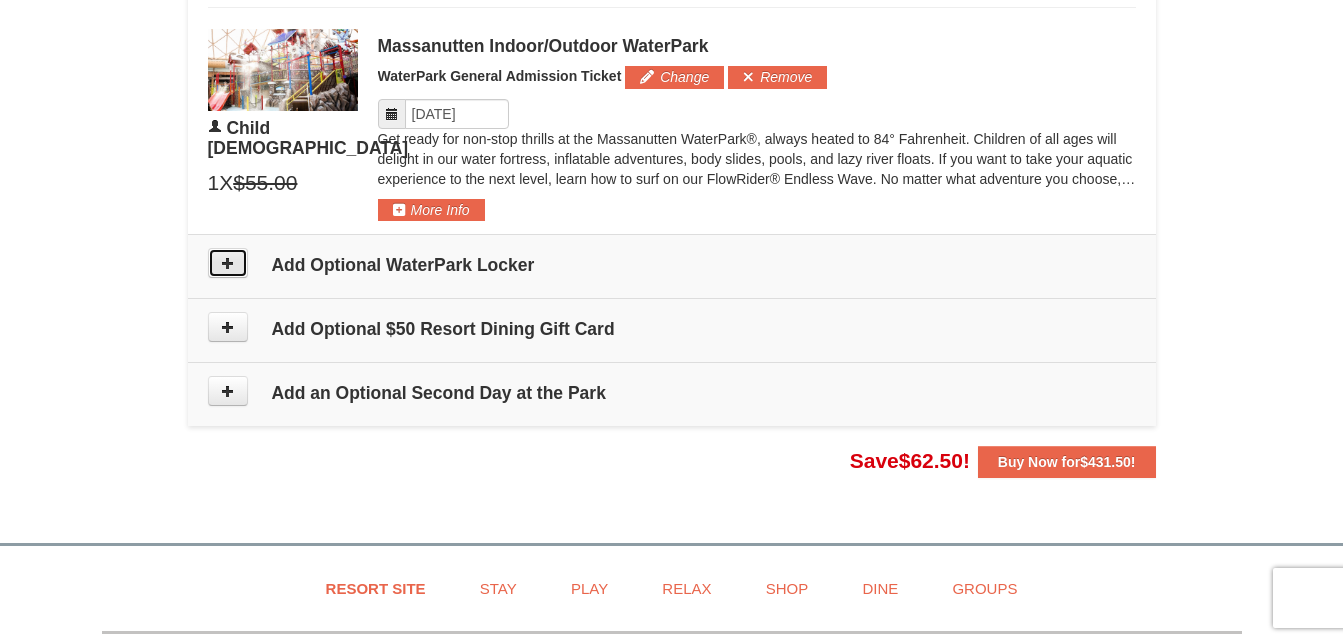 click at bounding box center (228, 263) 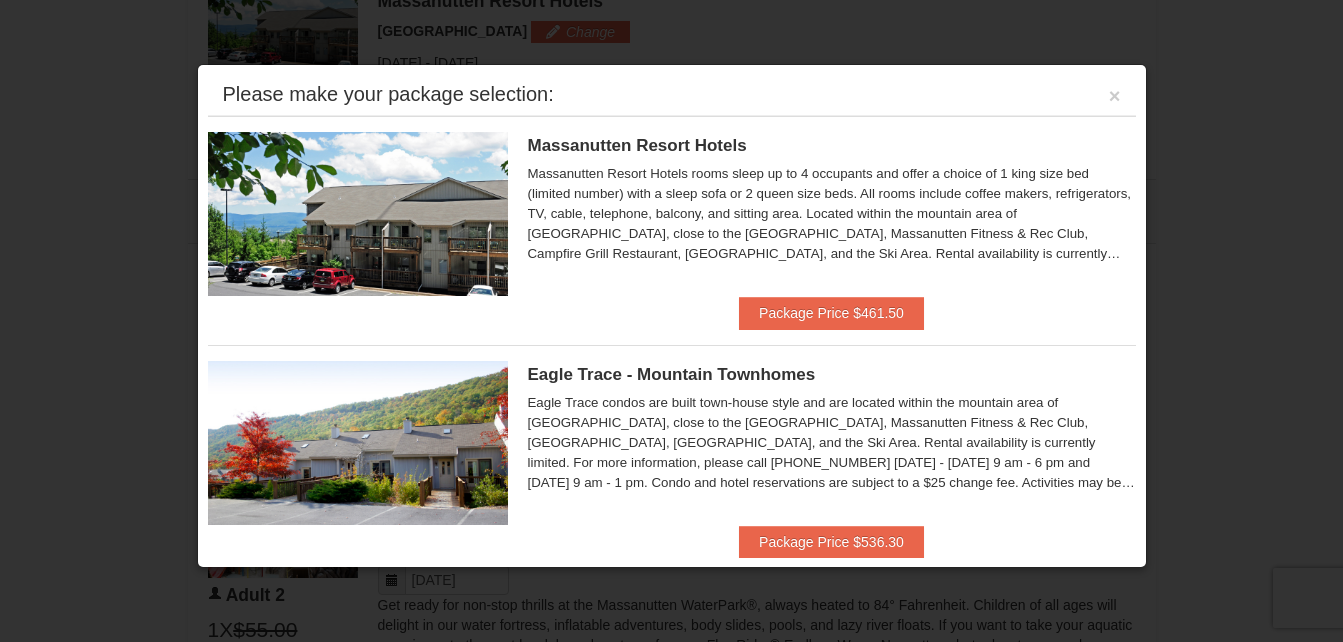 scroll, scrollTop: 776, scrollLeft: 0, axis: vertical 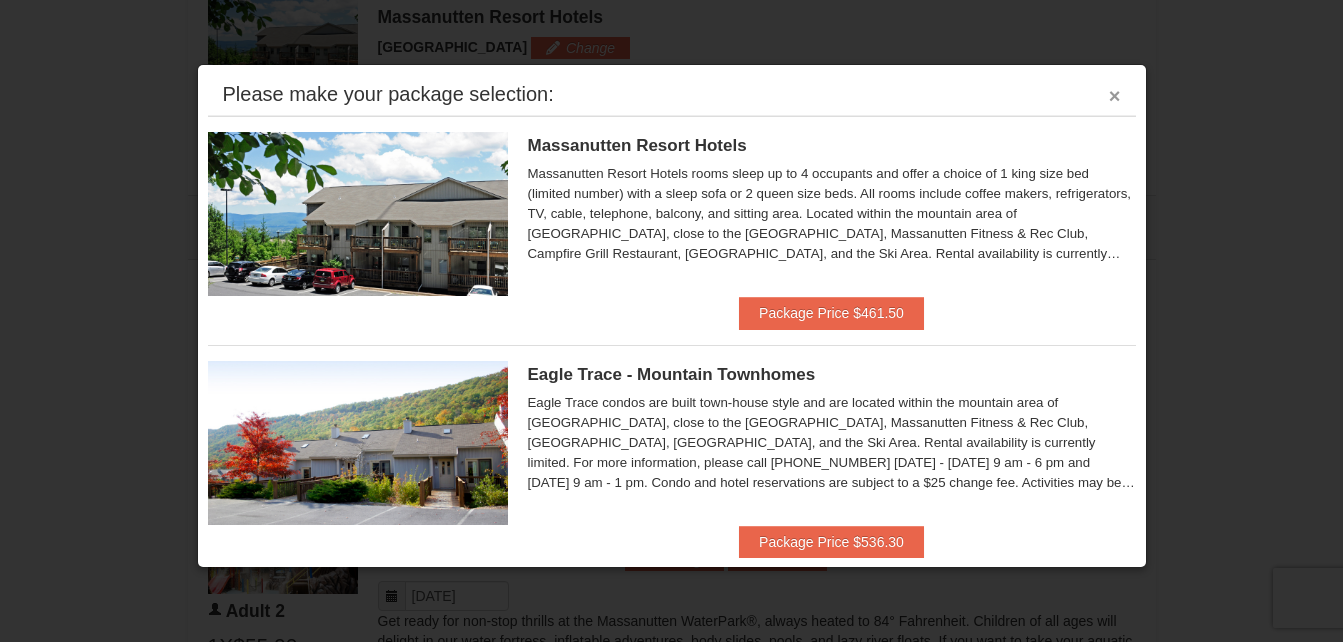 click on "×" at bounding box center (1115, 96) 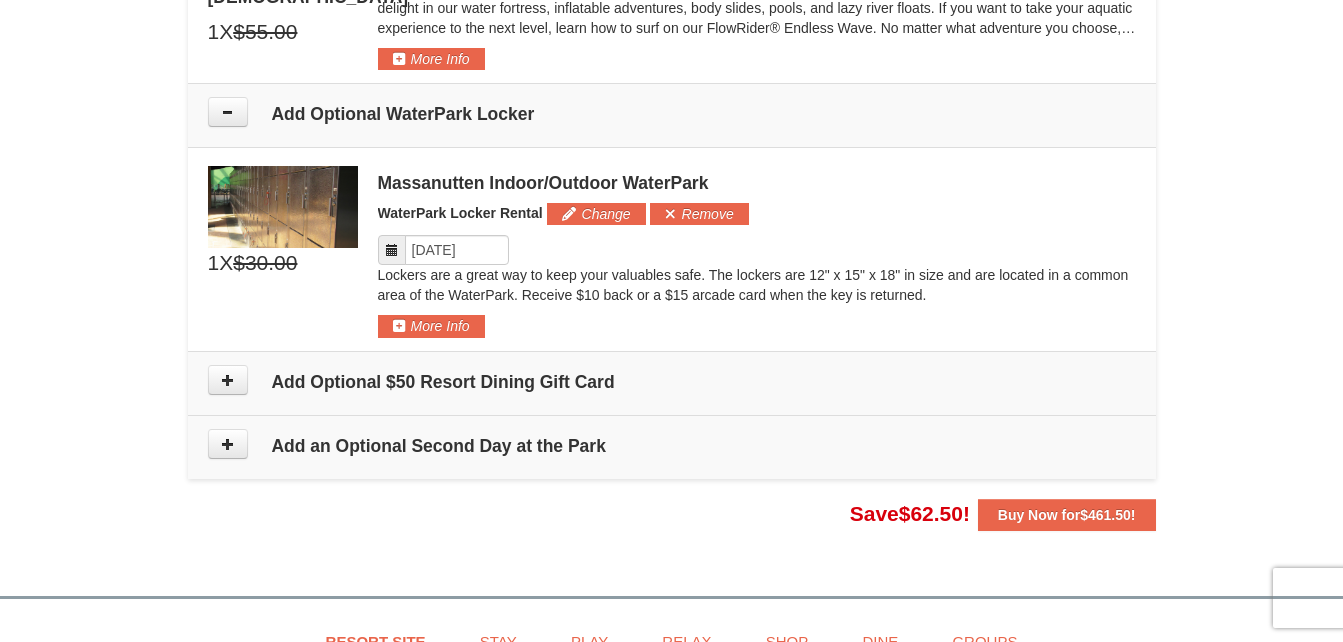 scroll, scrollTop: 1922, scrollLeft: 0, axis: vertical 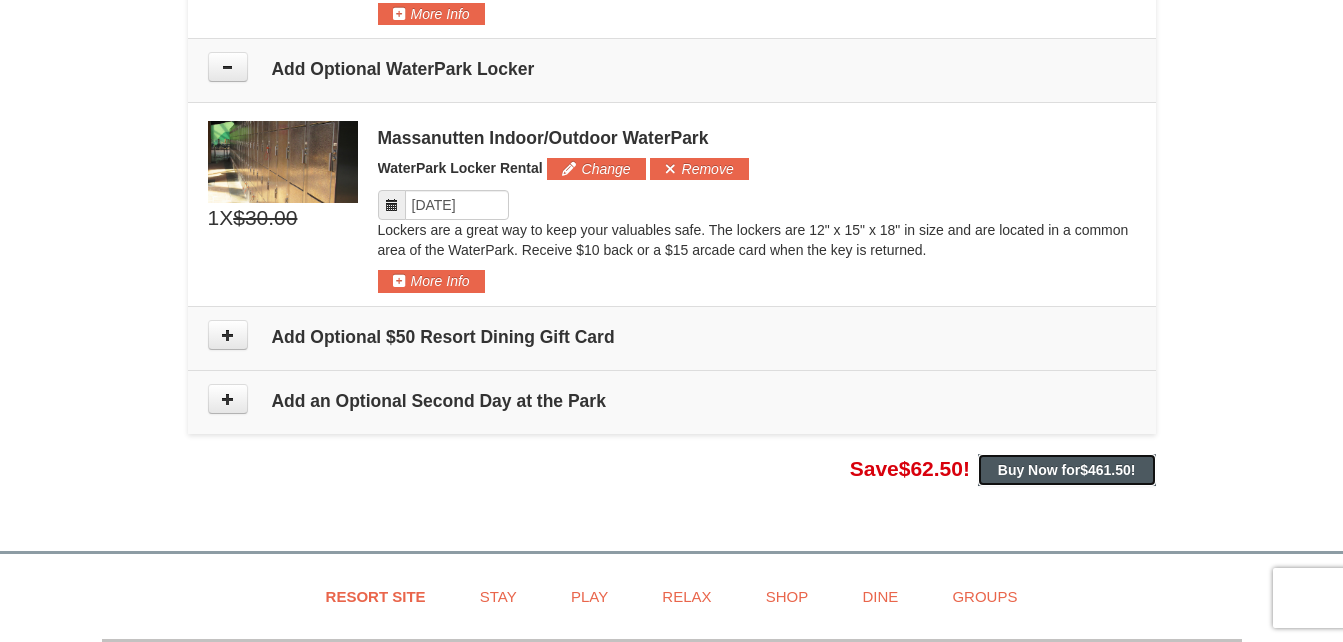 click on "Buy Now for
$461.50 !" at bounding box center (1067, 470) 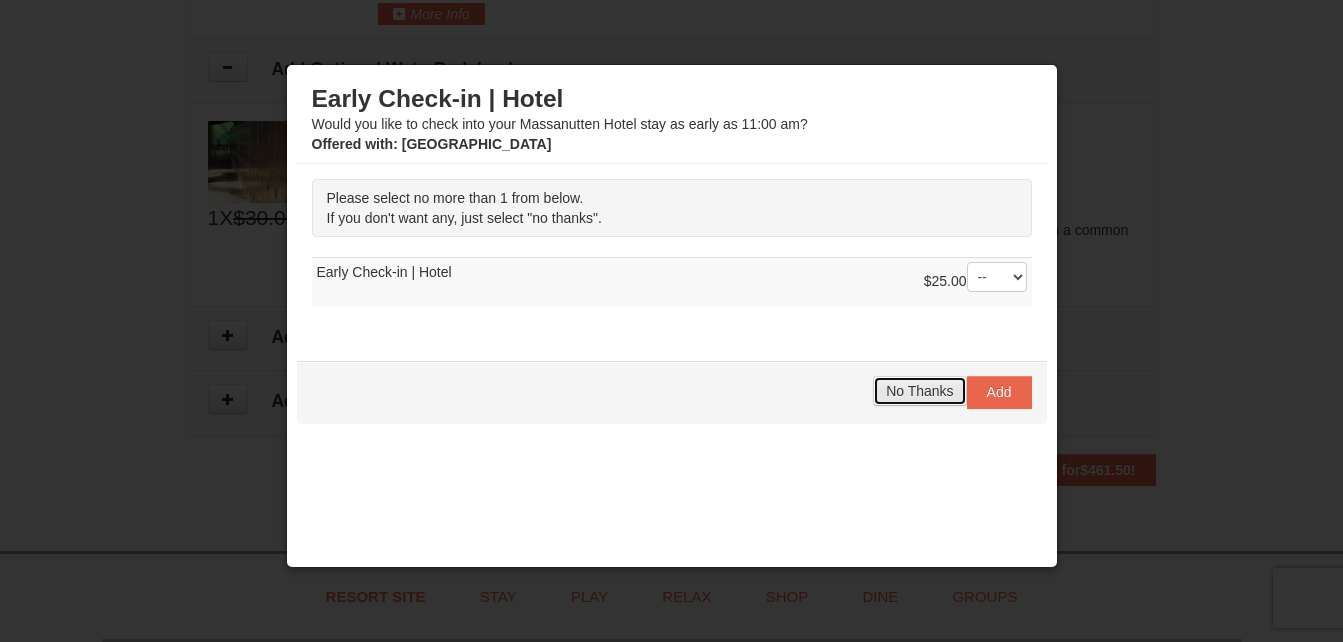 click on "No Thanks" at bounding box center (919, 391) 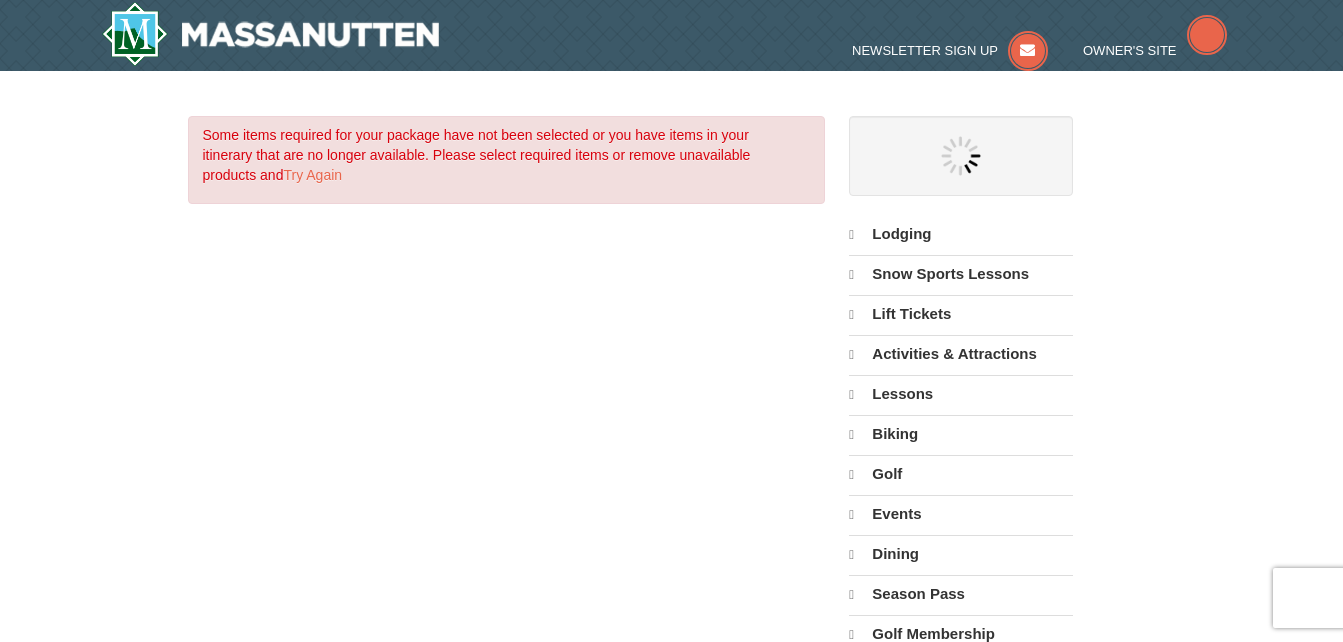 scroll, scrollTop: 0, scrollLeft: 0, axis: both 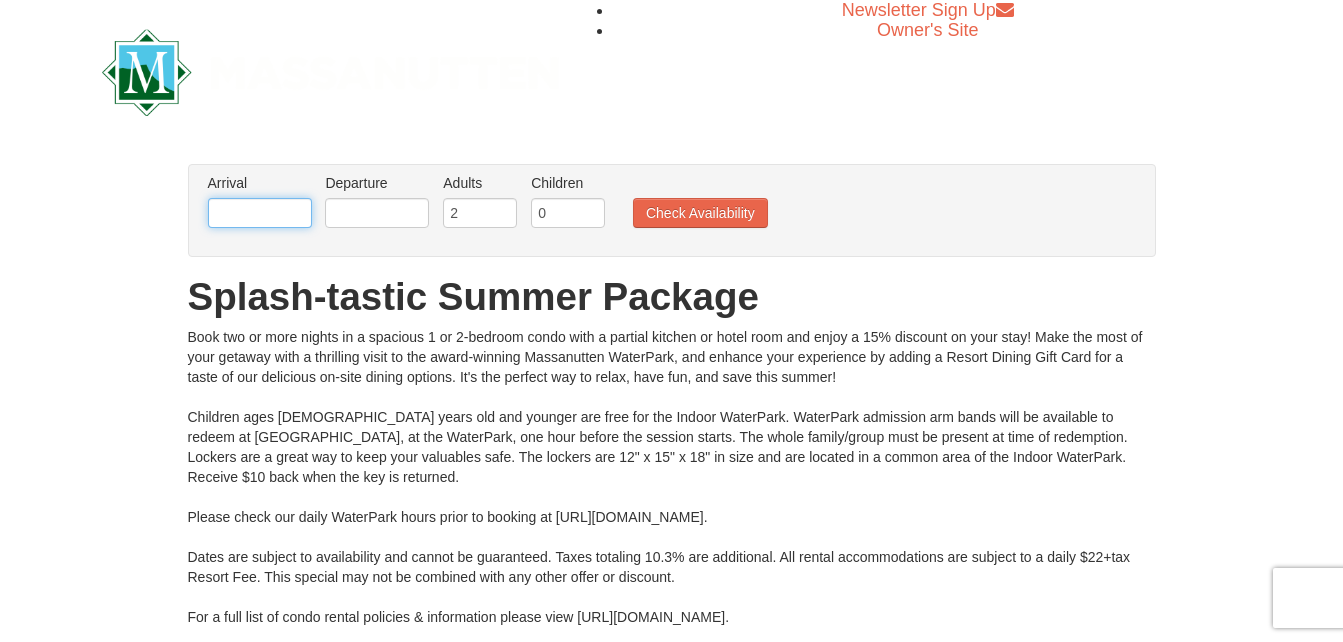 click at bounding box center (260, 213) 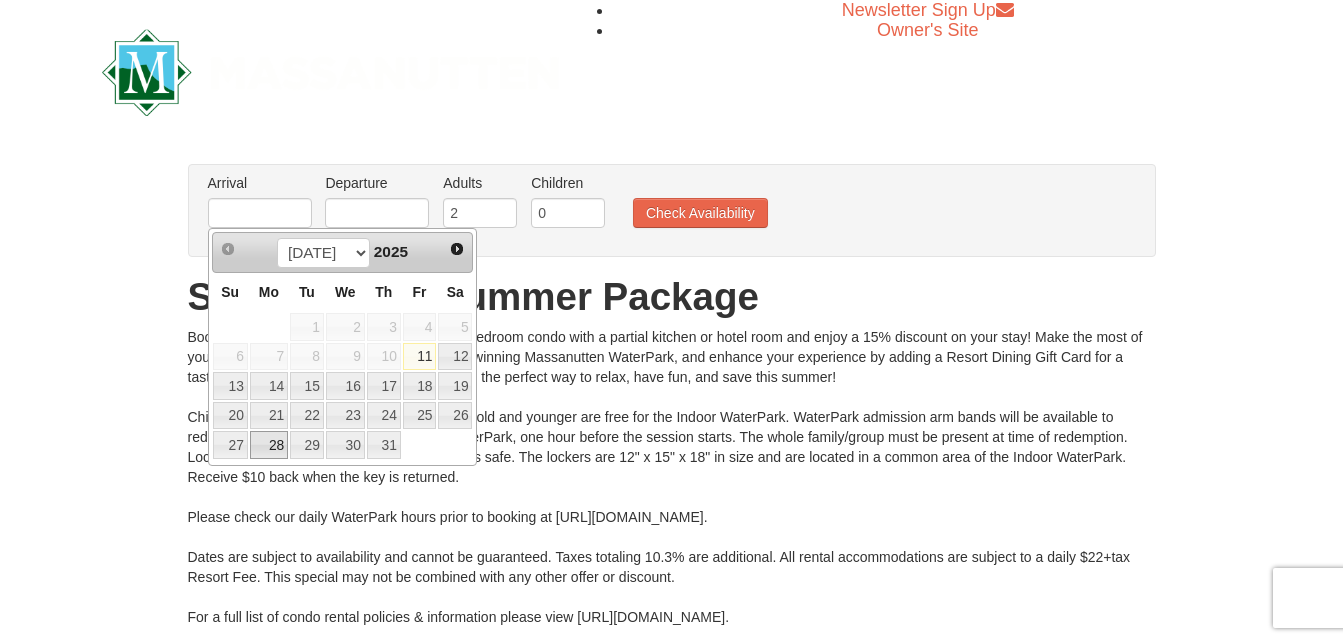 click on "28" at bounding box center (269, 445) 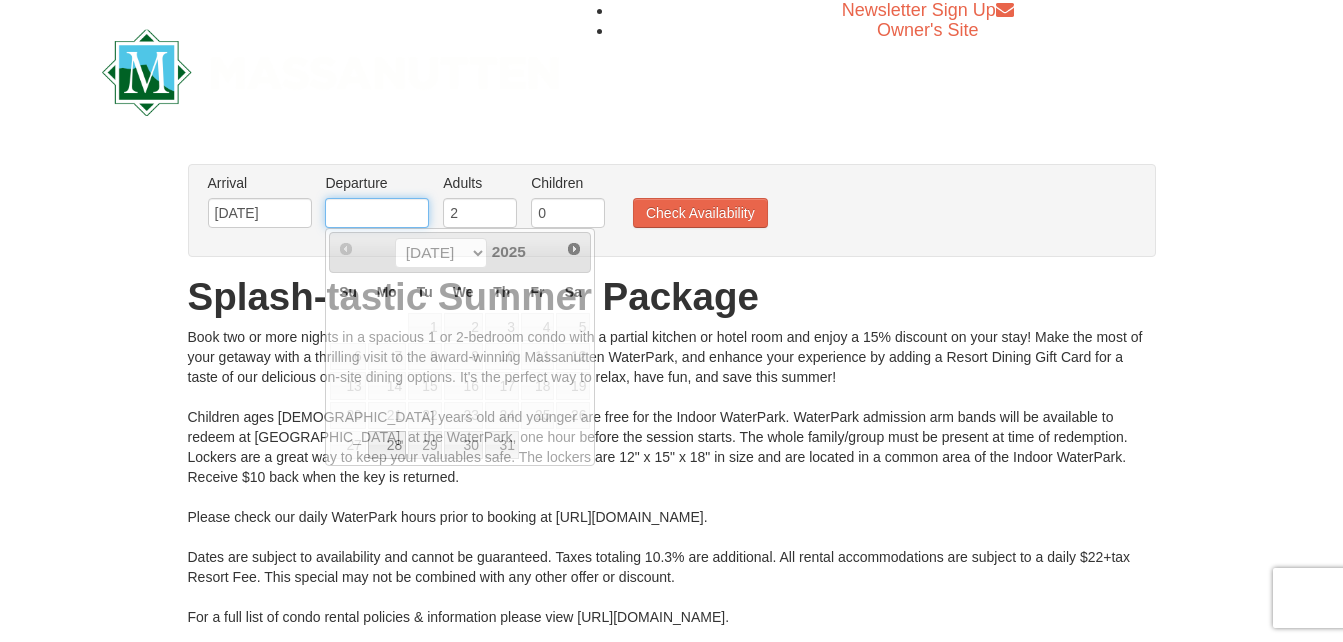 click at bounding box center (377, 213) 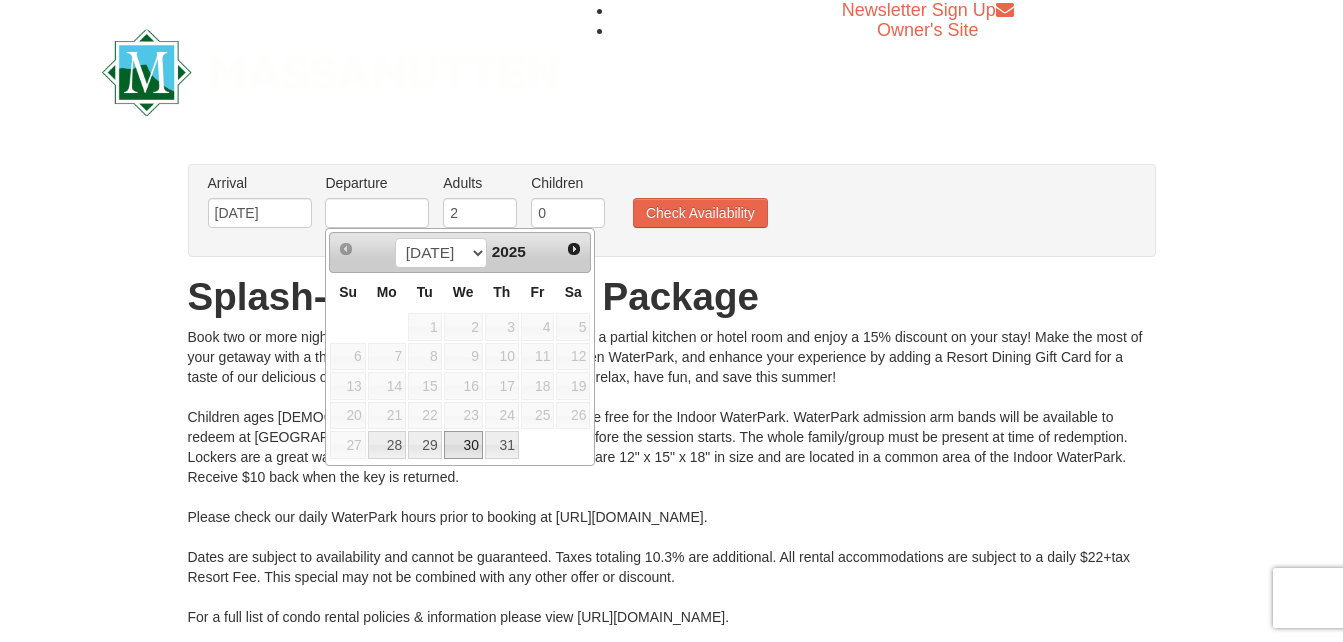 click on "30" at bounding box center (463, 445) 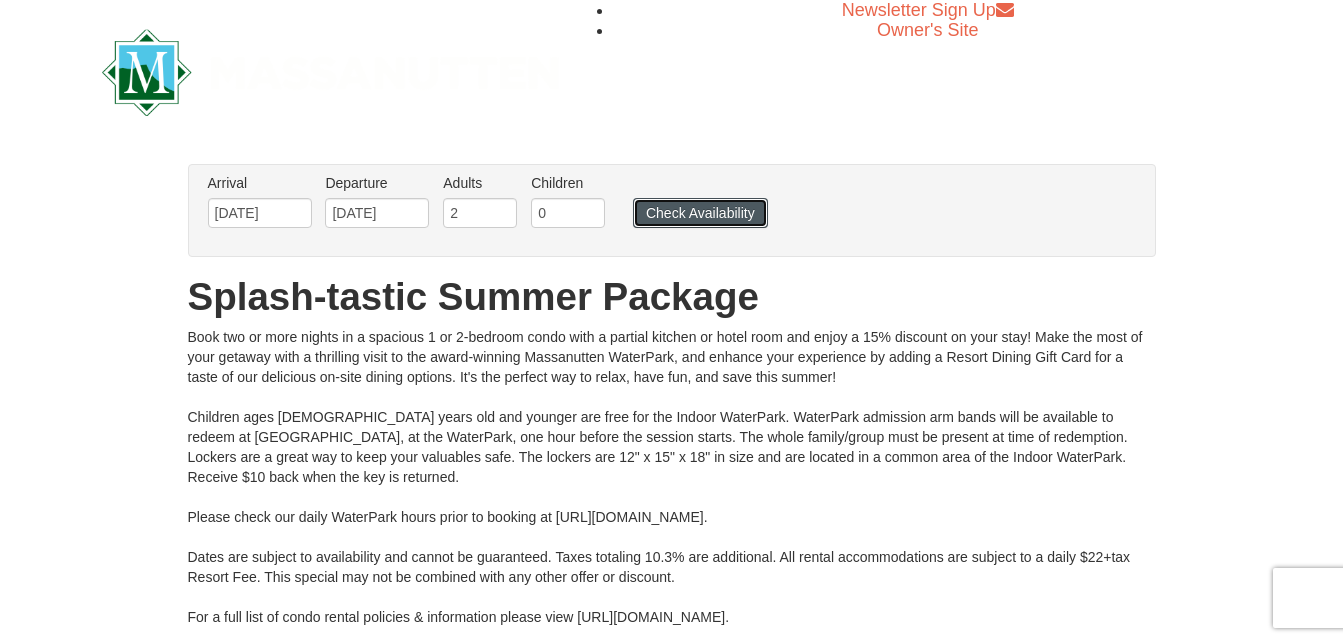 click on "Check Availability" at bounding box center (700, 213) 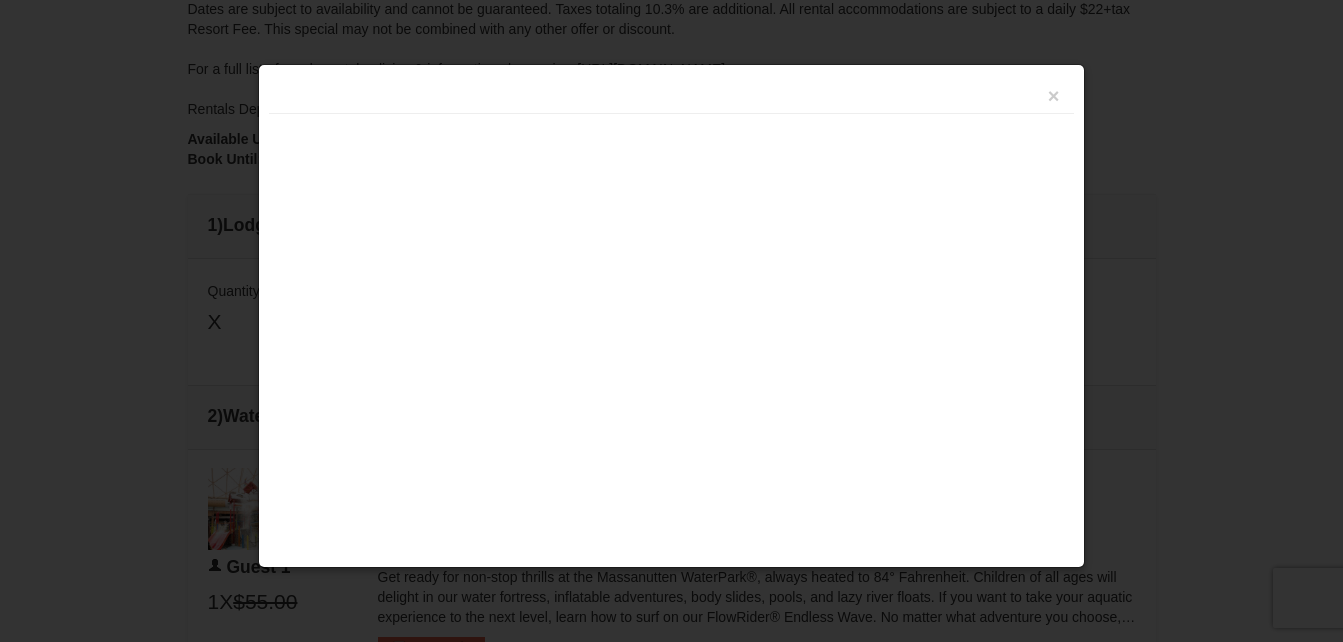 scroll, scrollTop: 0, scrollLeft: 0, axis: both 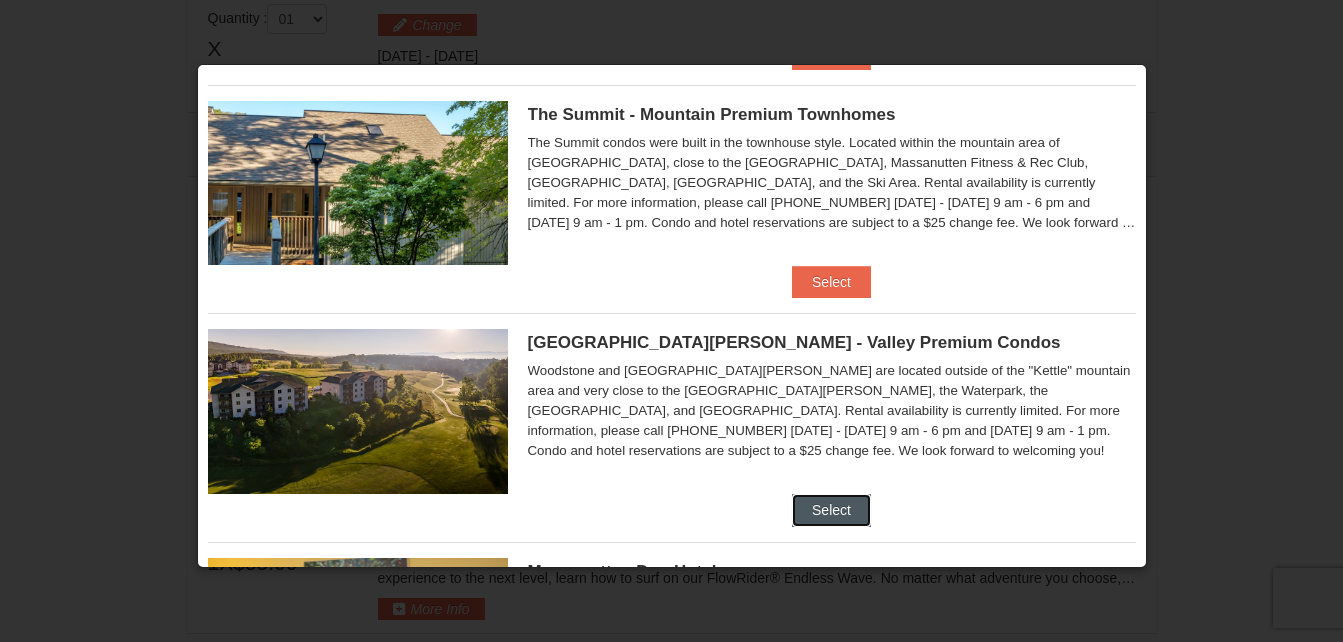 click on "Select" at bounding box center (831, 510) 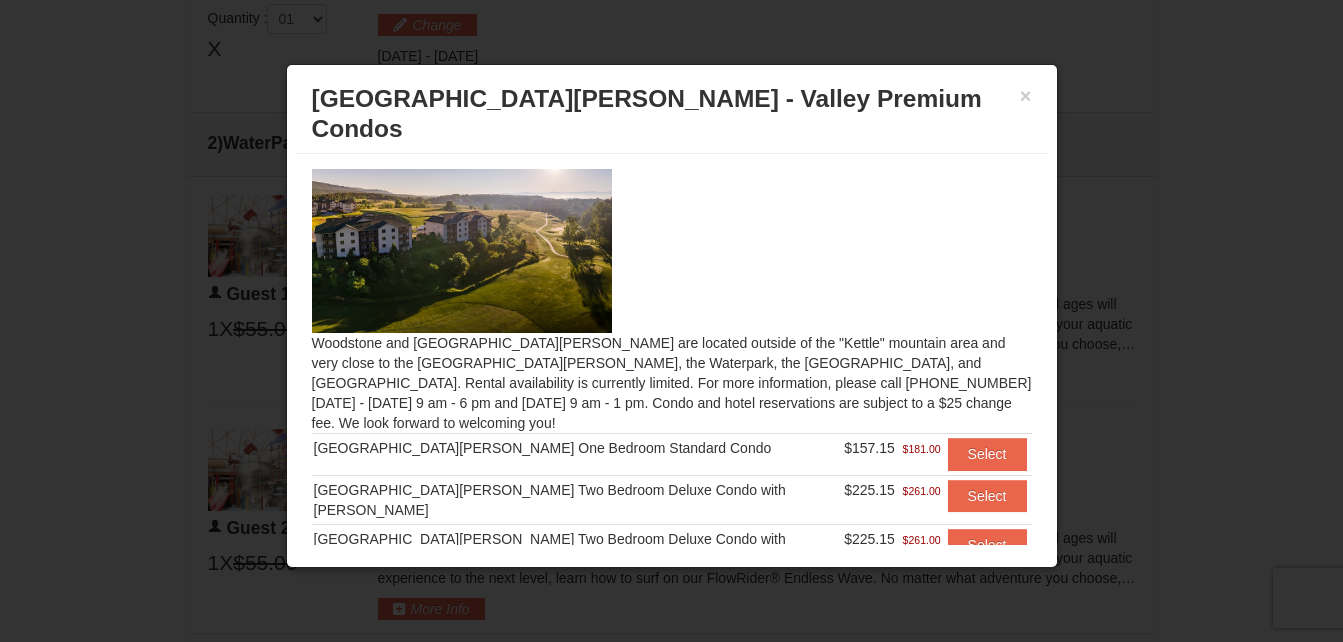 click at bounding box center [462, 251] 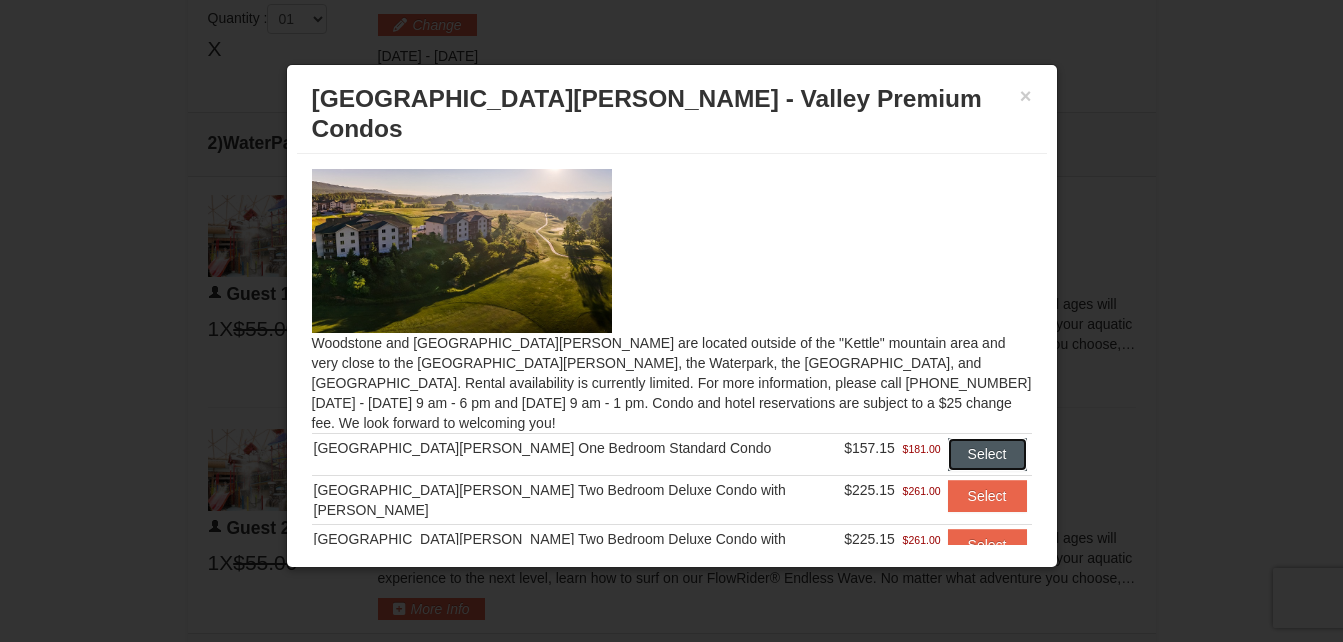 click on "Select" at bounding box center [987, 454] 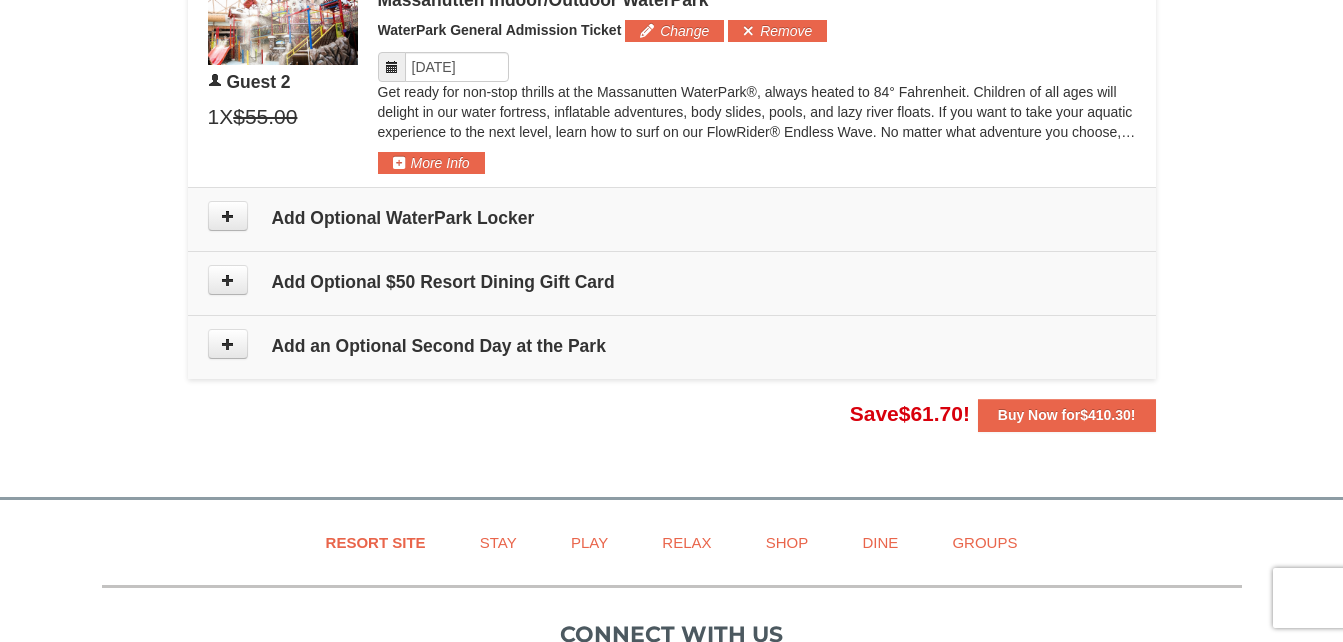 scroll, scrollTop: 1308, scrollLeft: 0, axis: vertical 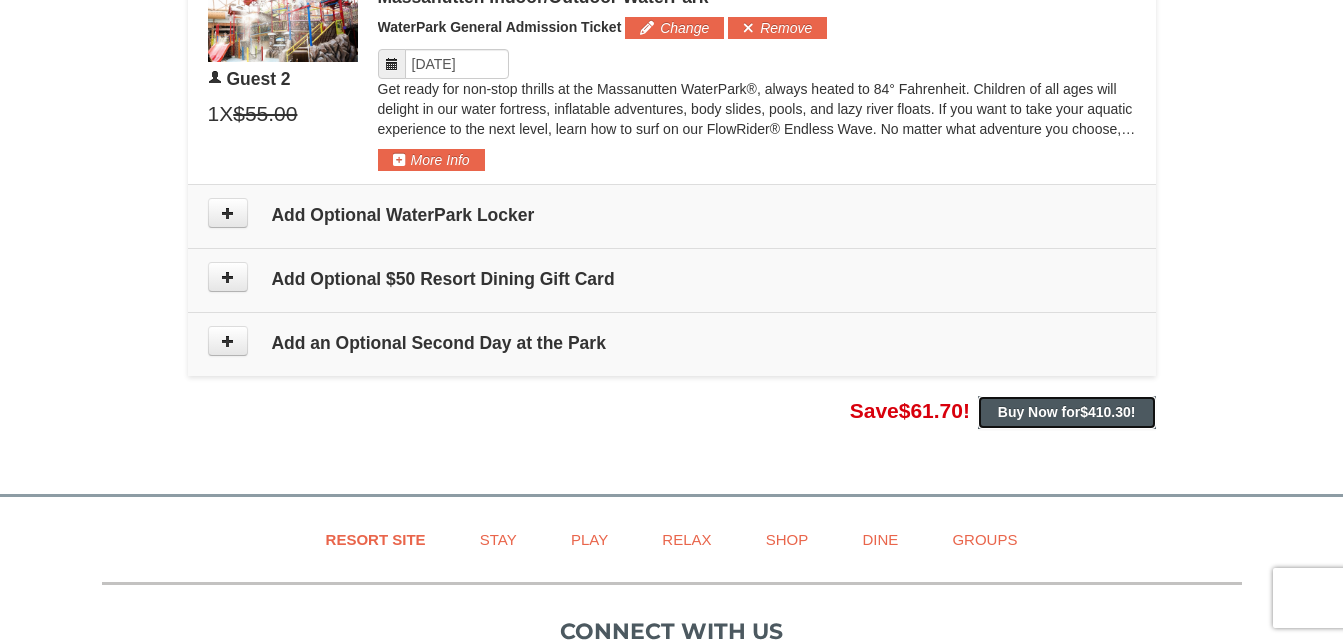 click on "Buy Now for
$410.30 !" at bounding box center [1067, 412] 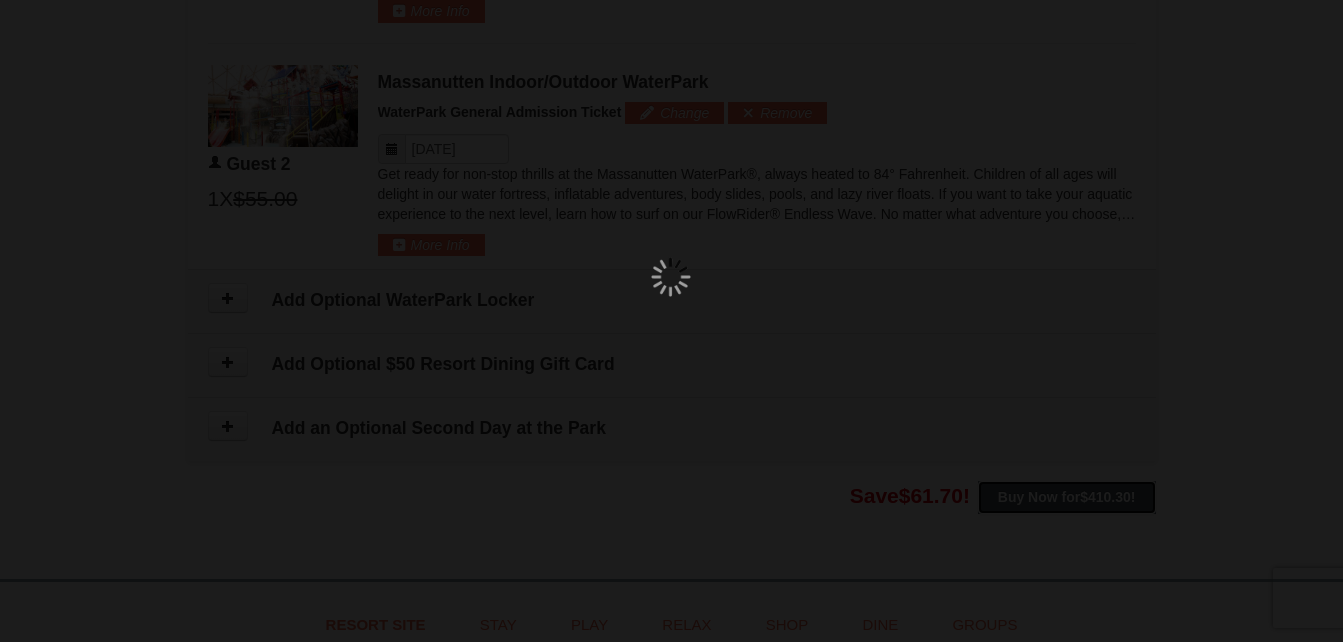 scroll, scrollTop: 1116, scrollLeft: 0, axis: vertical 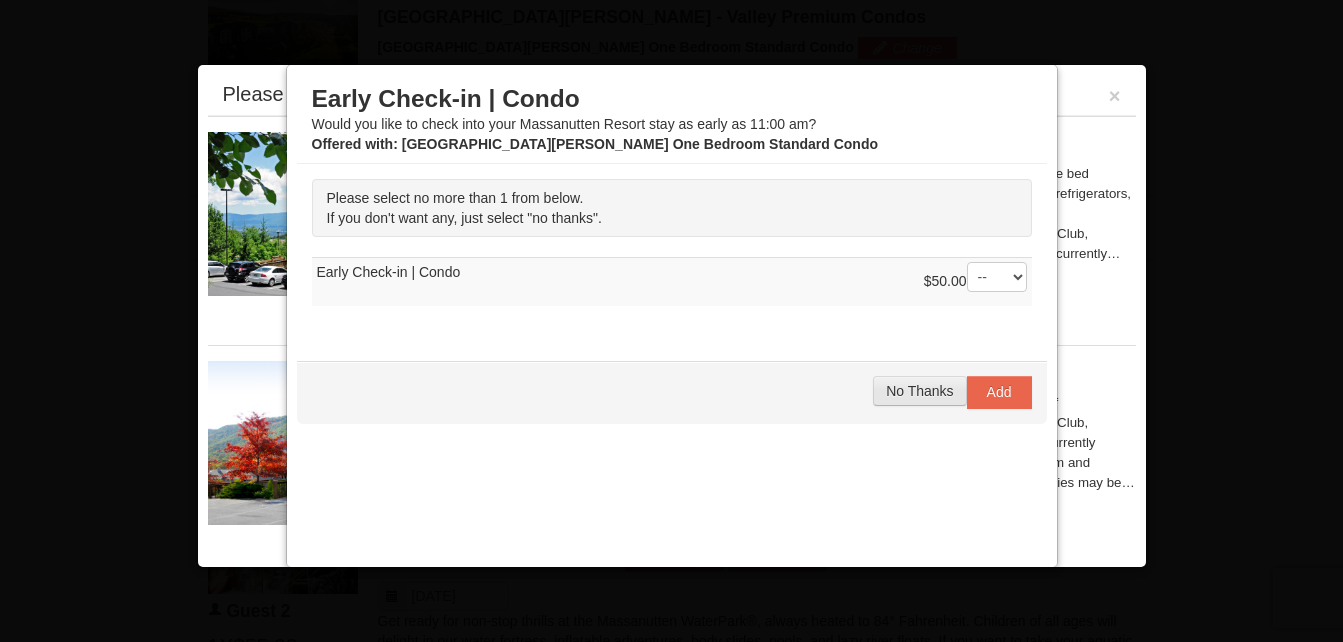 click on "No Thanks" at bounding box center [919, 391] 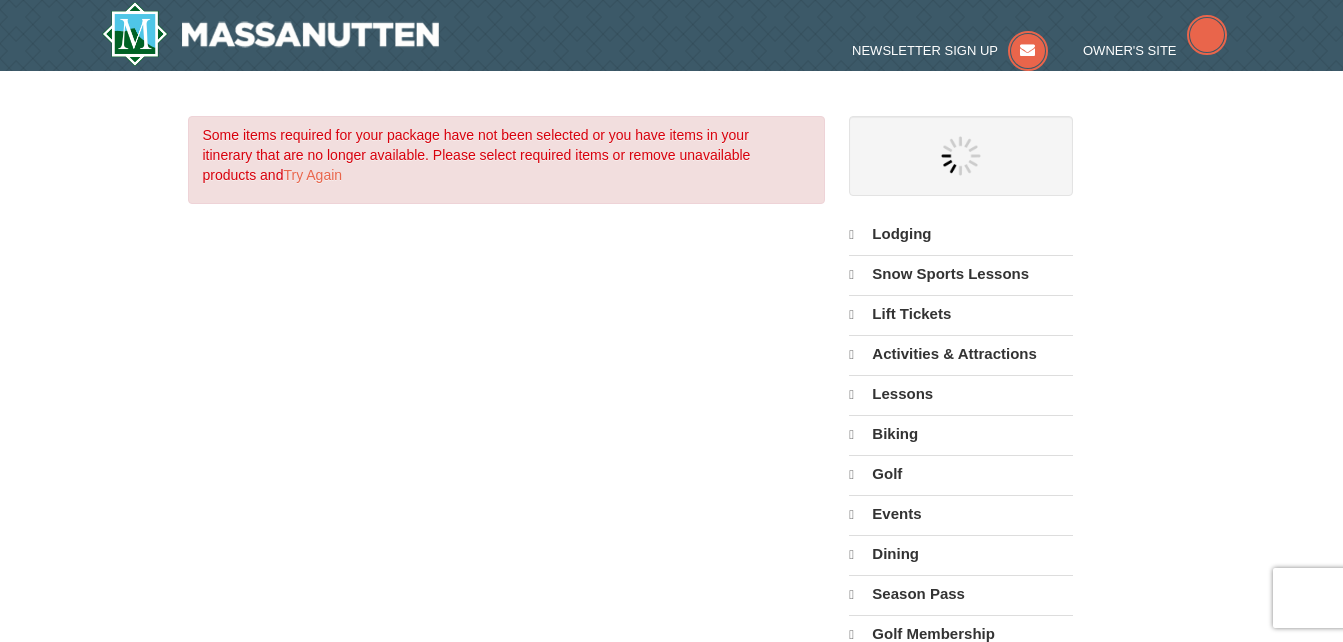scroll, scrollTop: 0, scrollLeft: 0, axis: both 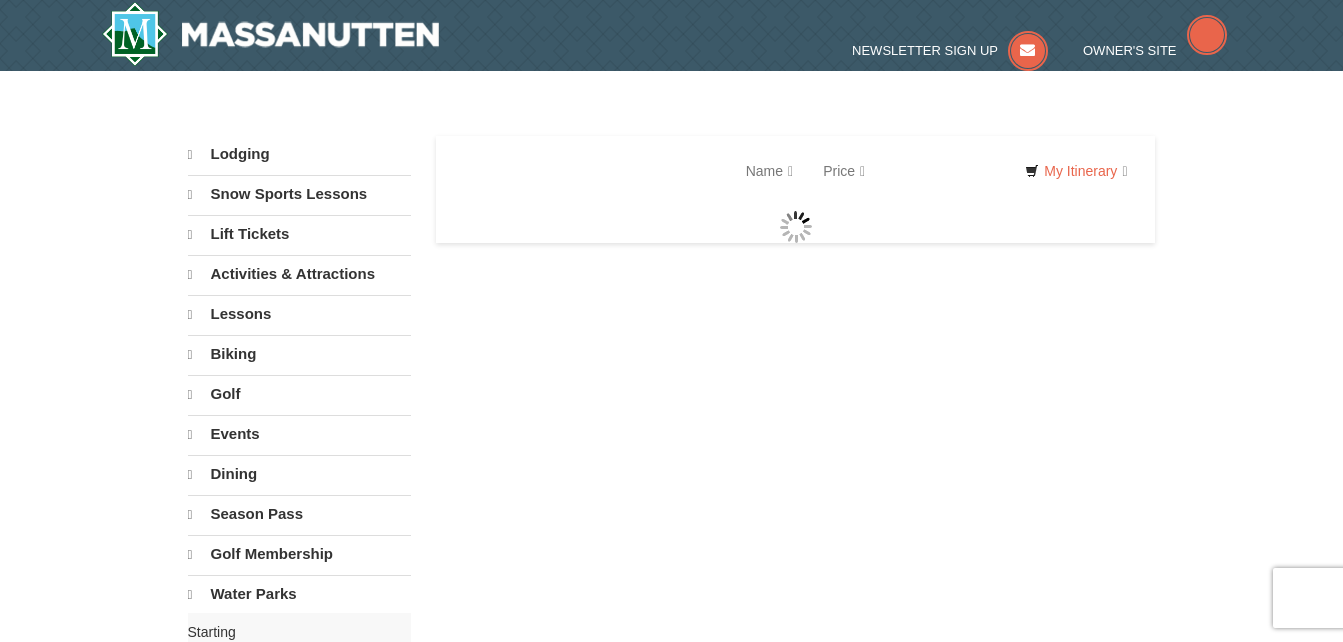 select on "7" 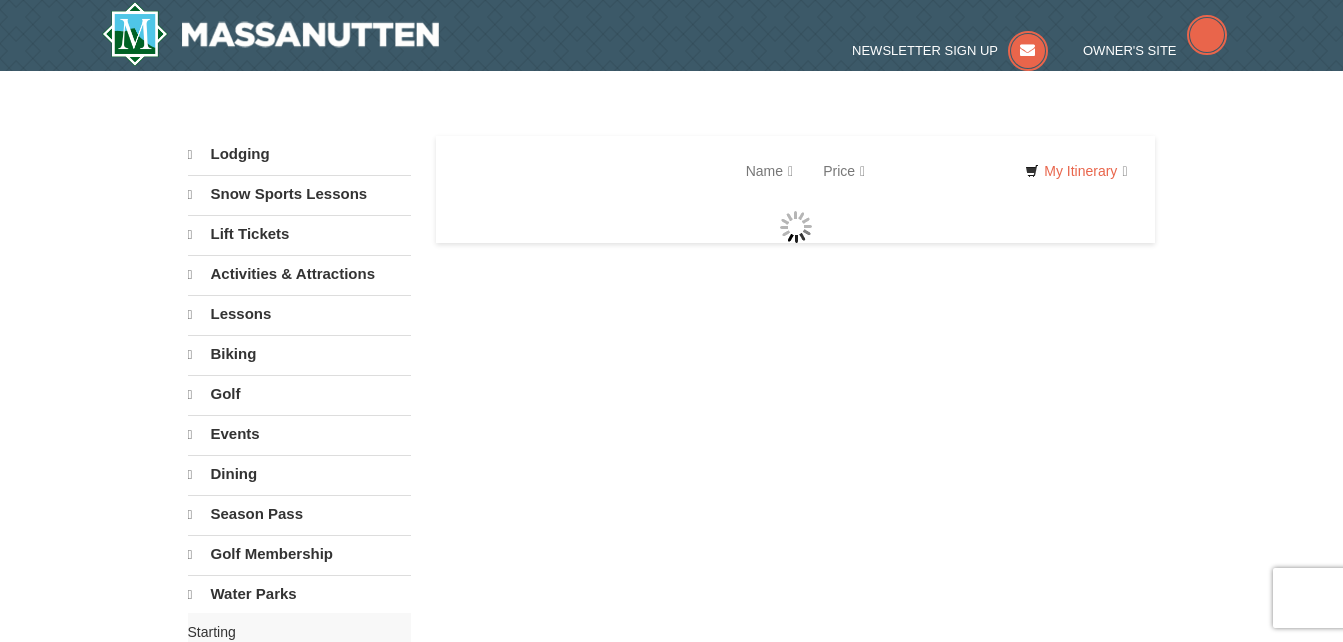 select on "7" 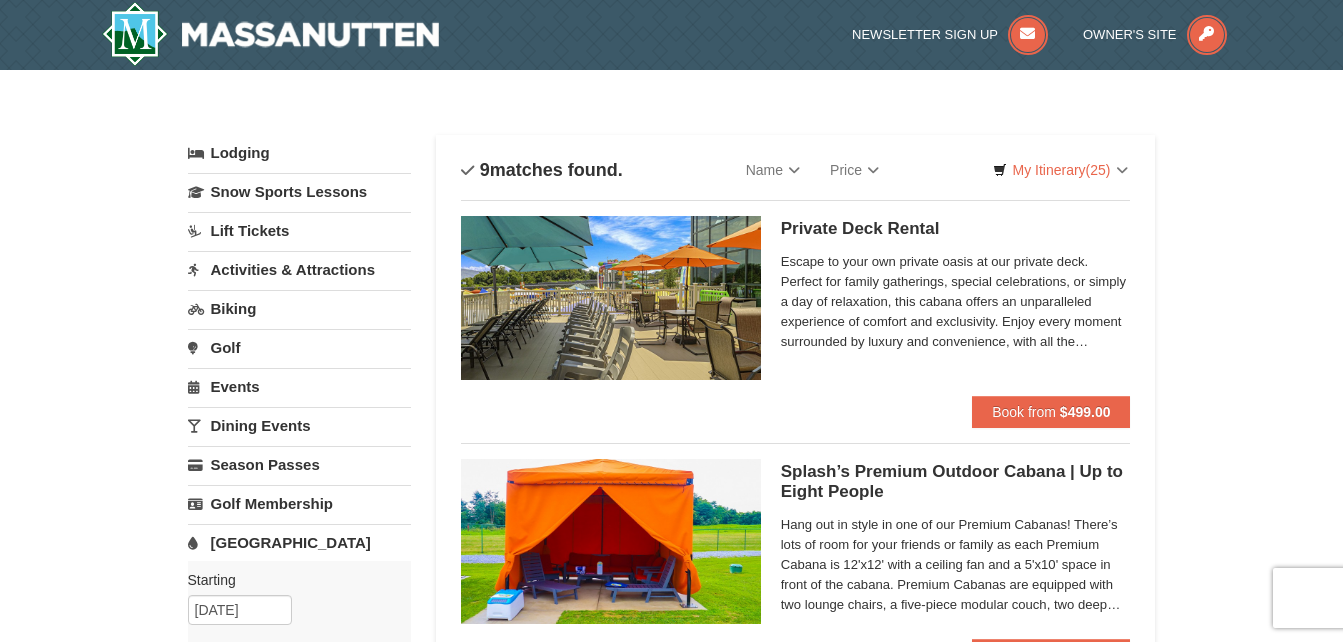scroll, scrollTop: 1, scrollLeft: 0, axis: vertical 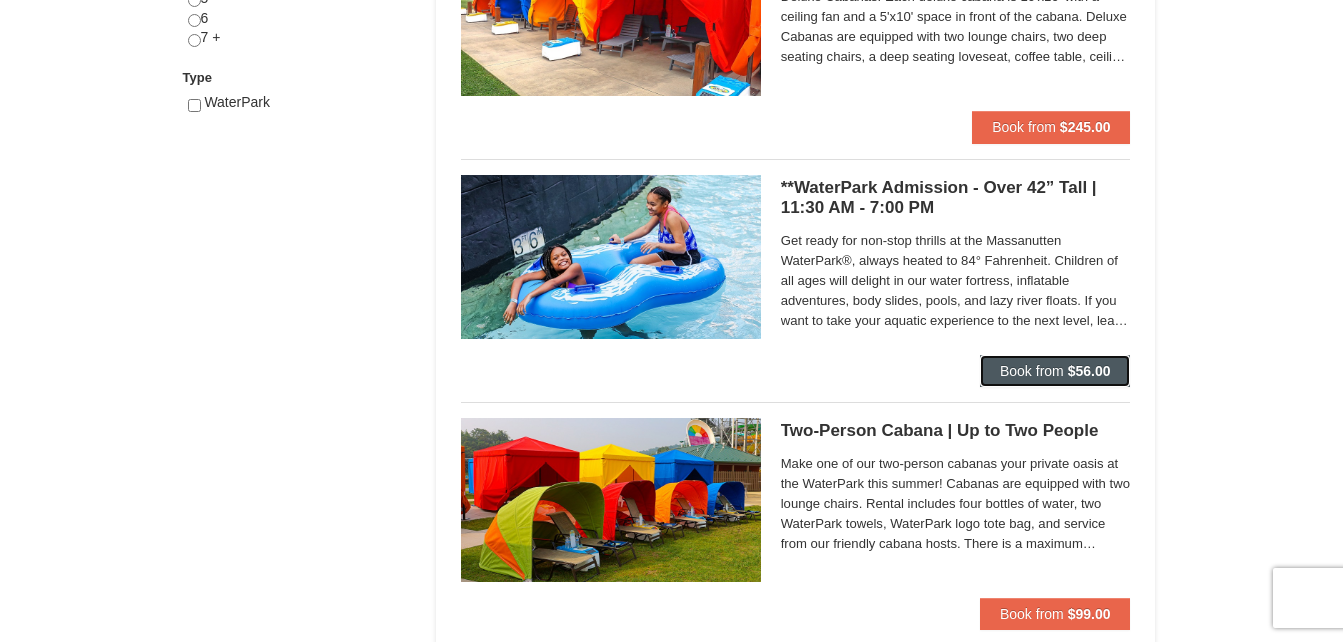 click on "Book from" at bounding box center [1032, 371] 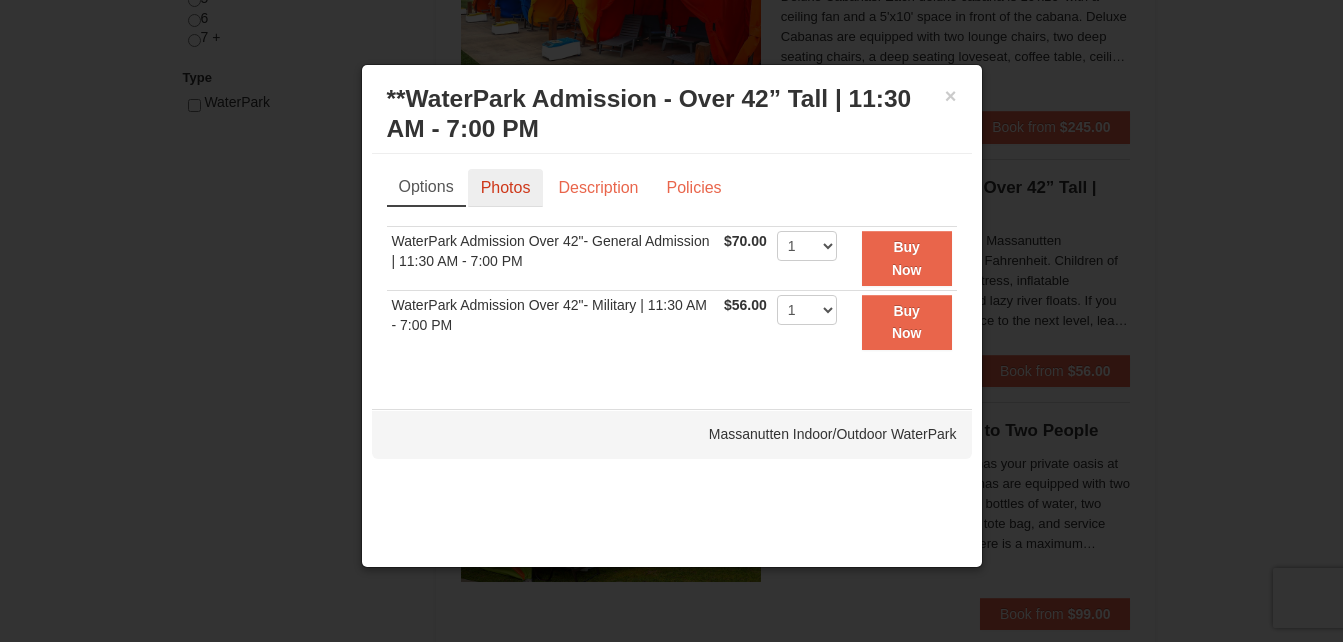 click on "Photos" at bounding box center [506, 188] 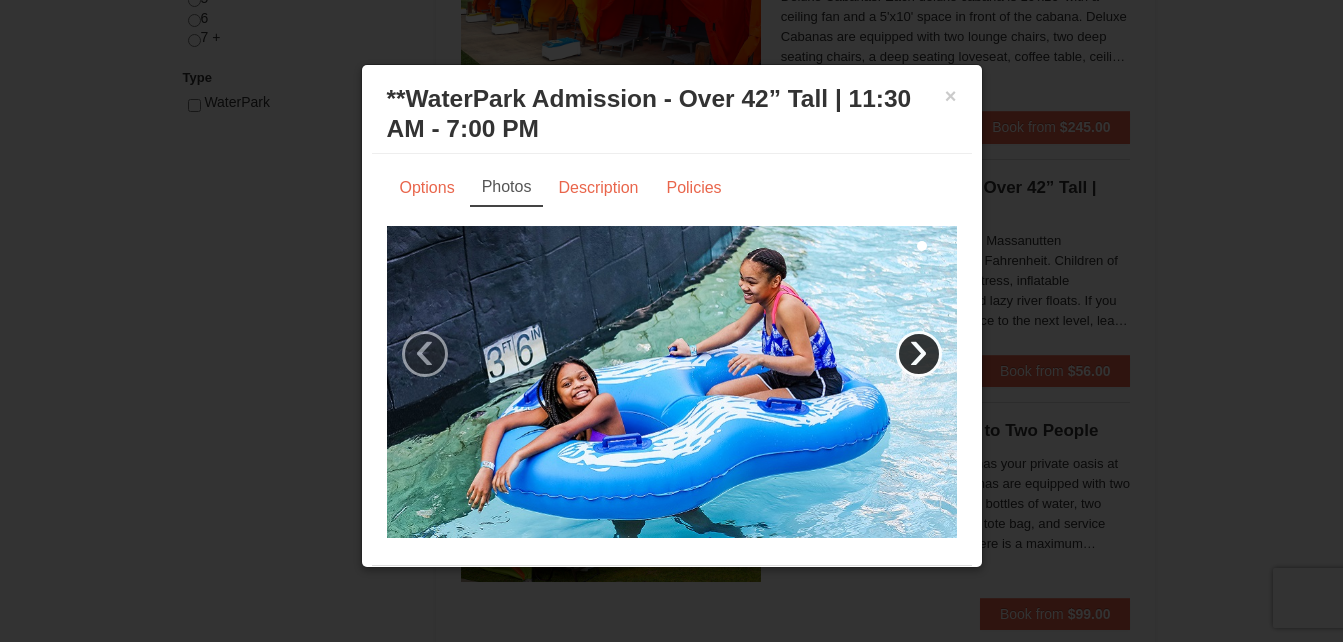 click on "›" at bounding box center (919, 354) 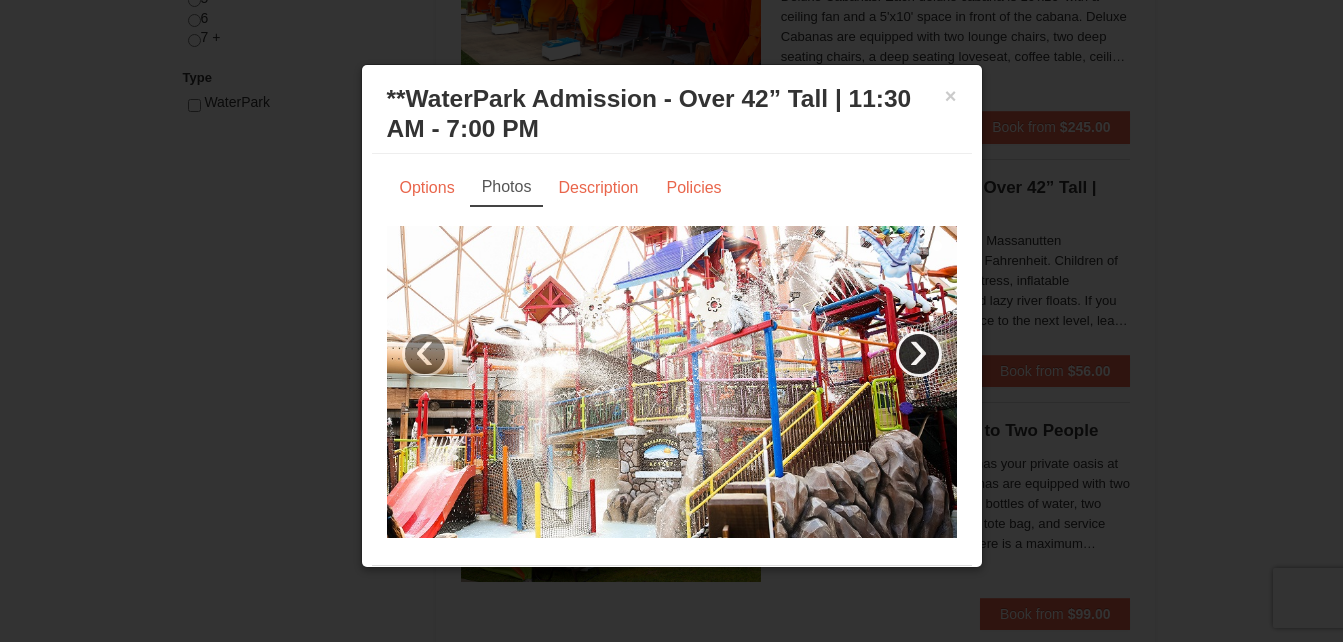 click on "›" at bounding box center [919, 354] 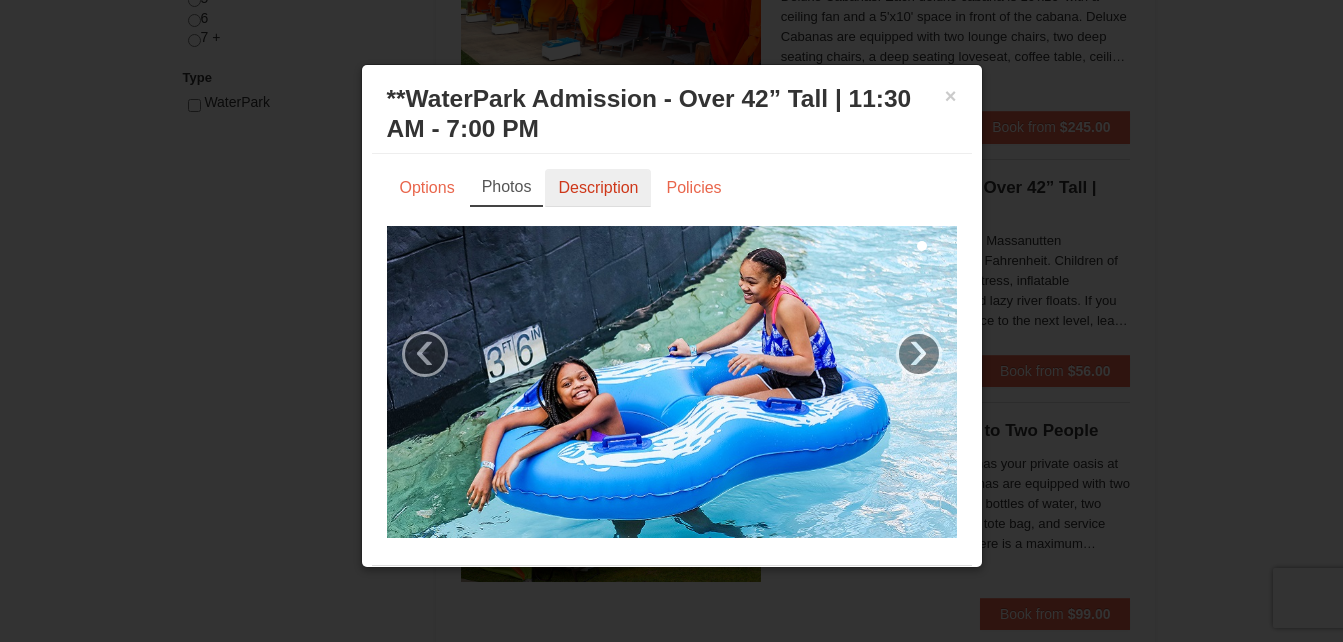 click on "Description" at bounding box center (598, 188) 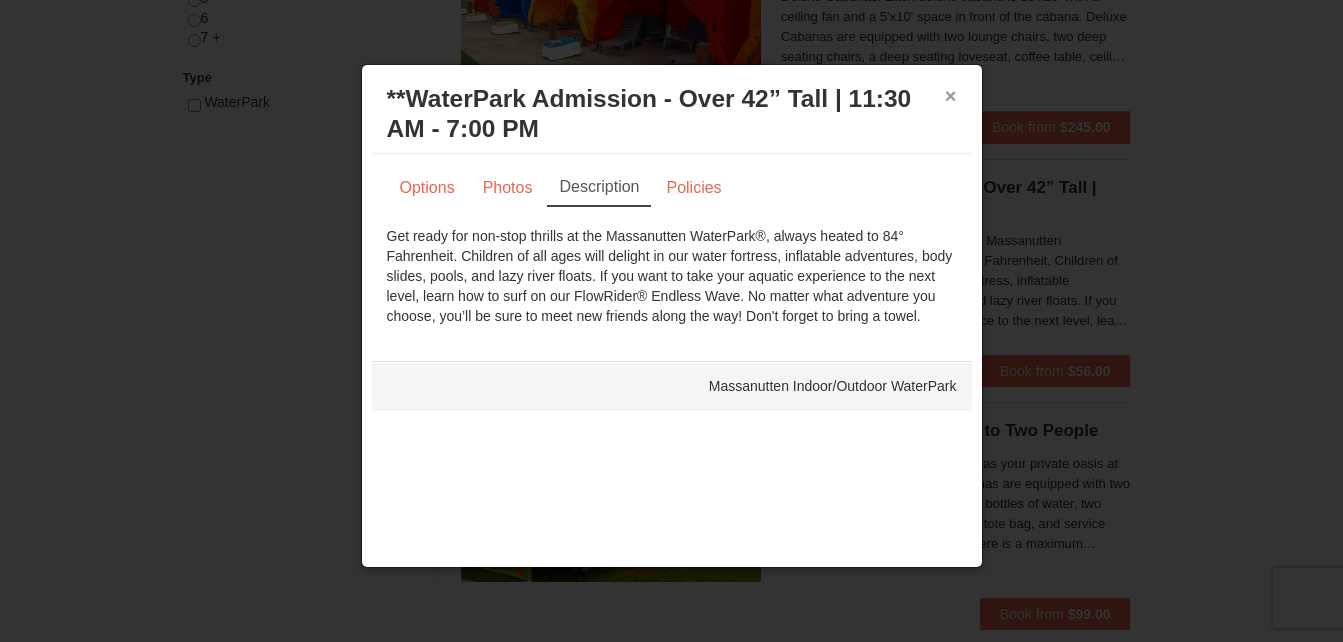 click on "×" at bounding box center (951, 96) 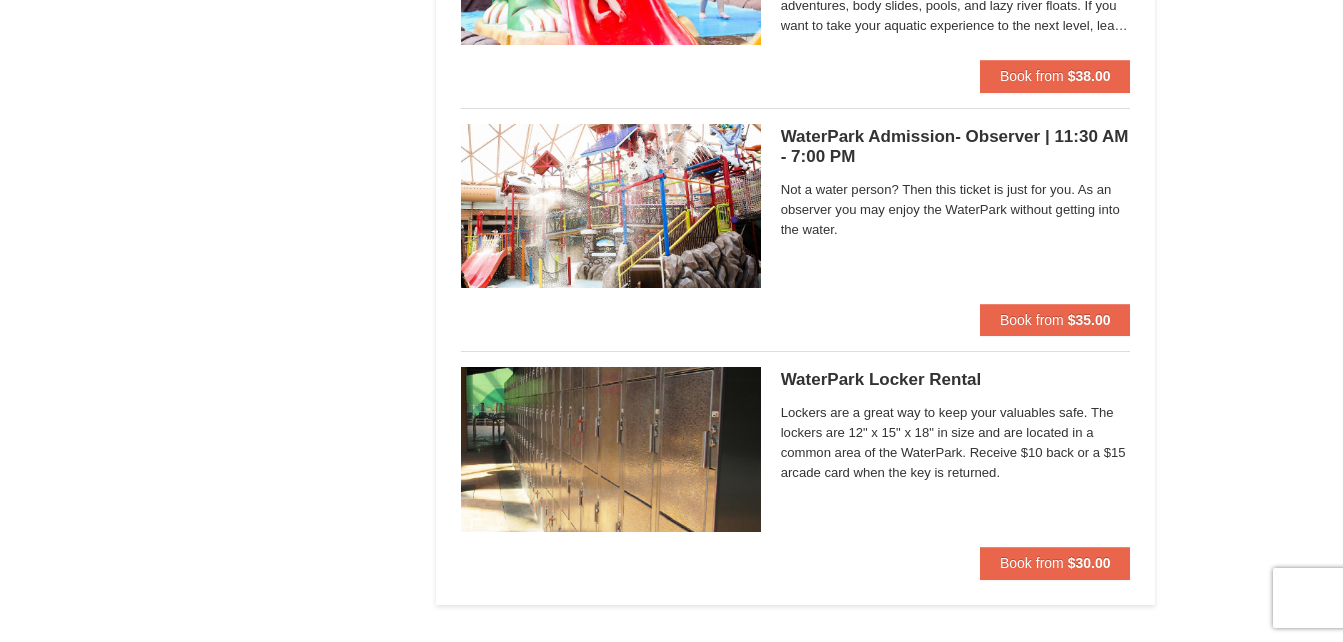 scroll, scrollTop: 1791, scrollLeft: 0, axis: vertical 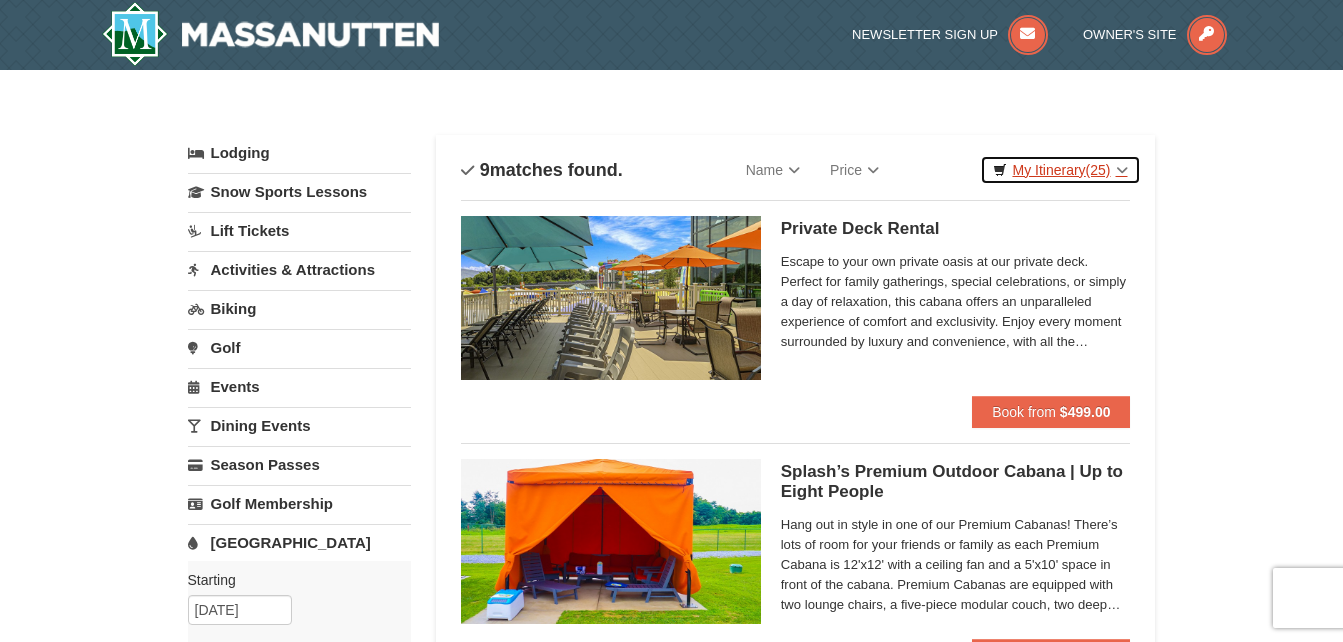 click on "My Itinerary (25)" at bounding box center (1060, 170) 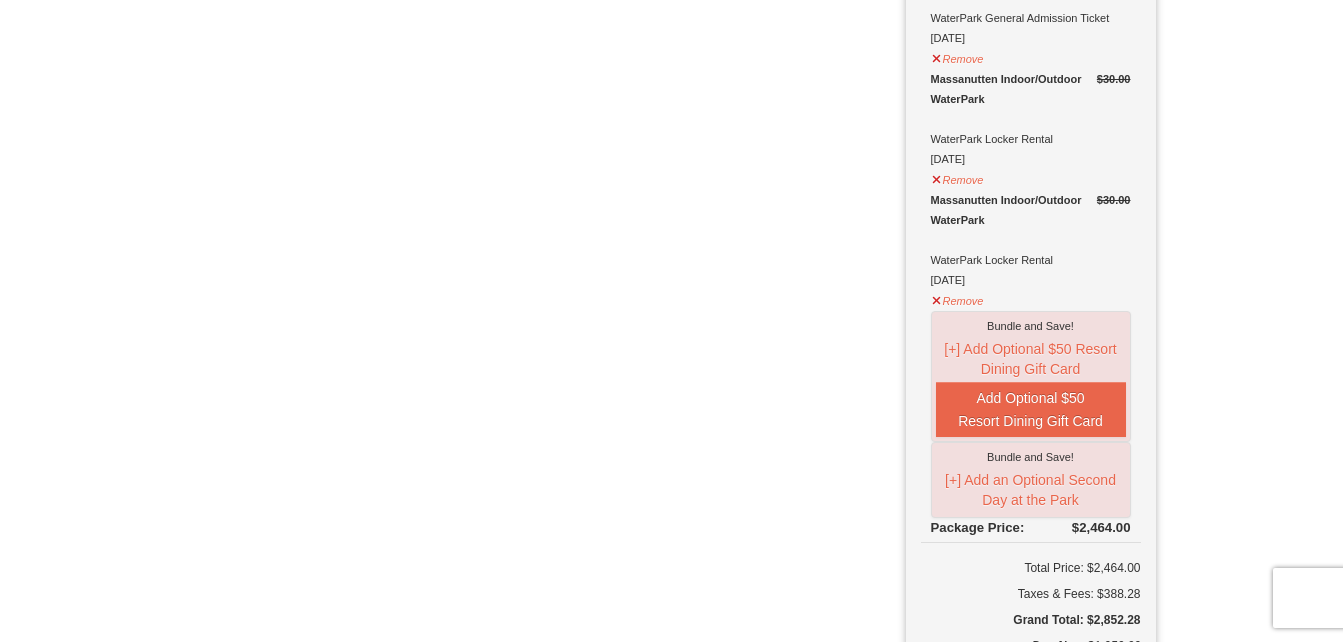 scroll, scrollTop: 2939, scrollLeft: 0, axis: vertical 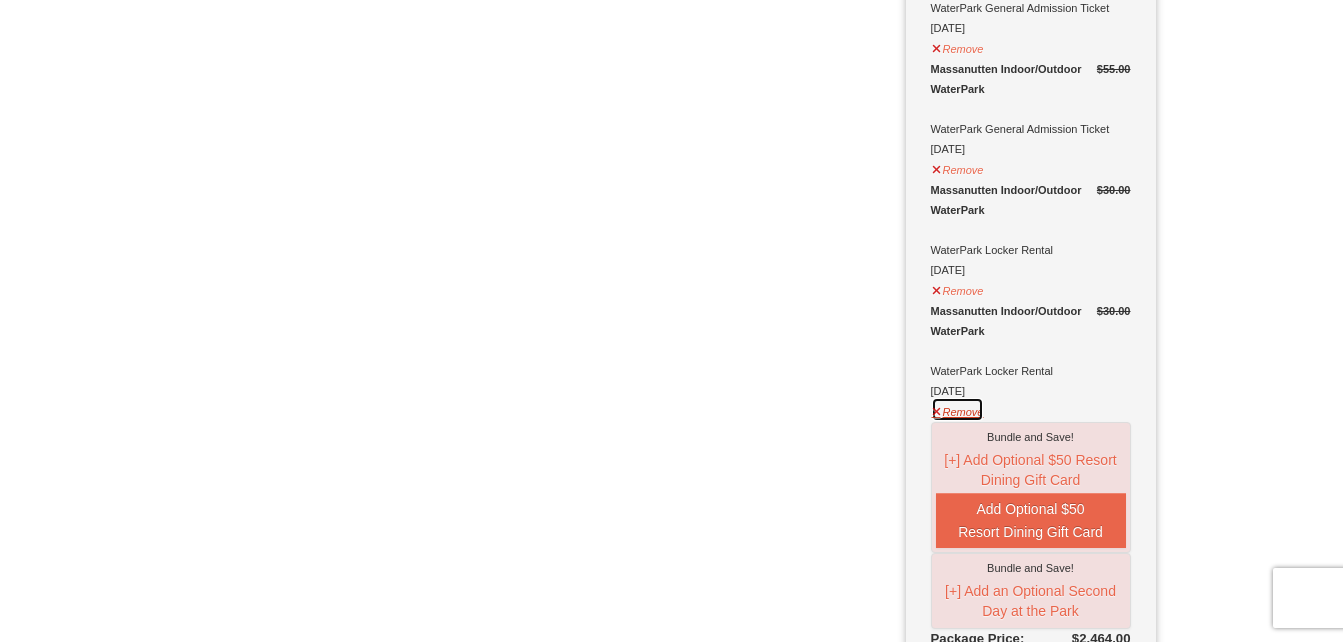 click on "Remove" at bounding box center [958, 409] 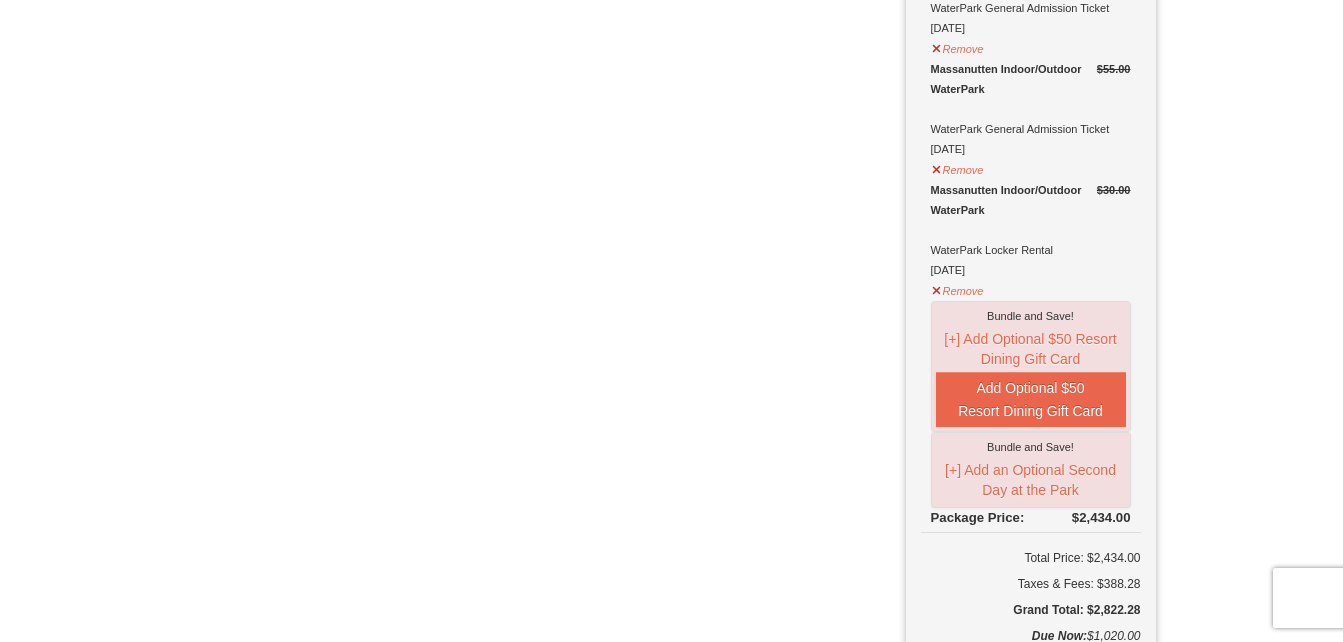 scroll, scrollTop: 2933, scrollLeft: 0, axis: vertical 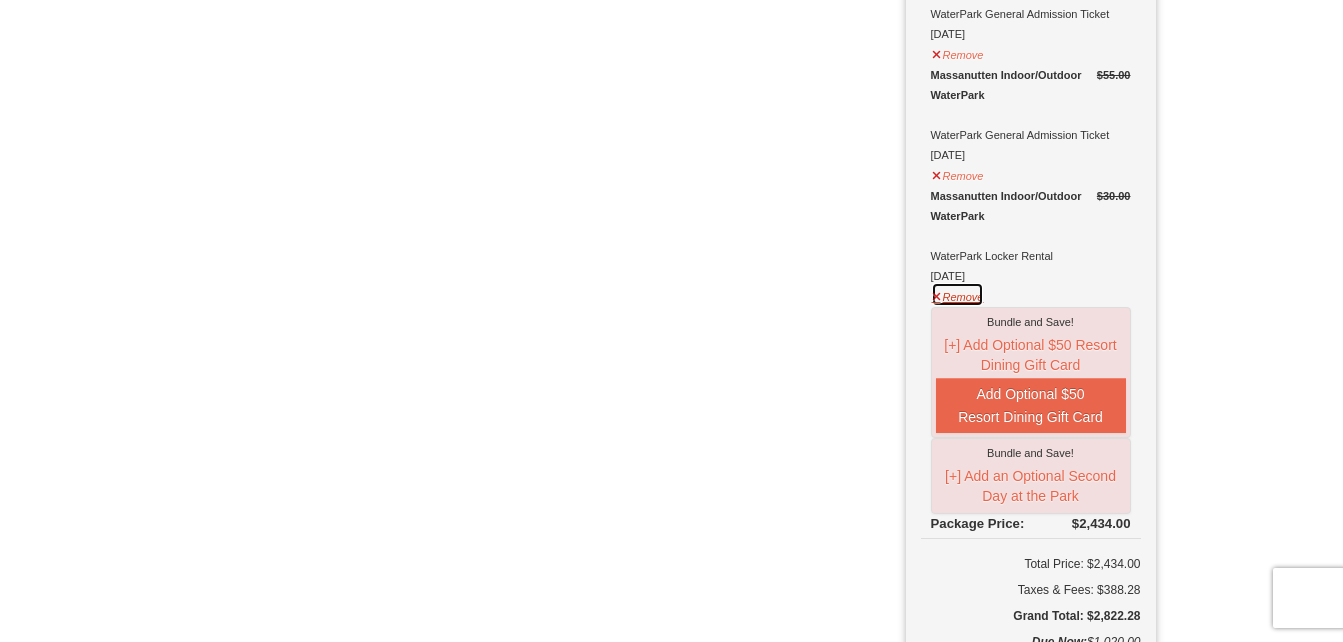 click on "Remove" at bounding box center [958, 294] 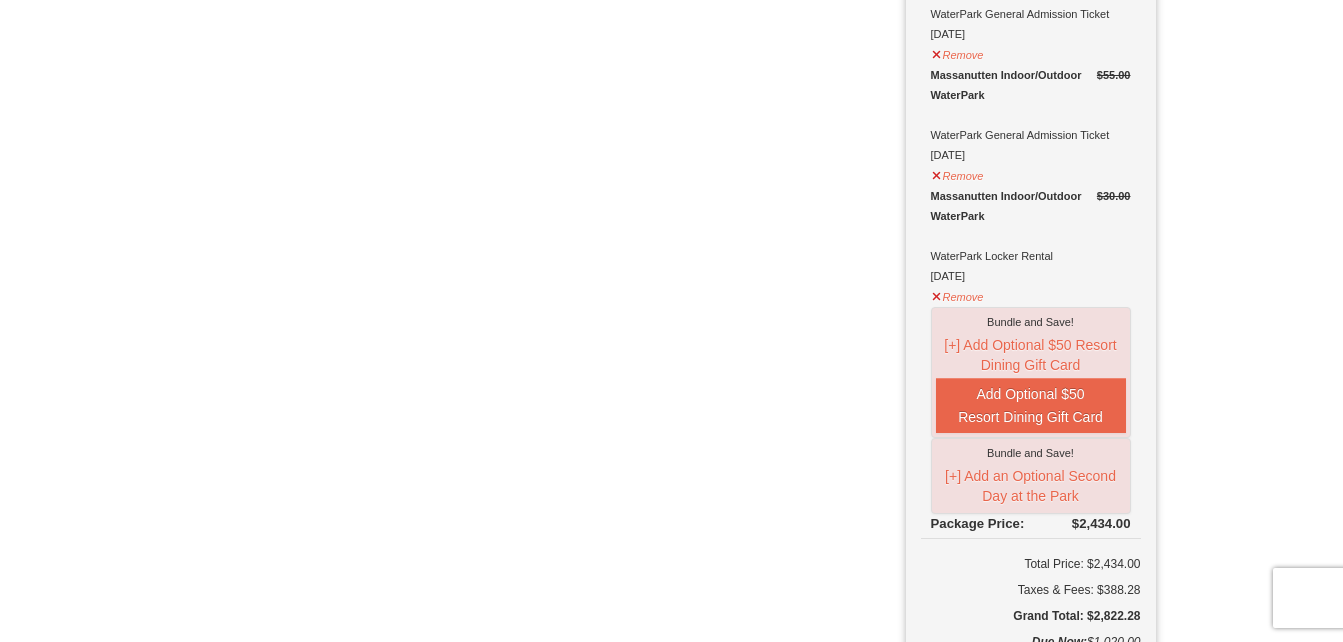 scroll, scrollTop: 2927, scrollLeft: 0, axis: vertical 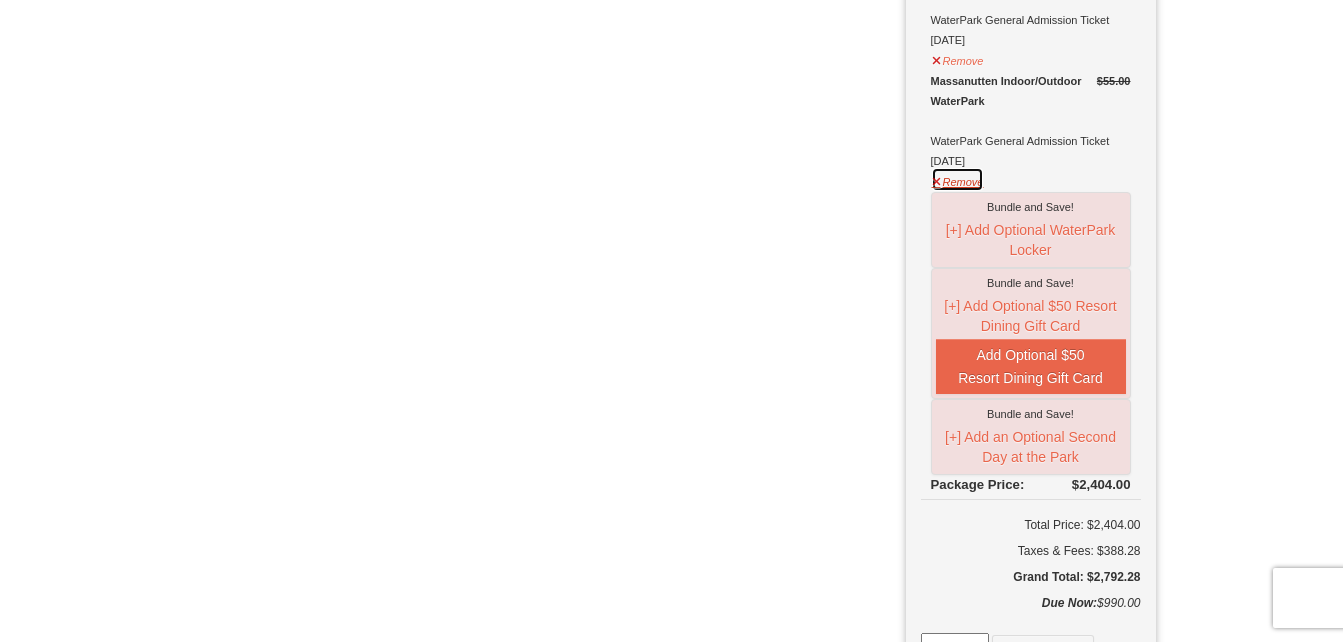 click on "Remove" at bounding box center (958, 179) 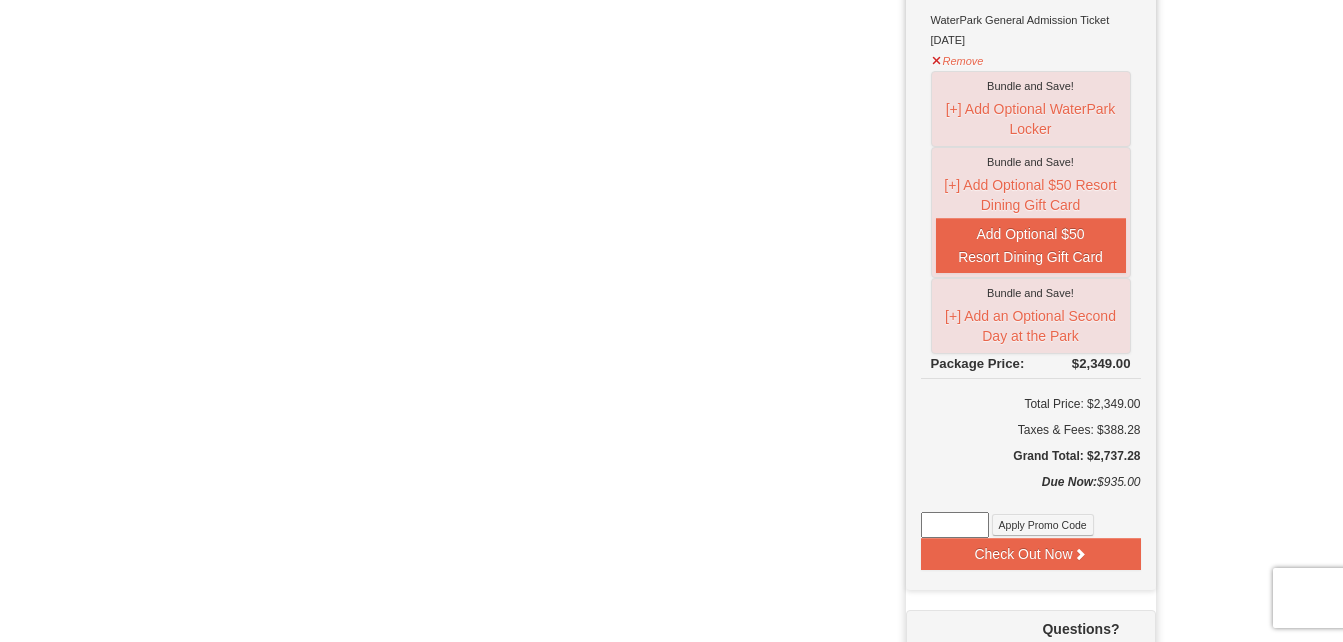 scroll, scrollTop: 2921, scrollLeft: 0, axis: vertical 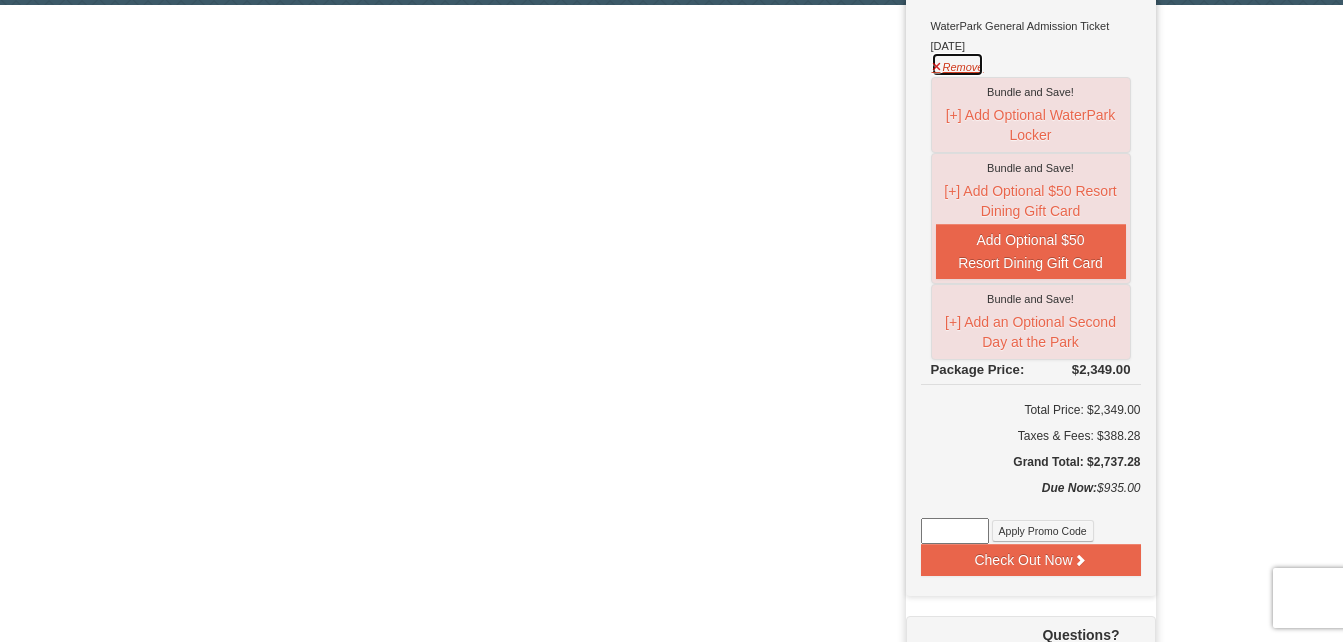 click on "Remove" at bounding box center [958, 64] 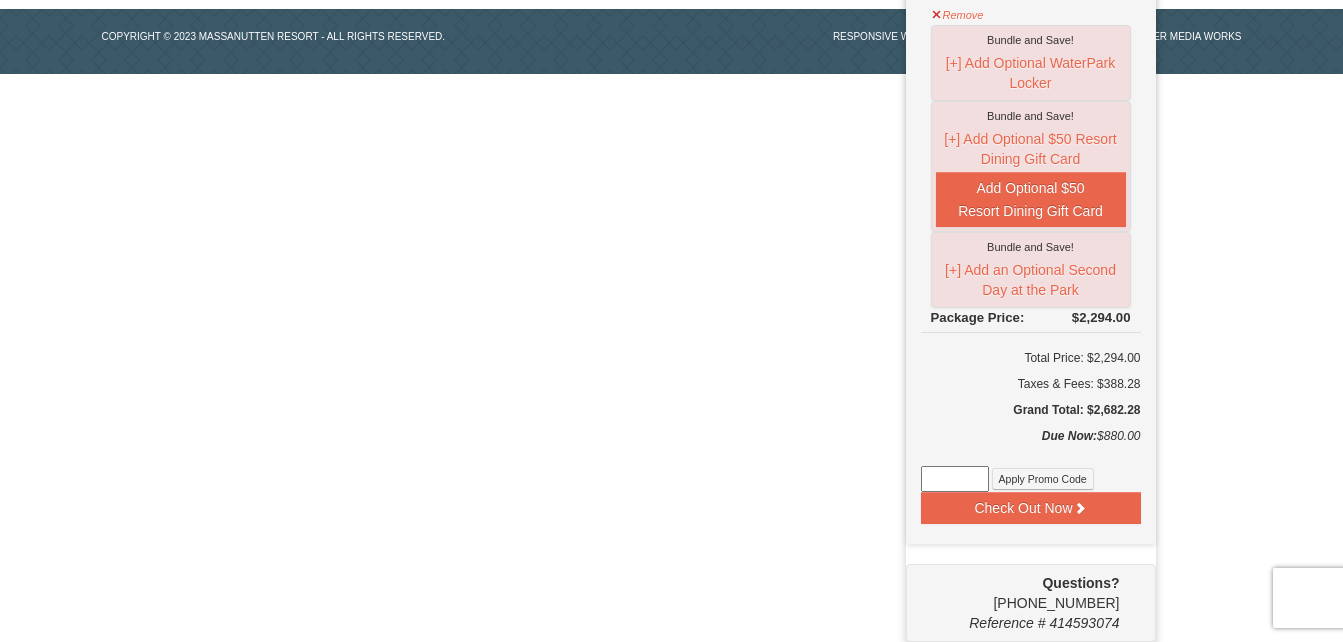 scroll, scrollTop: 2817, scrollLeft: 0, axis: vertical 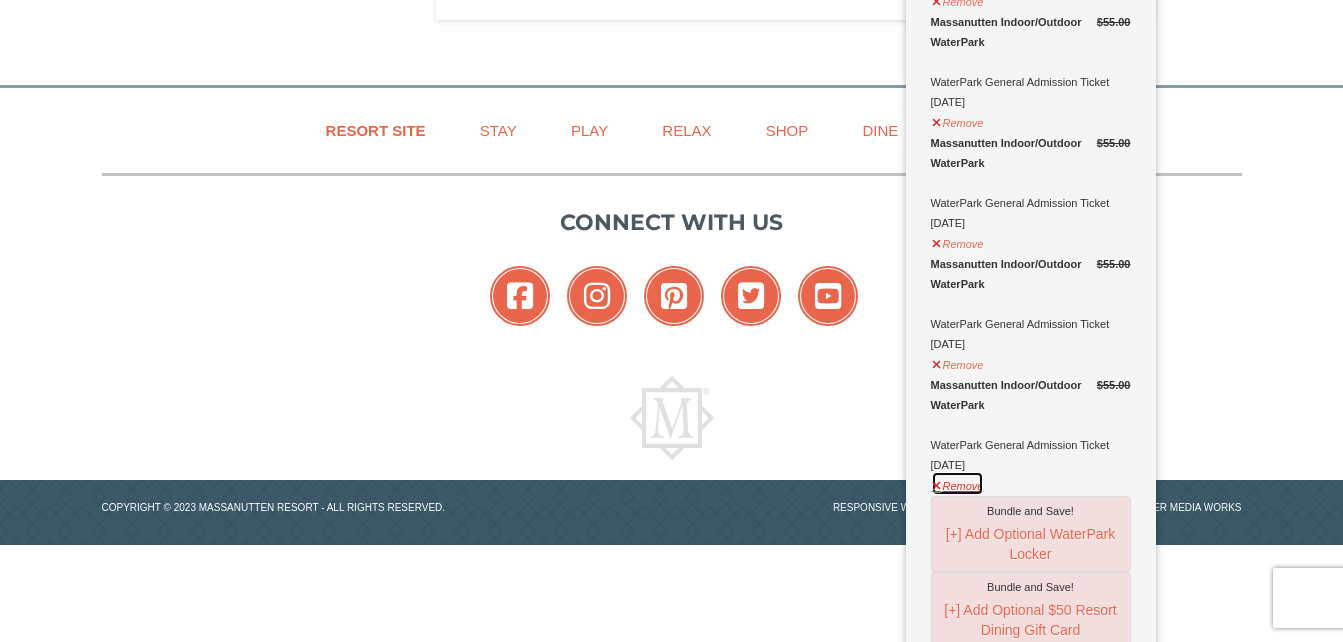 click on "Remove" at bounding box center [958, 483] 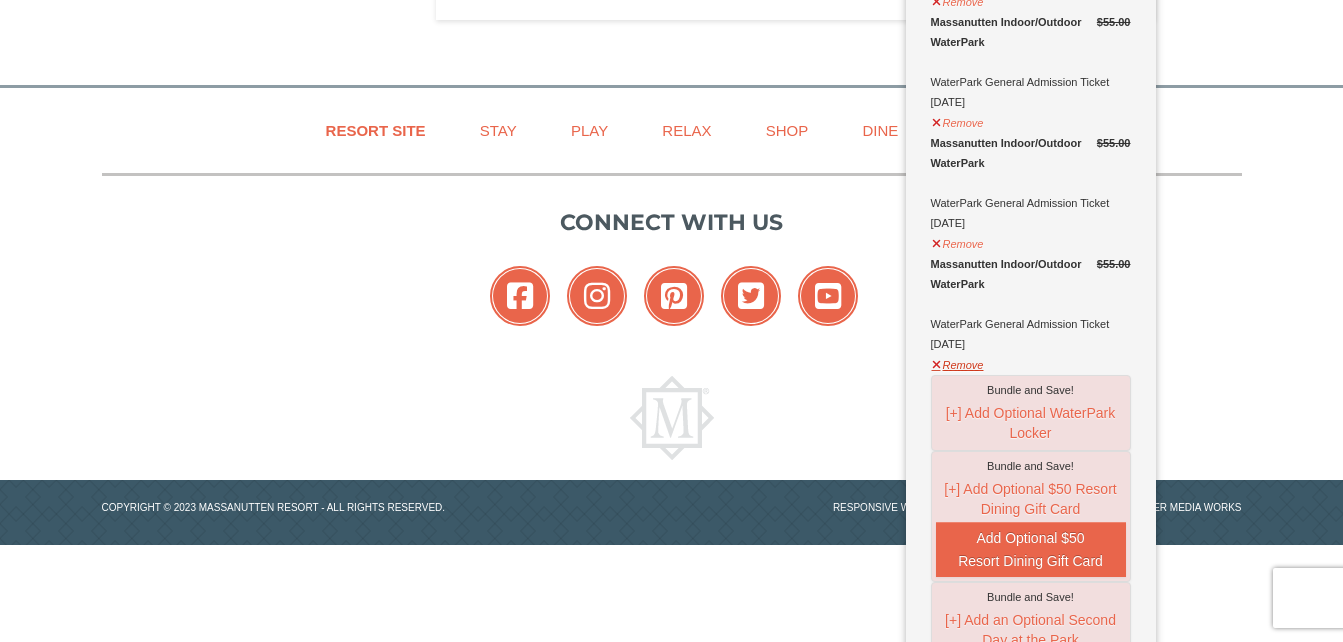 scroll, scrollTop: 2375, scrollLeft: 0, axis: vertical 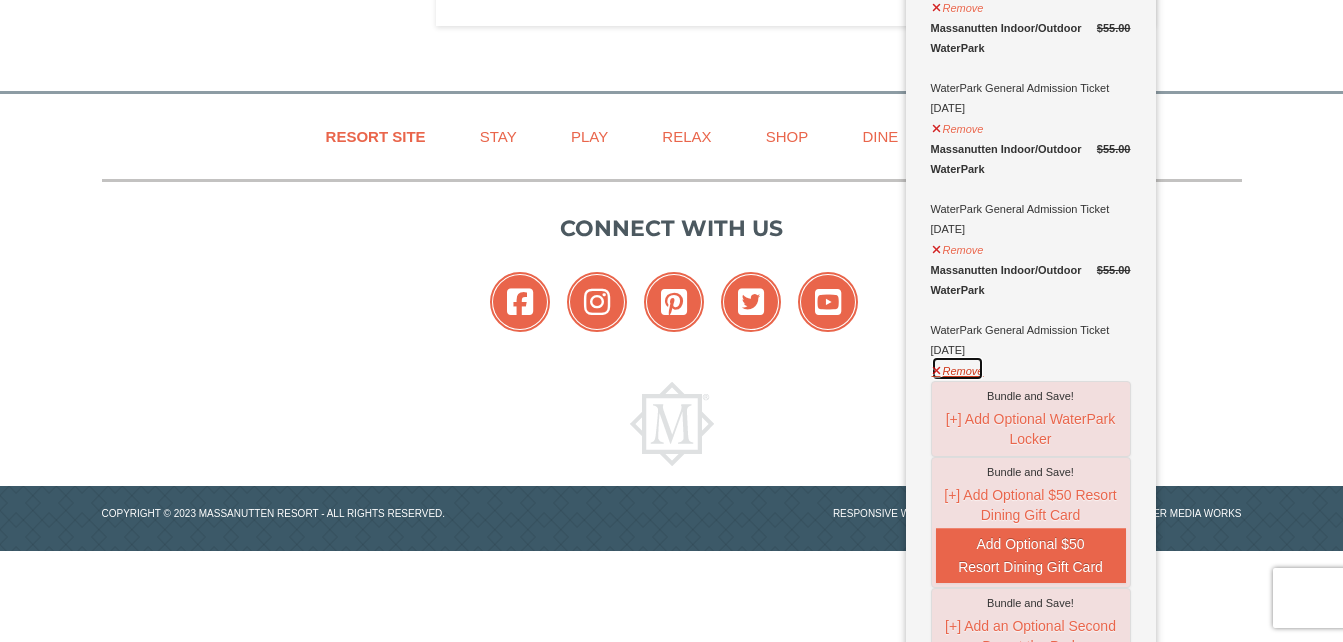 click on "Remove" at bounding box center (958, 368) 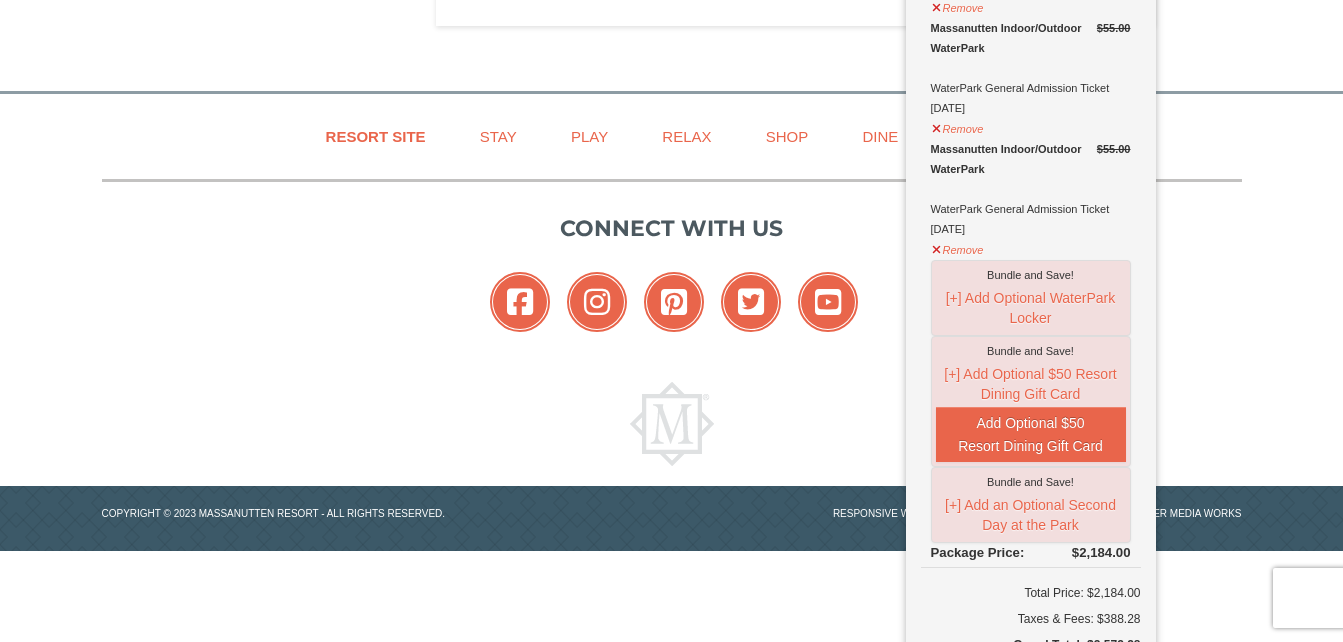scroll, scrollTop: 2369, scrollLeft: 0, axis: vertical 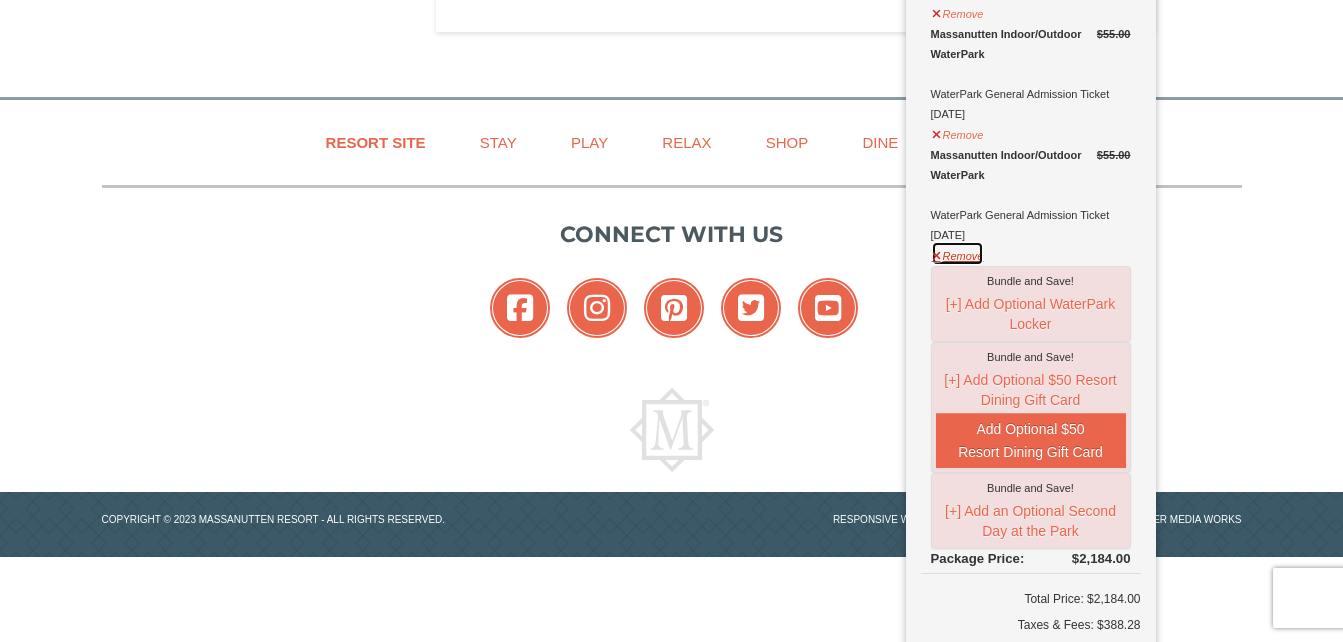 click on "Remove" at bounding box center (958, 253) 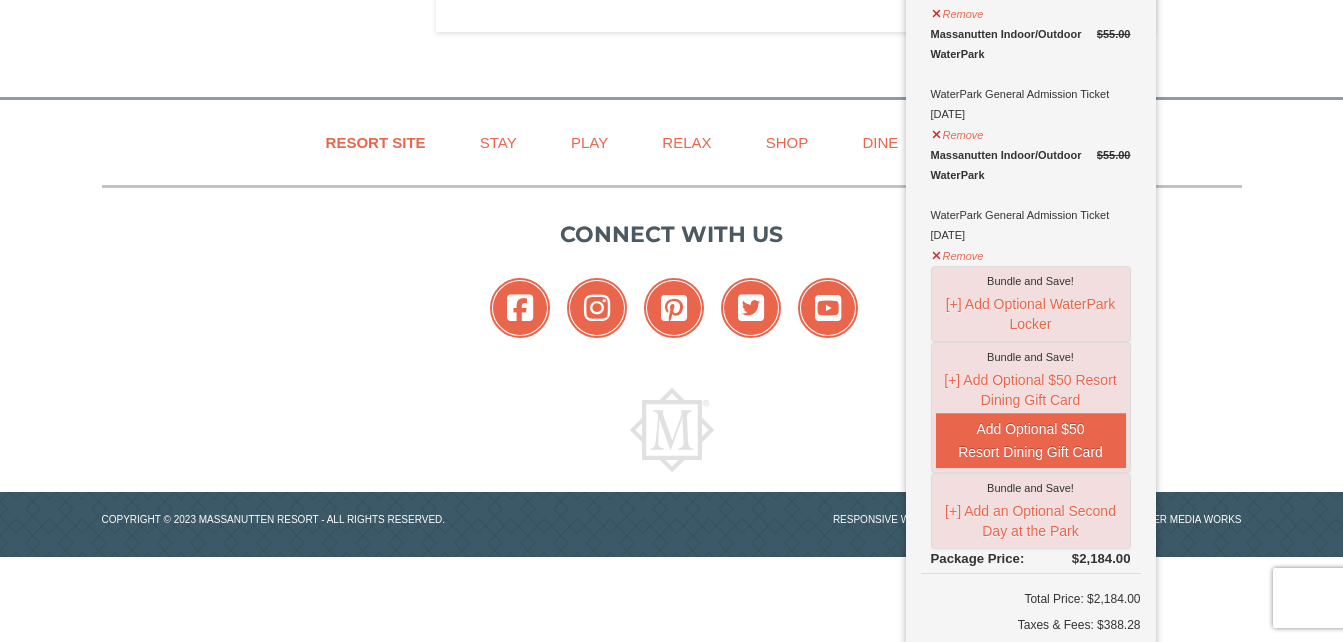scroll, scrollTop: 2363, scrollLeft: 0, axis: vertical 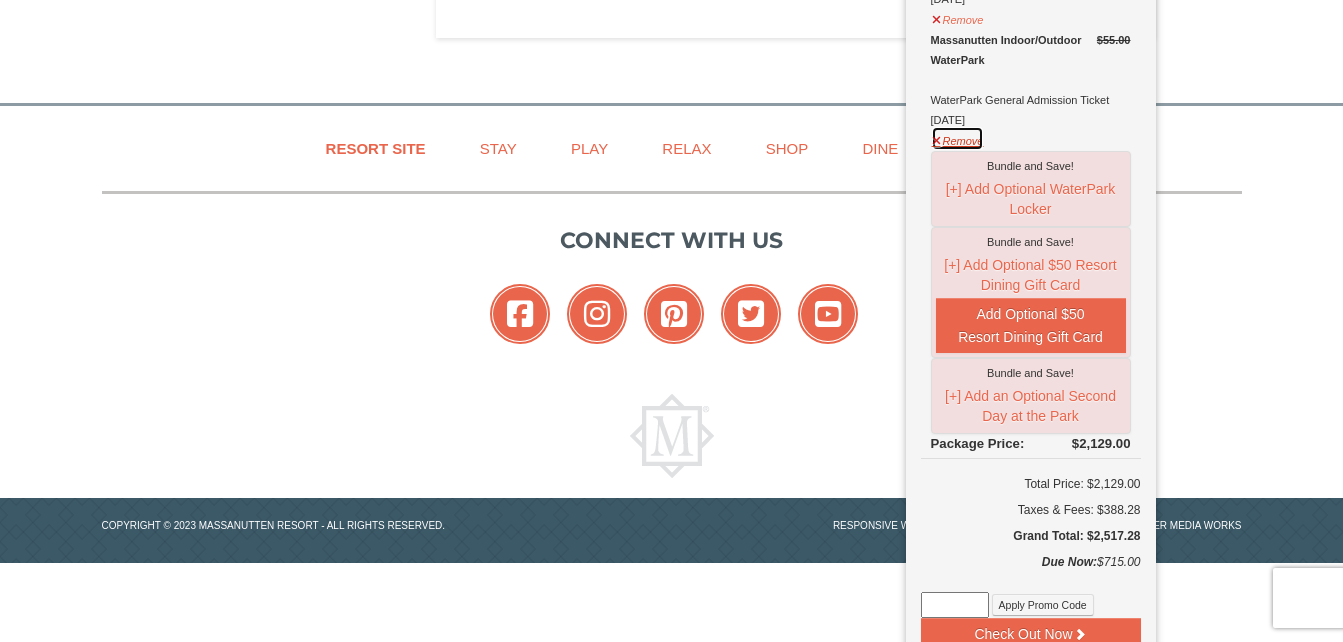 click on "Remove" at bounding box center (958, 138) 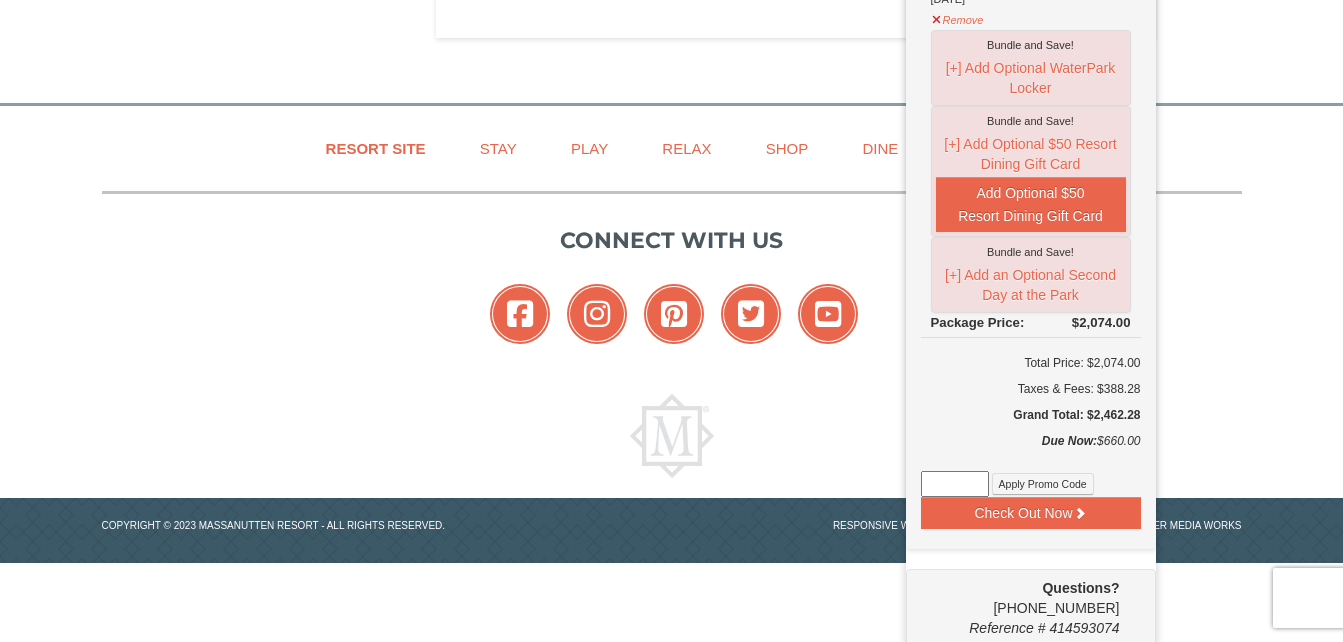 scroll, scrollTop: 2333, scrollLeft: 0, axis: vertical 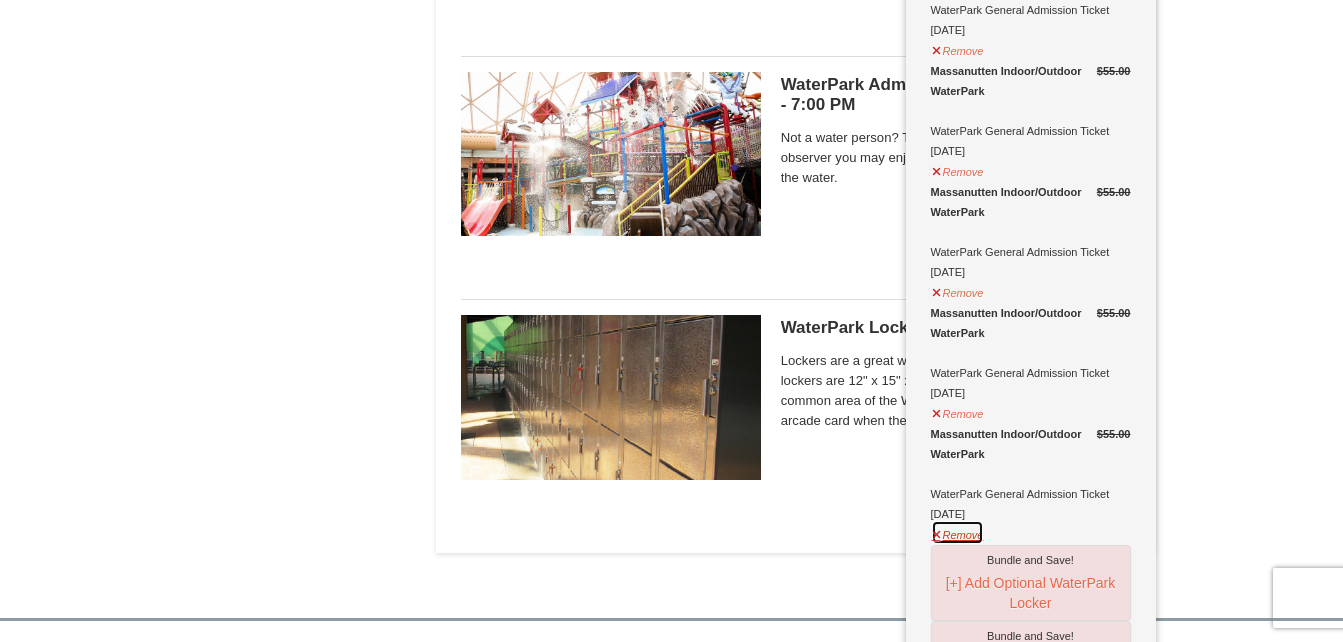 click on "Remove" at bounding box center [958, 532] 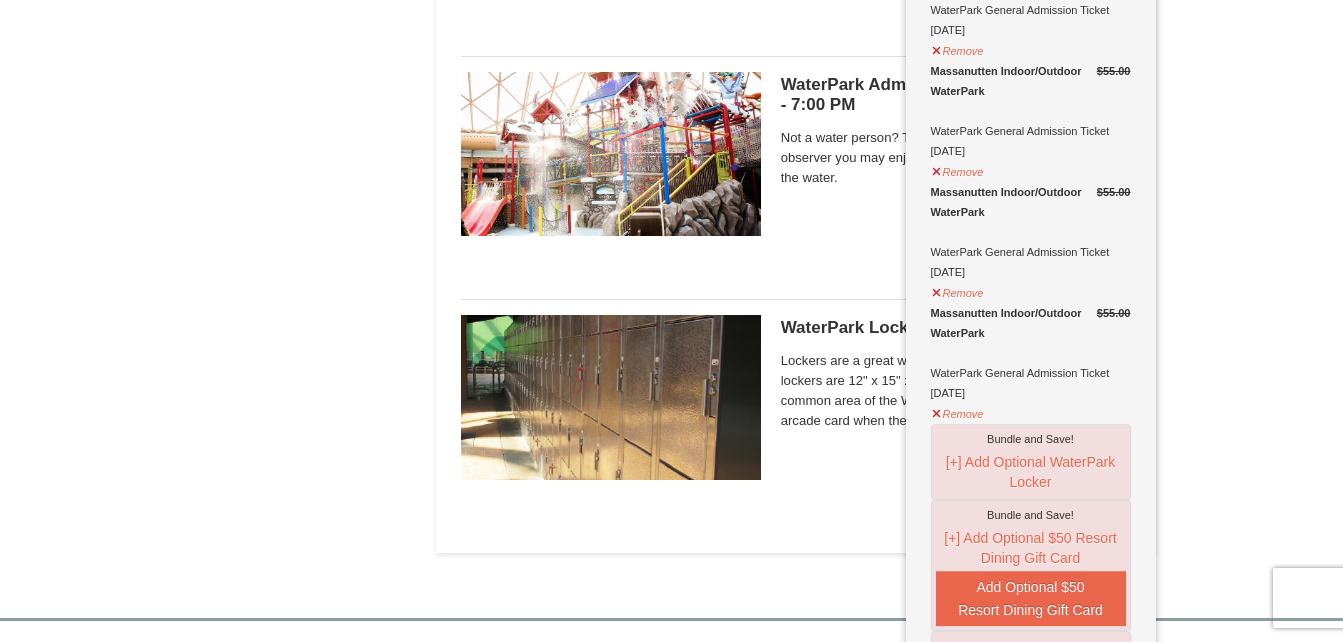 scroll, scrollTop: 1842, scrollLeft: 0, axis: vertical 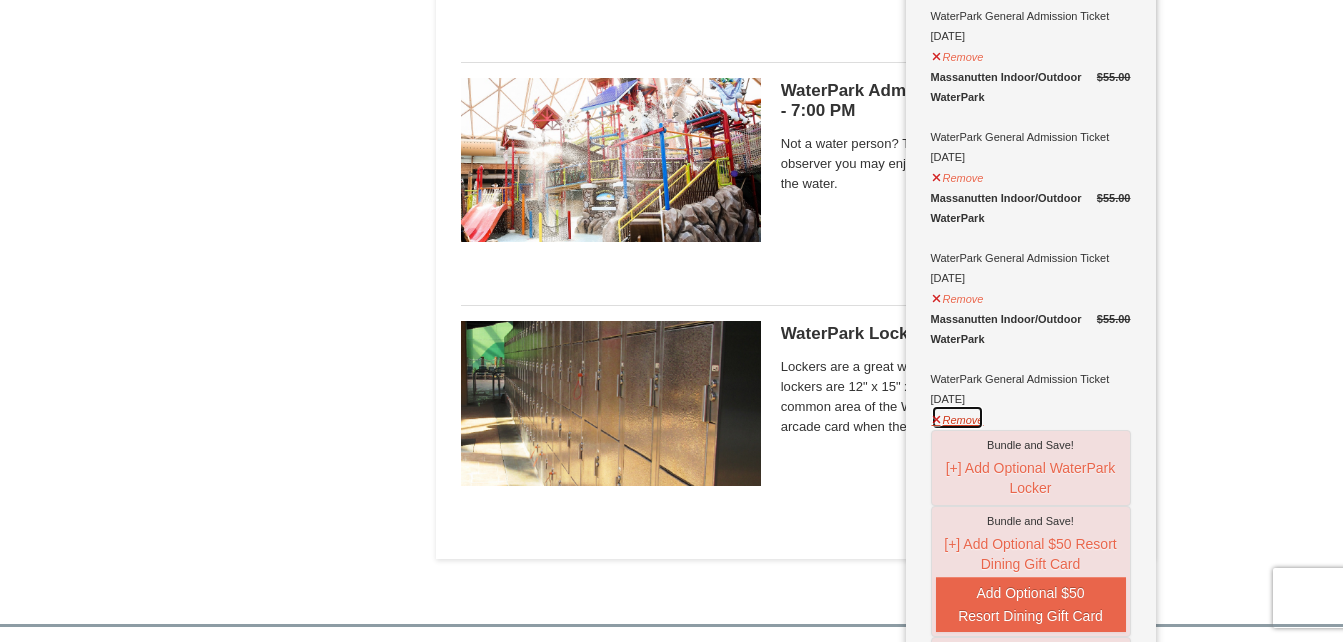 click on "Remove" at bounding box center (958, 417) 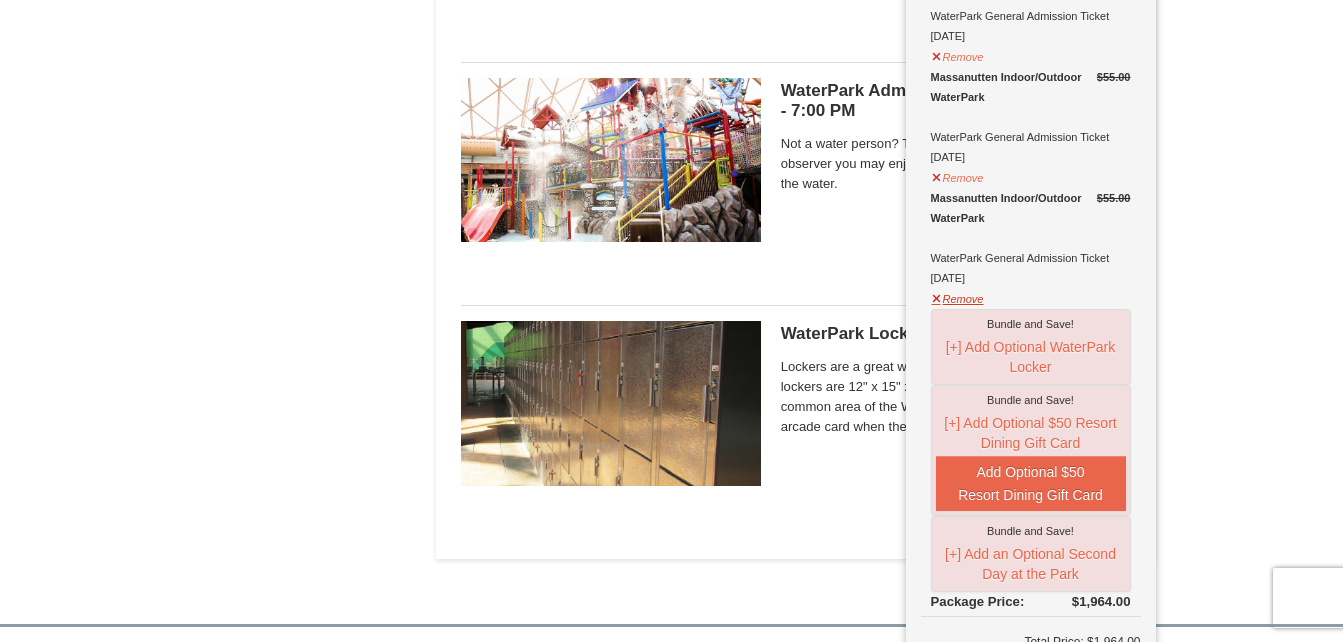 scroll, scrollTop: 1836, scrollLeft: 0, axis: vertical 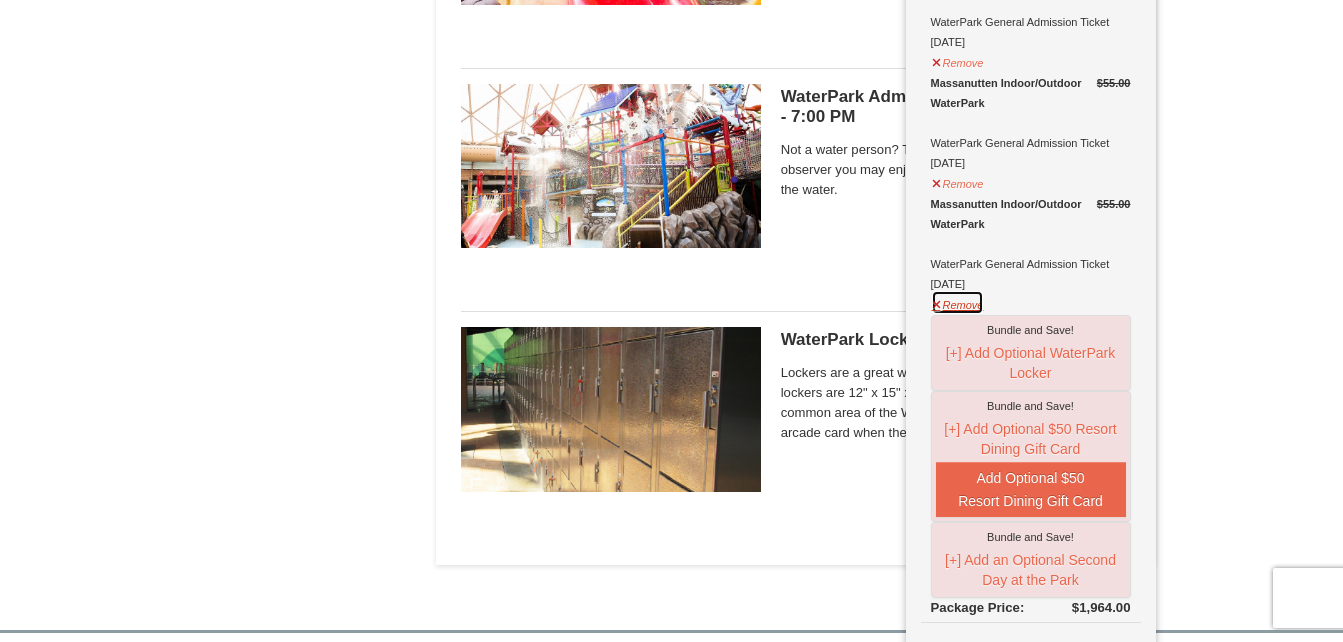 click on "Remove" at bounding box center [958, 302] 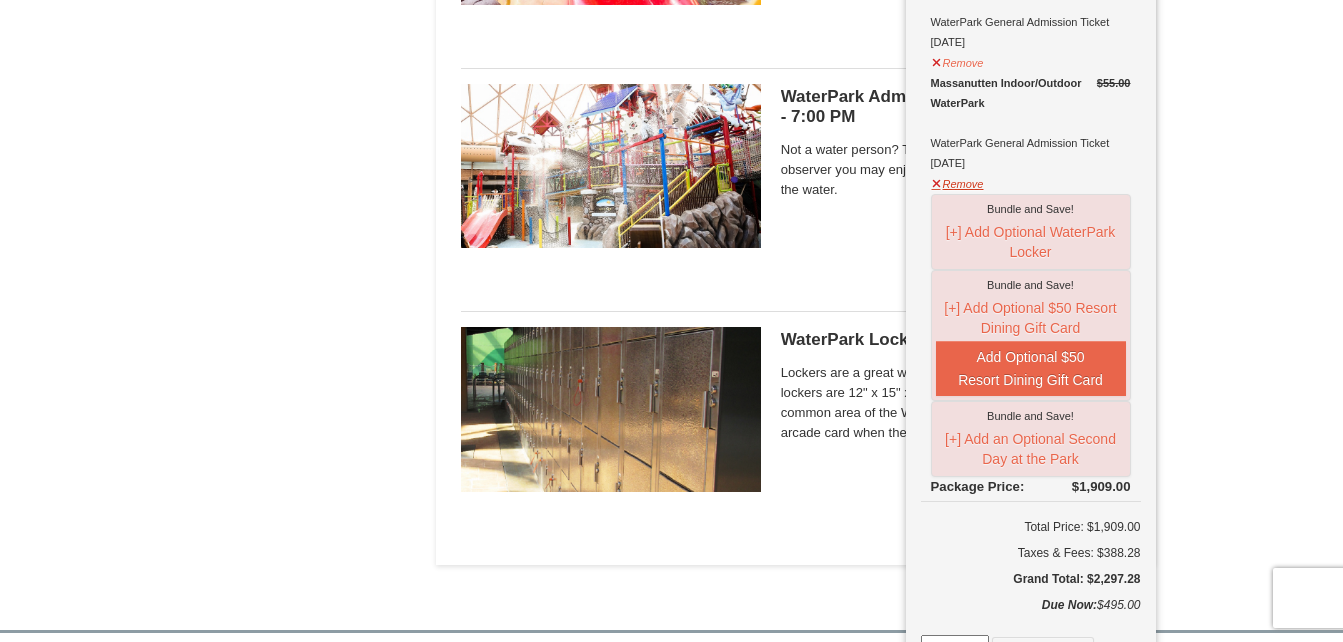 scroll, scrollTop: 1830, scrollLeft: 0, axis: vertical 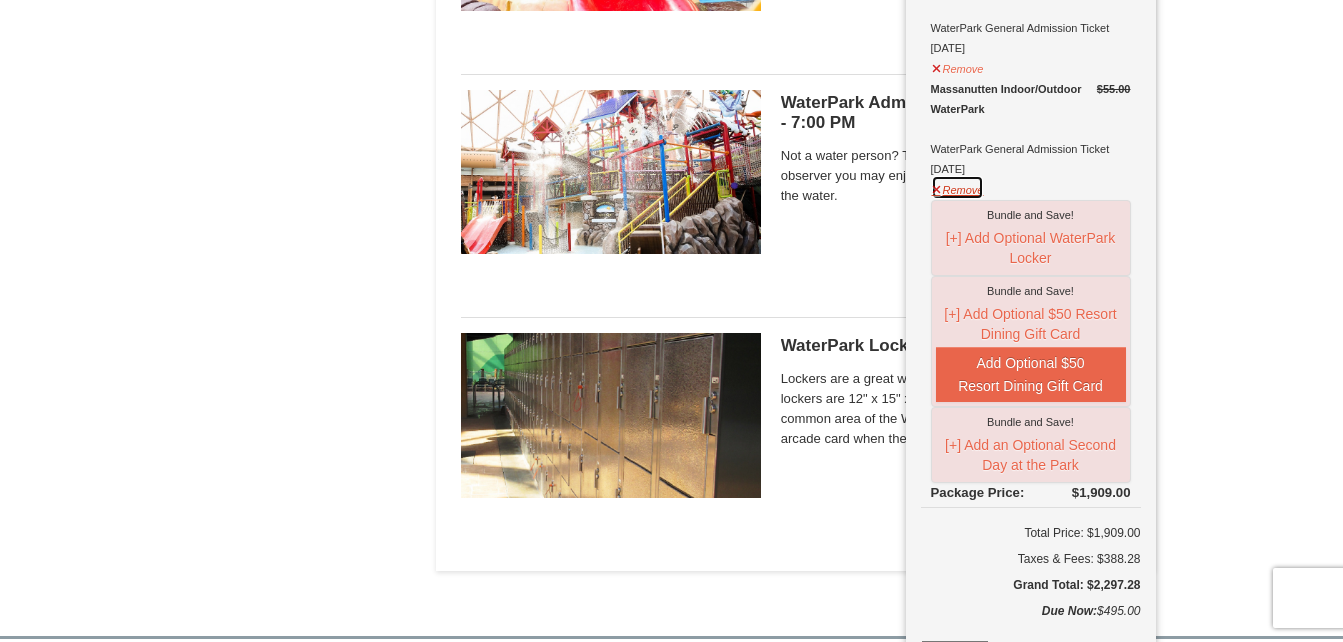 click on "Remove" at bounding box center (958, 187) 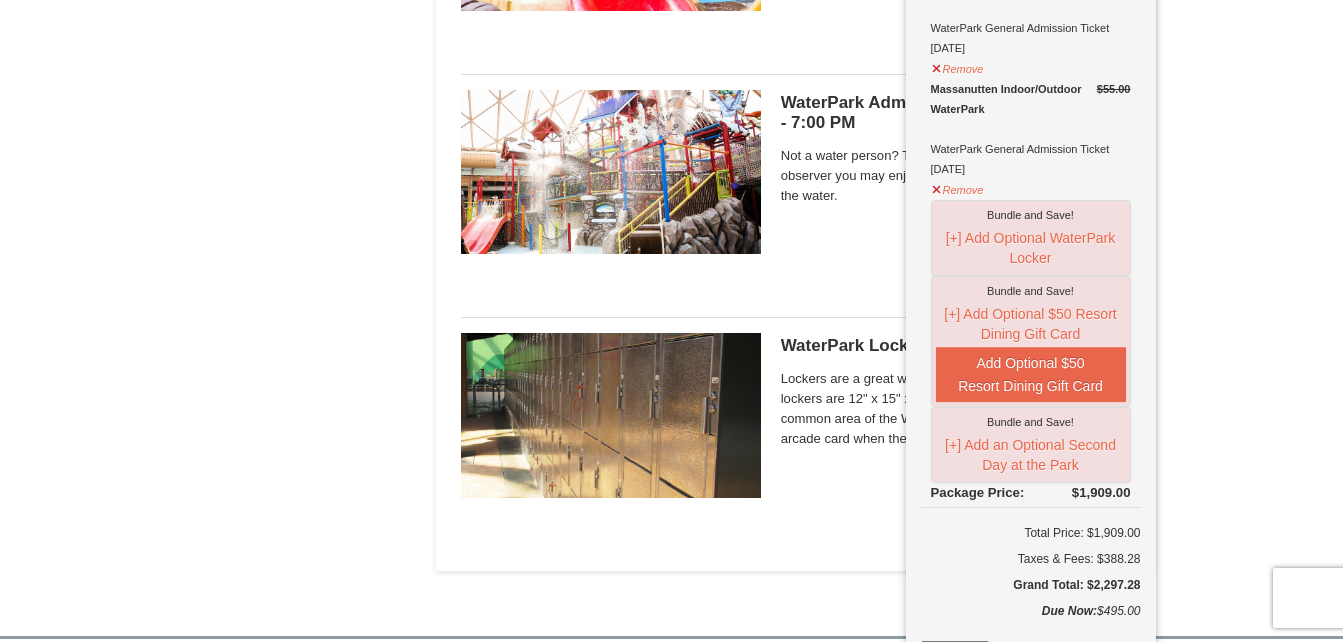 scroll, scrollTop: 1824, scrollLeft: 0, axis: vertical 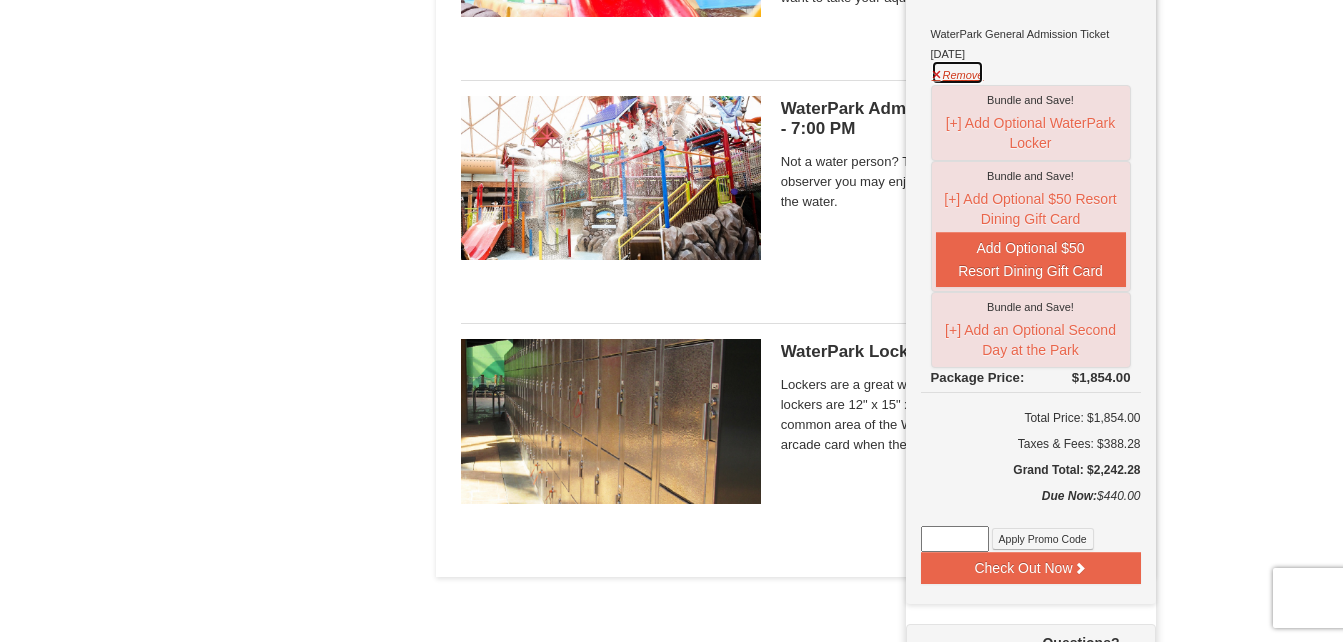 click on "Remove" at bounding box center (958, 72) 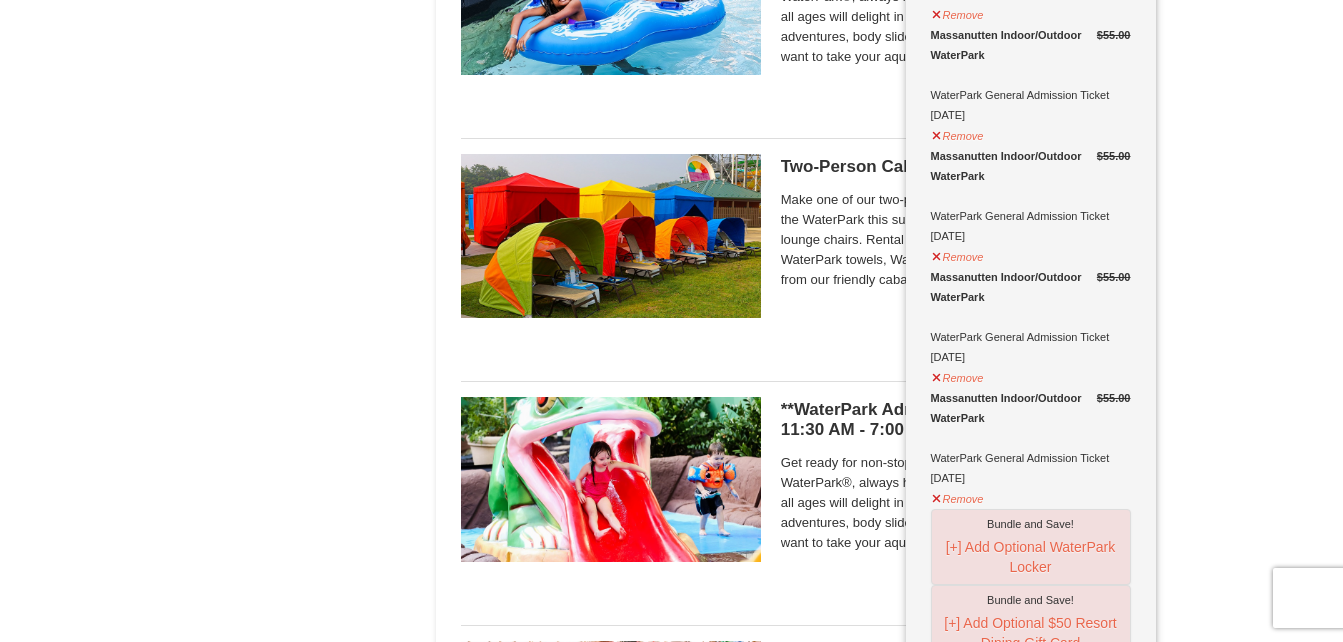 scroll, scrollTop: 1270, scrollLeft: 0, axis: vertical 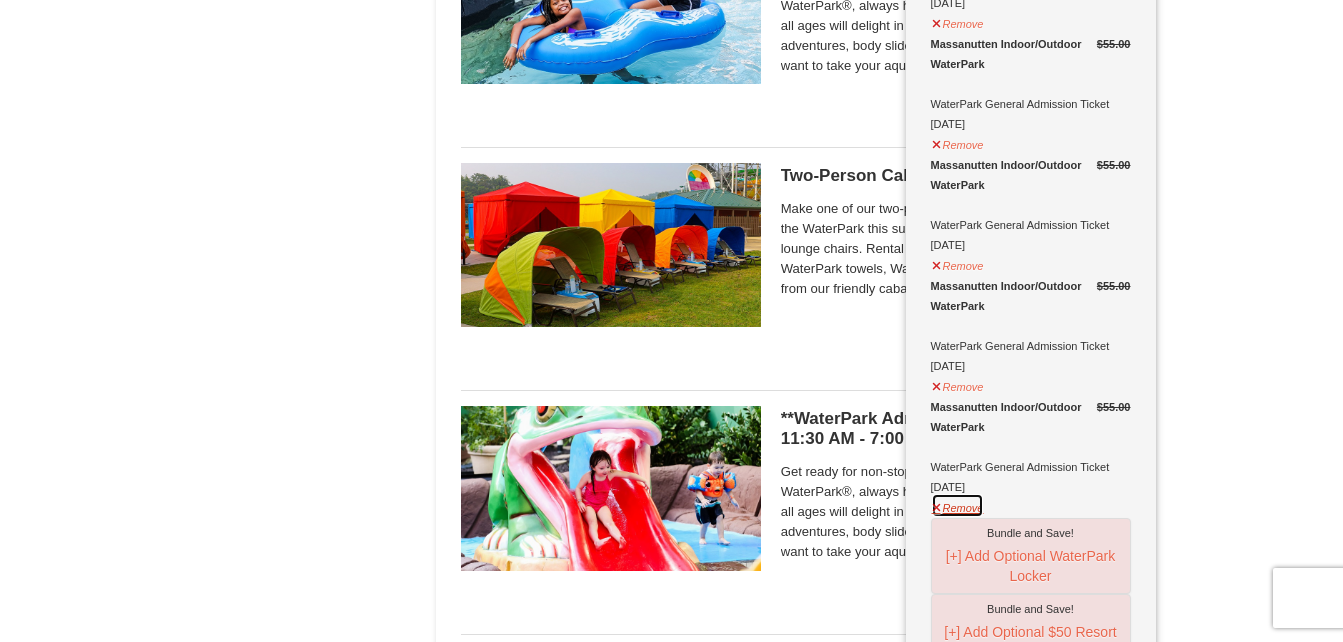 click on "Remove" at bounding box center [958, 505] 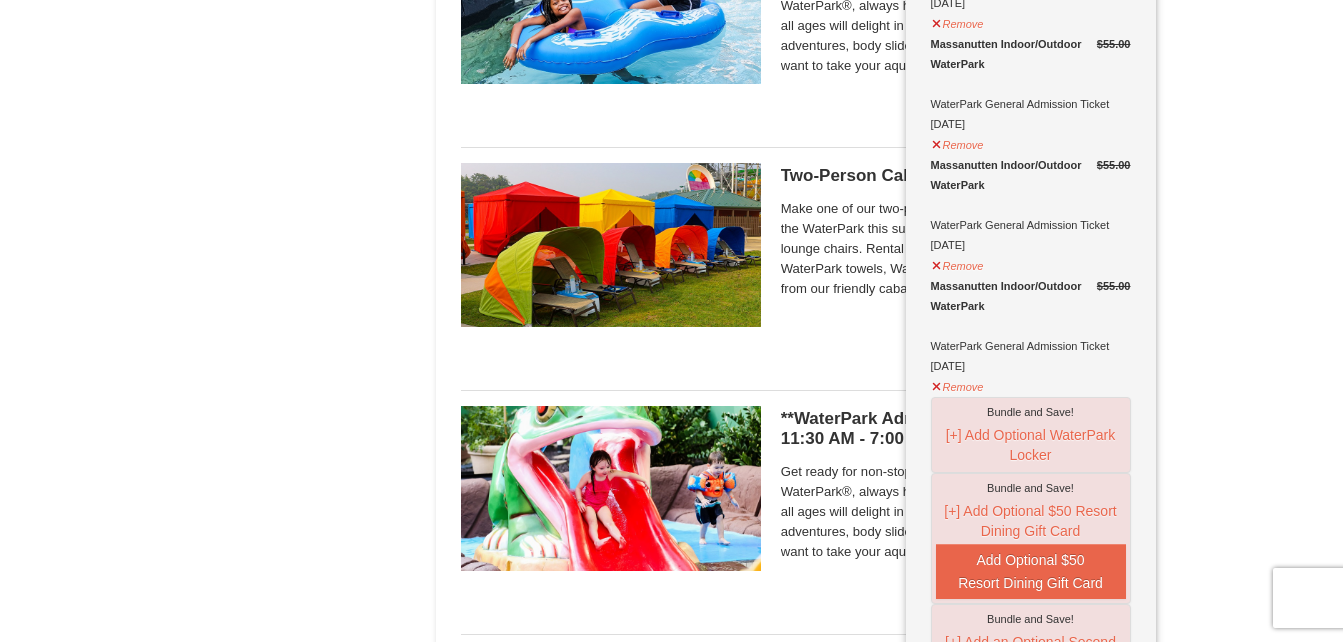 scroll, scrollTop: 1264, scrollLeft: 0, axis: vertical 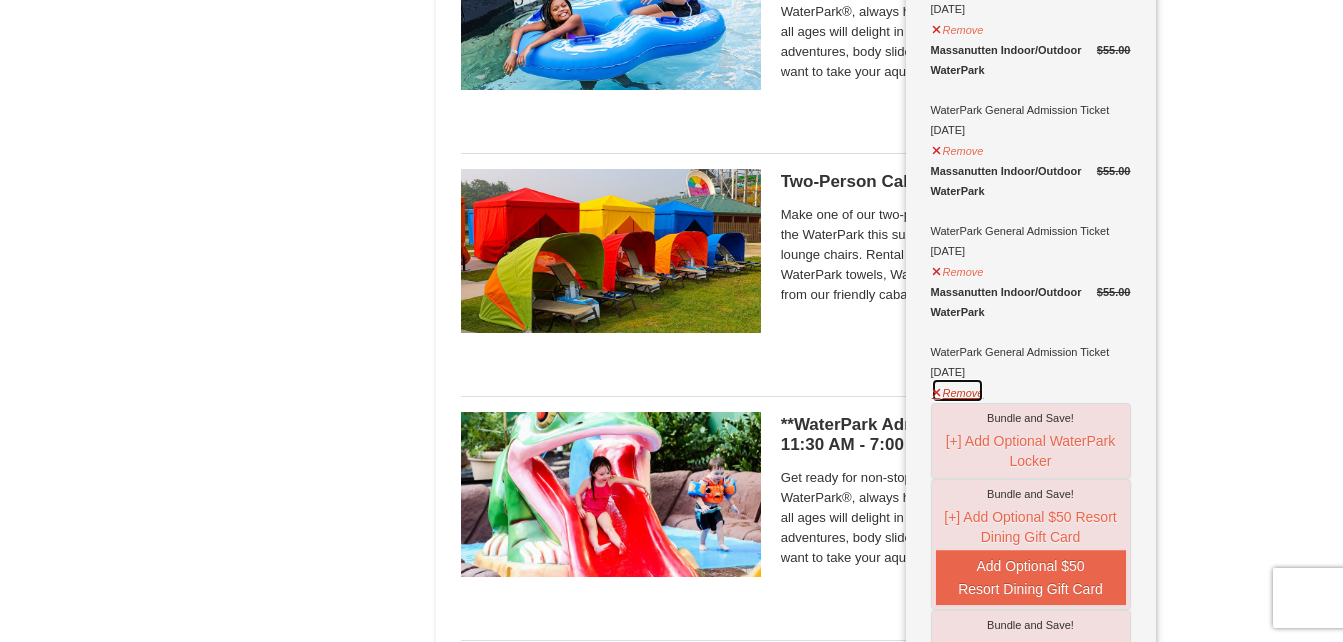 click on "Remove" at bounding box center [958, 390] 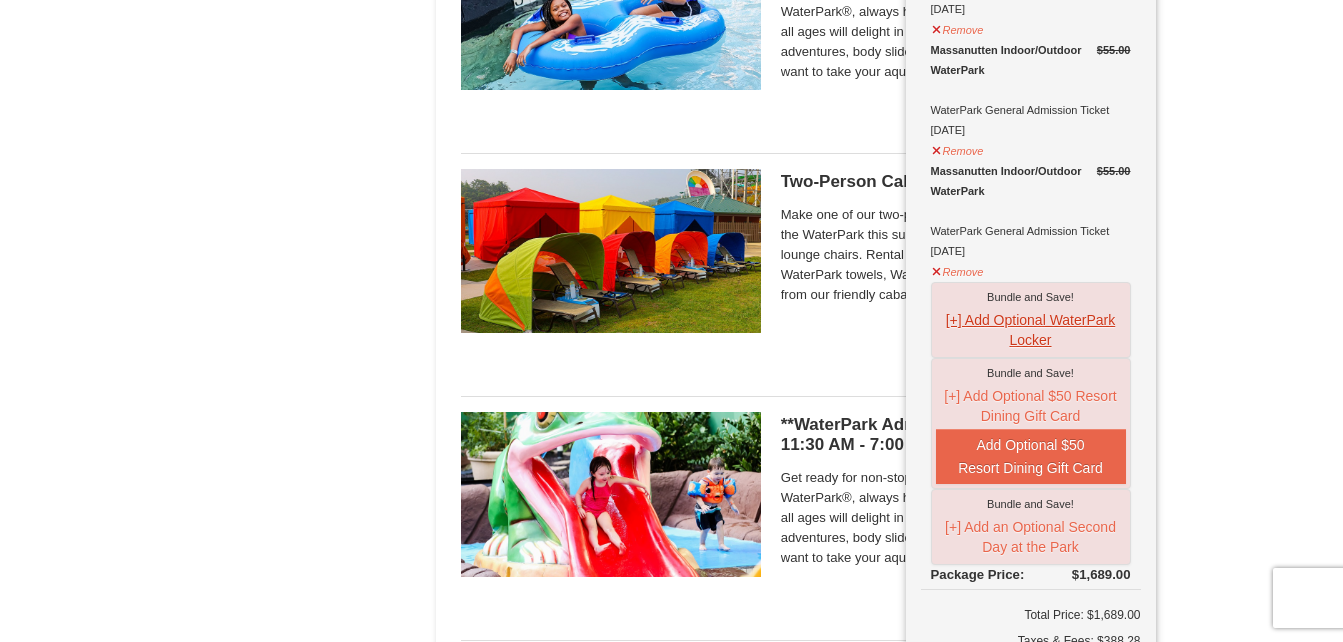 scroll, scrollTop: 1258, scrollLeft: 0, axis: vertical 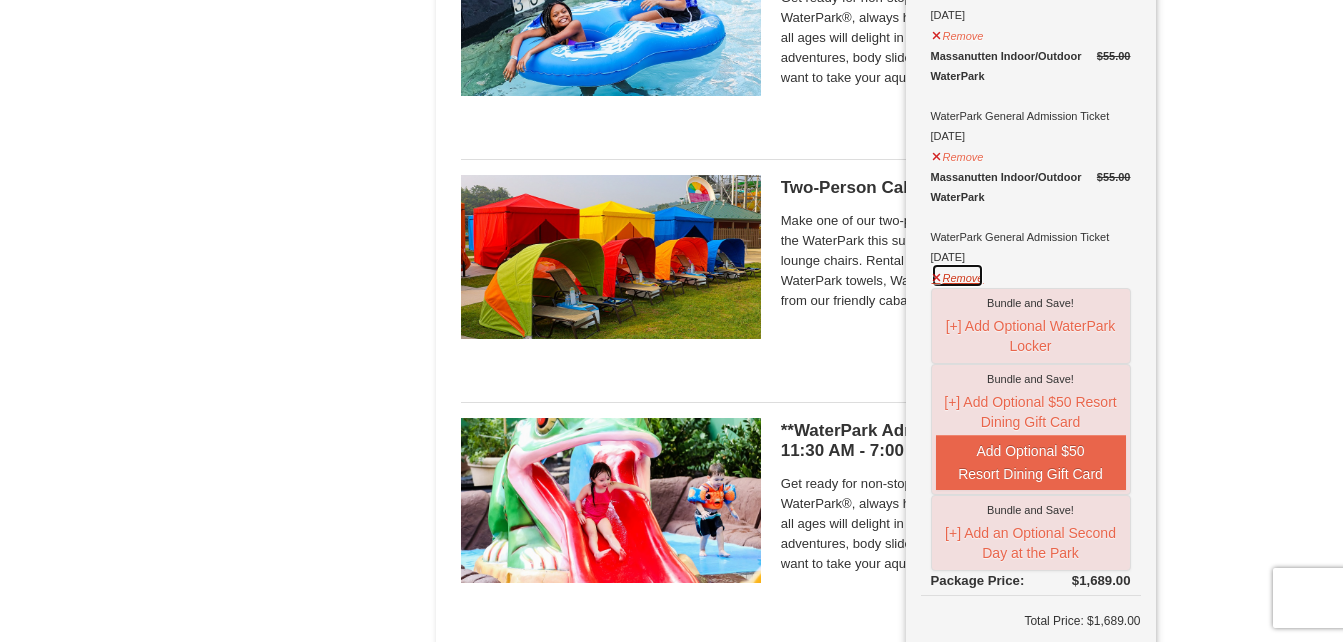 click on "Remove" at bounding box center [958, 275] 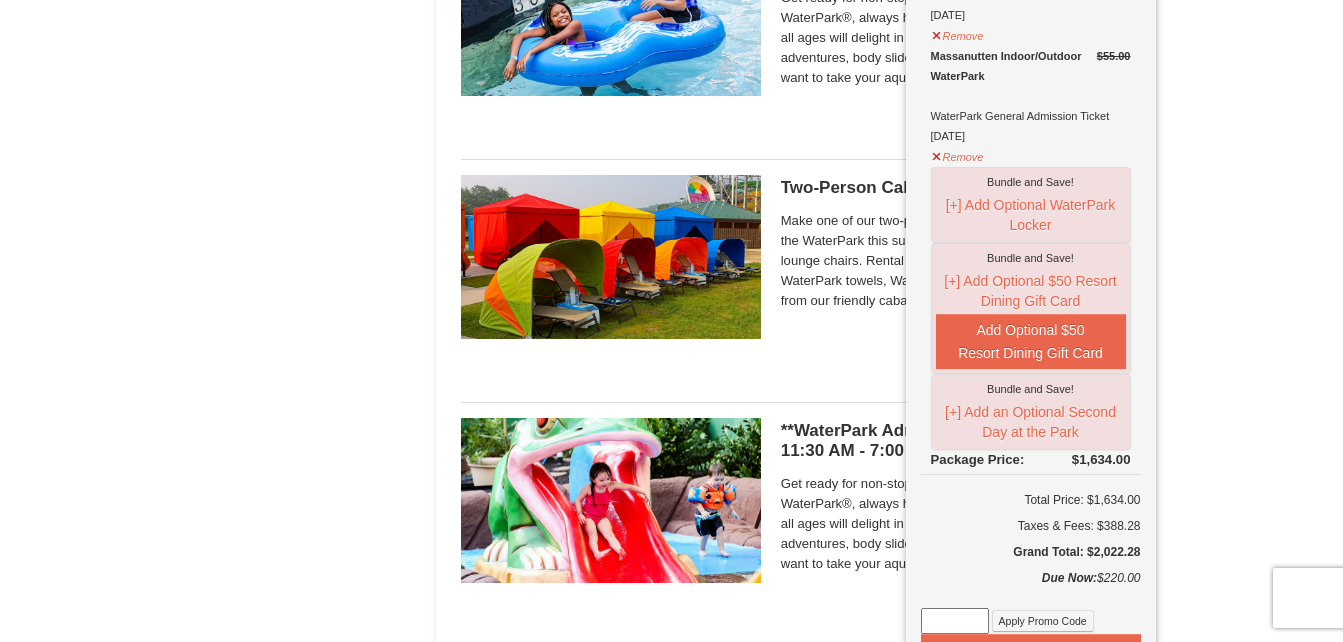 scroll, scrollTop: 1252, scrollLeft: 0, axis: vertical 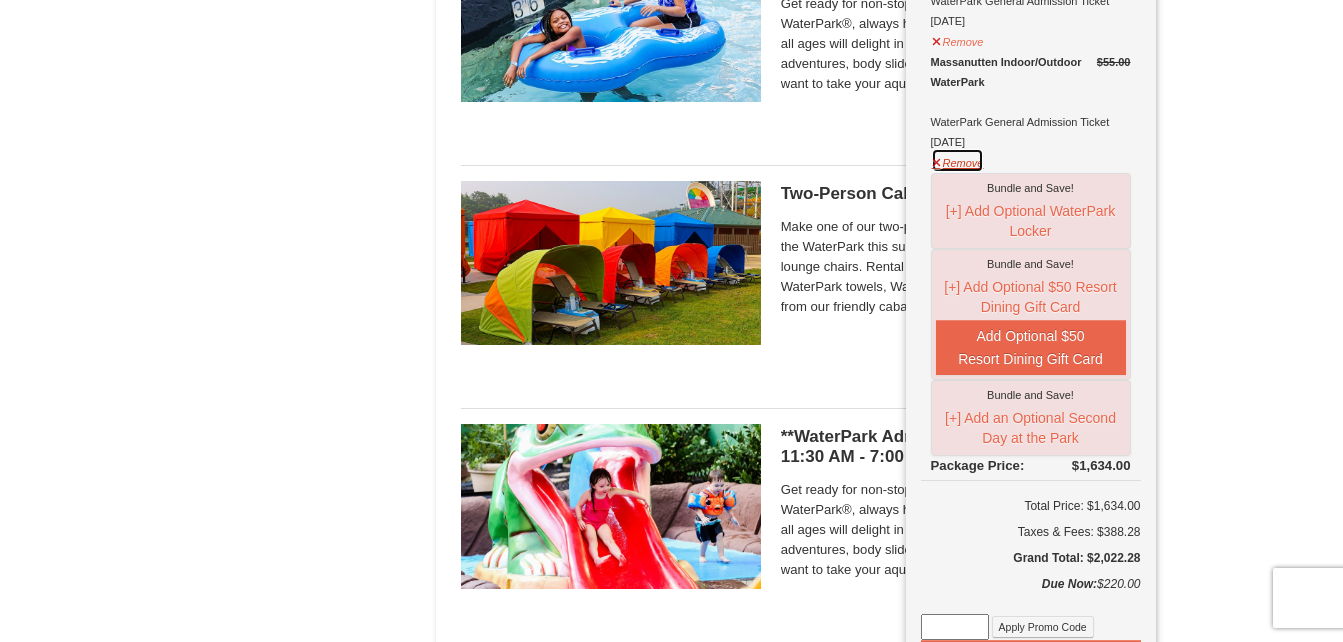 click on "Remove" at bounding box center (958, 160) 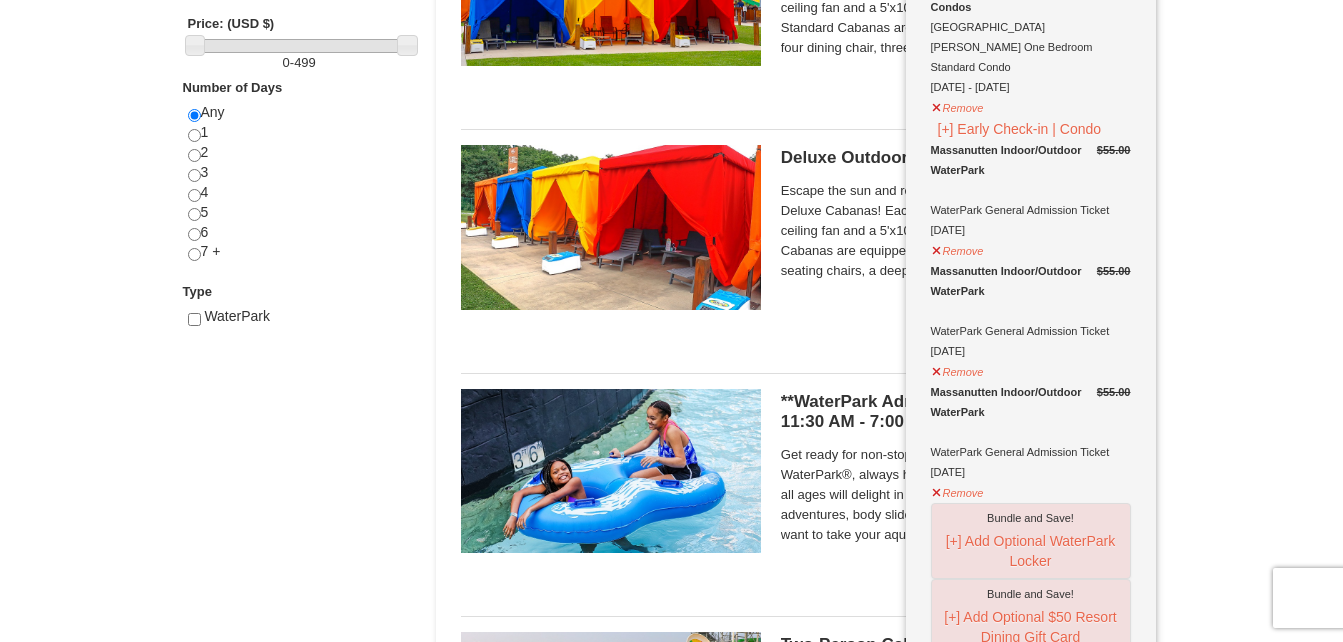 scroll, scrollTop: 761, scrollLeft: 0, axis: vertical 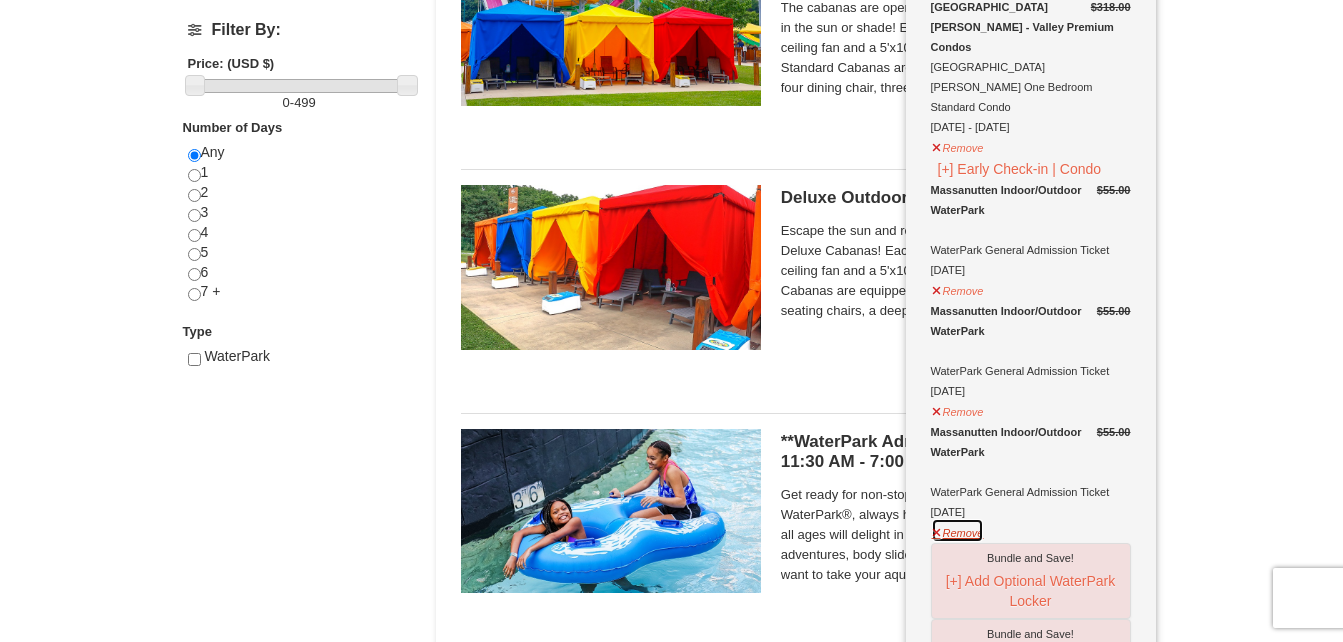 click on "Remove" at bounding box center [958, 530] 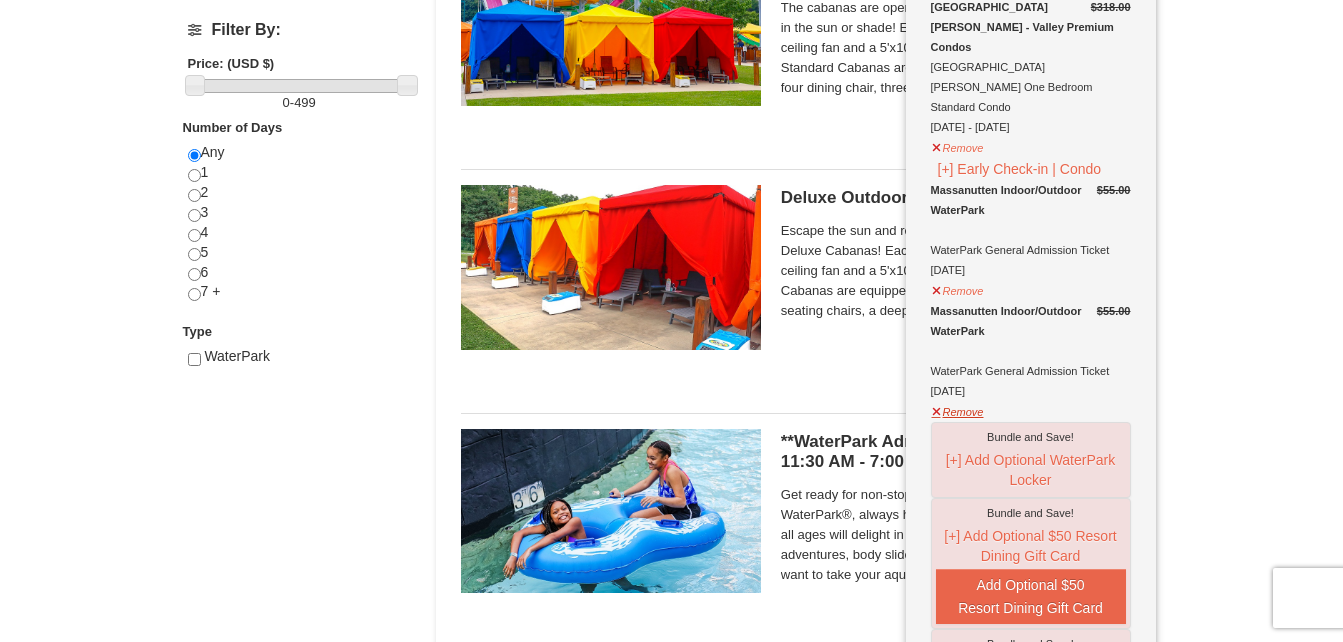 scroll, scrollTop: 755, scrollLeft: 0, axis: vertical 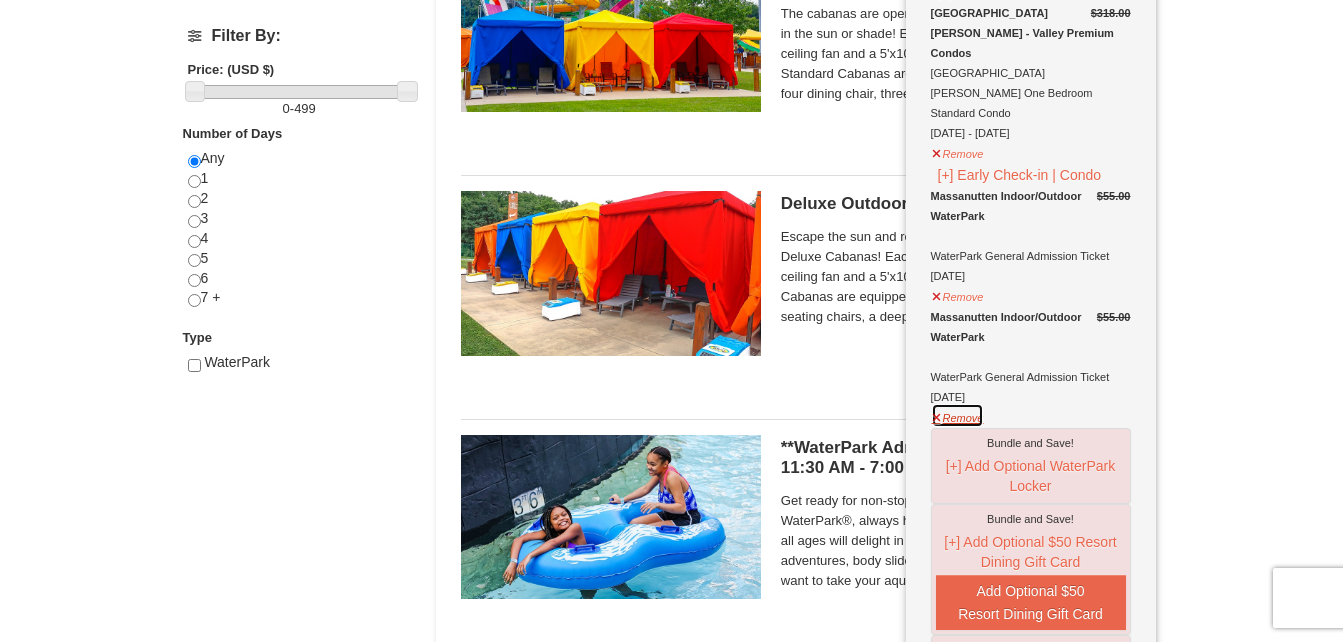 click on "Remove" at bounding box center (958, 415) 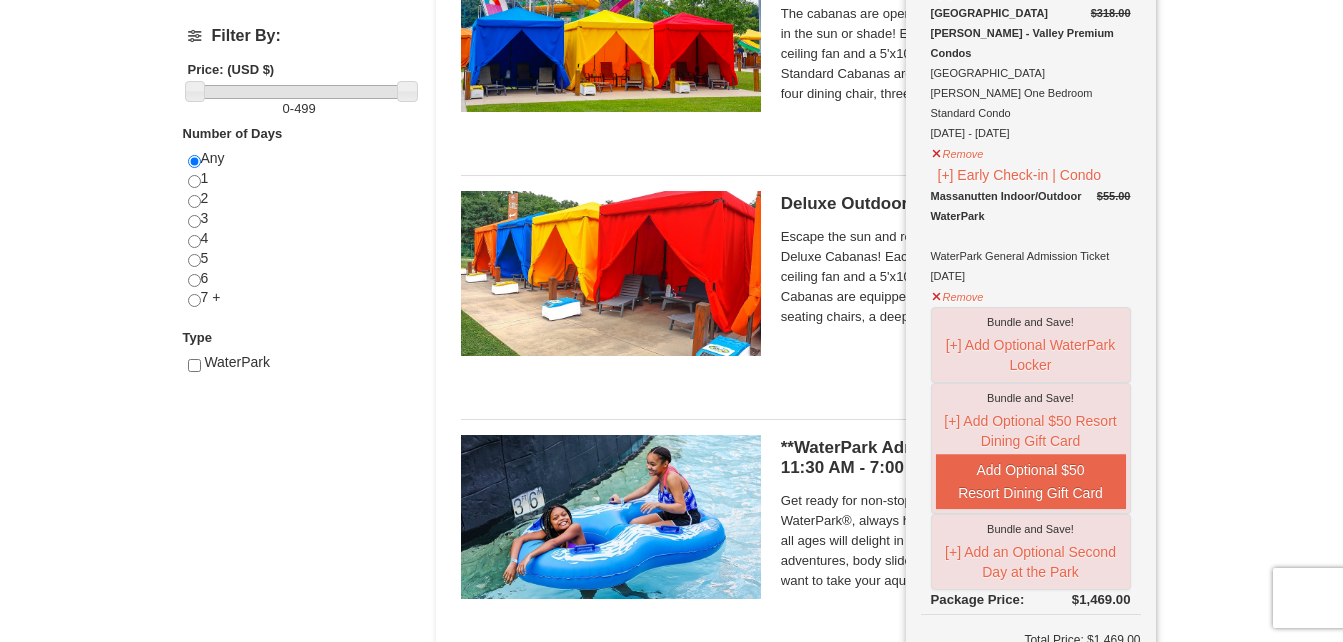scroll, scrollTop: 749, scrollLeft: 0, axis: vertical 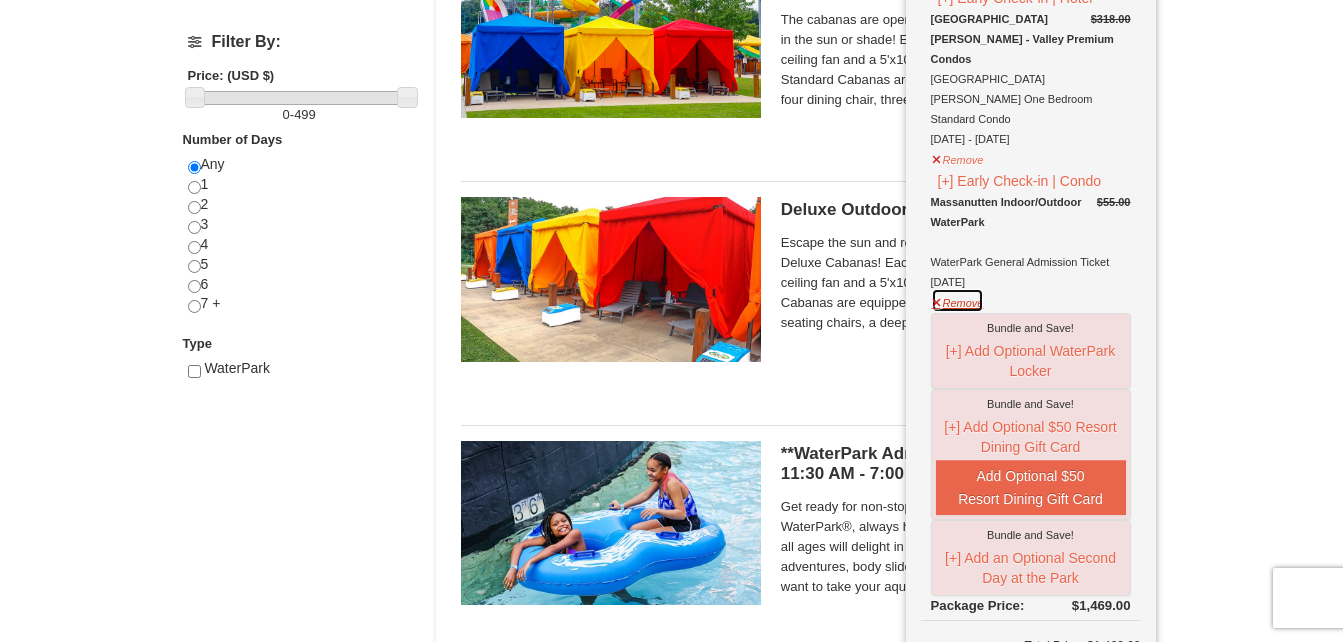 click on "Remove" at bounding box center [958, 300] 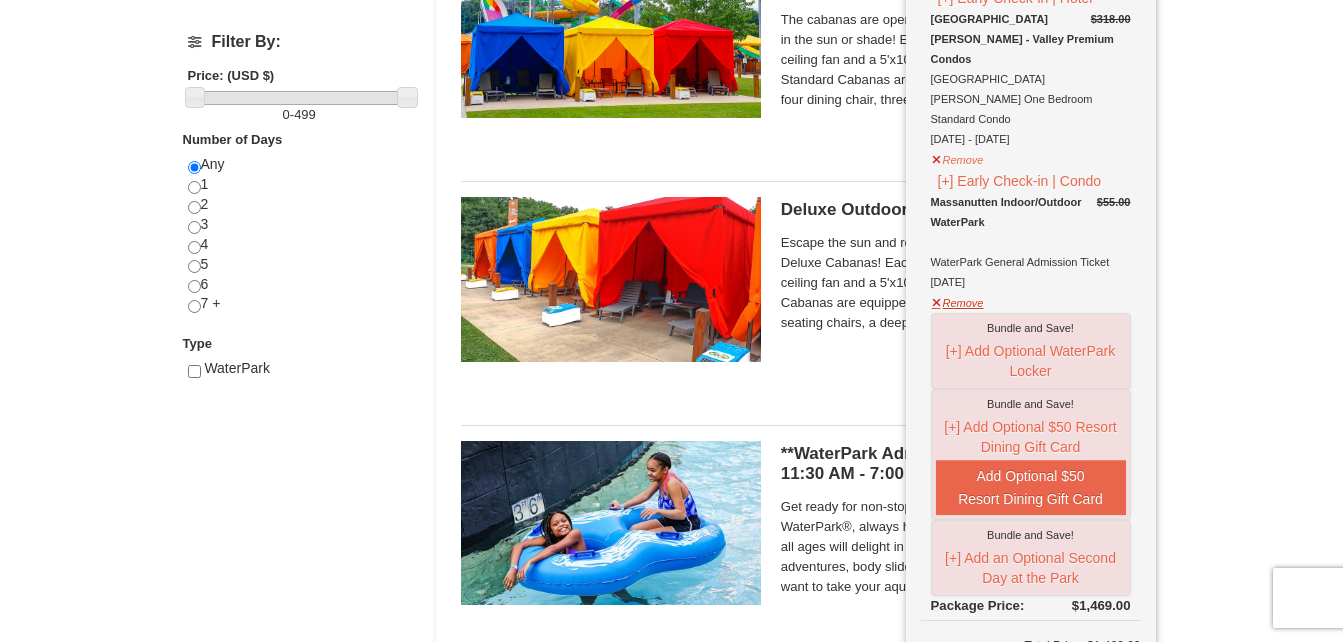 scroll, scrollTop: 743, scrollLeft: 0, axis: vertical 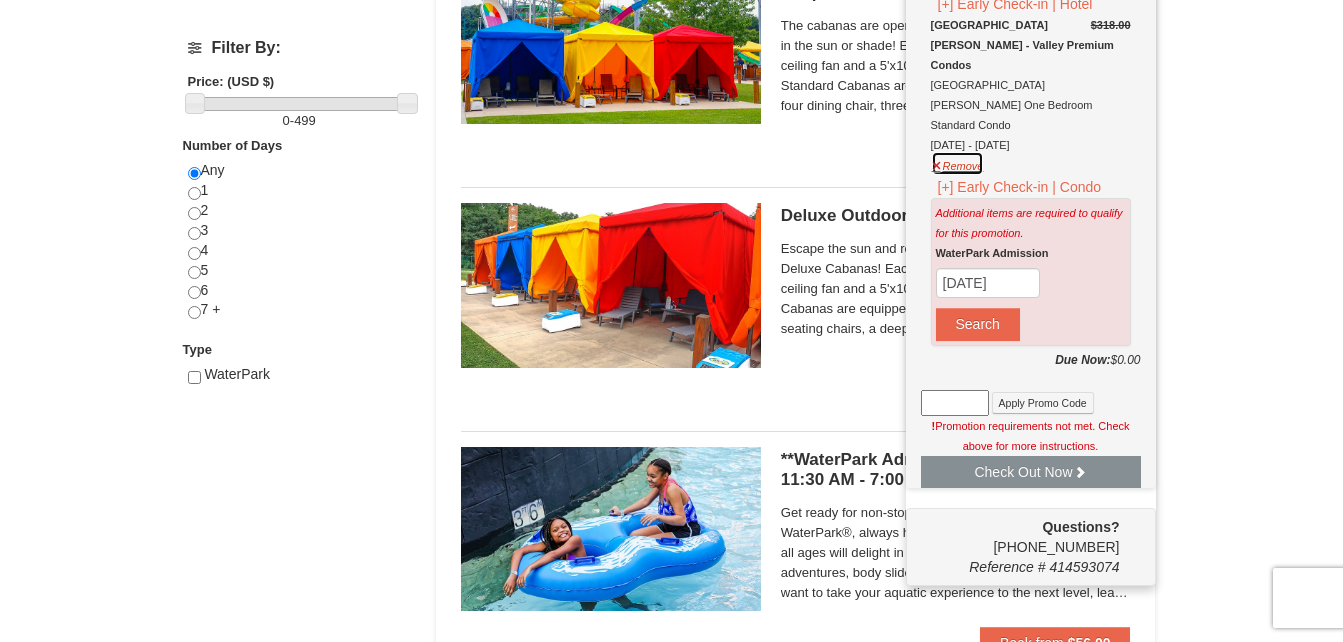 click on "Remove" at bounding box center [958, 163] 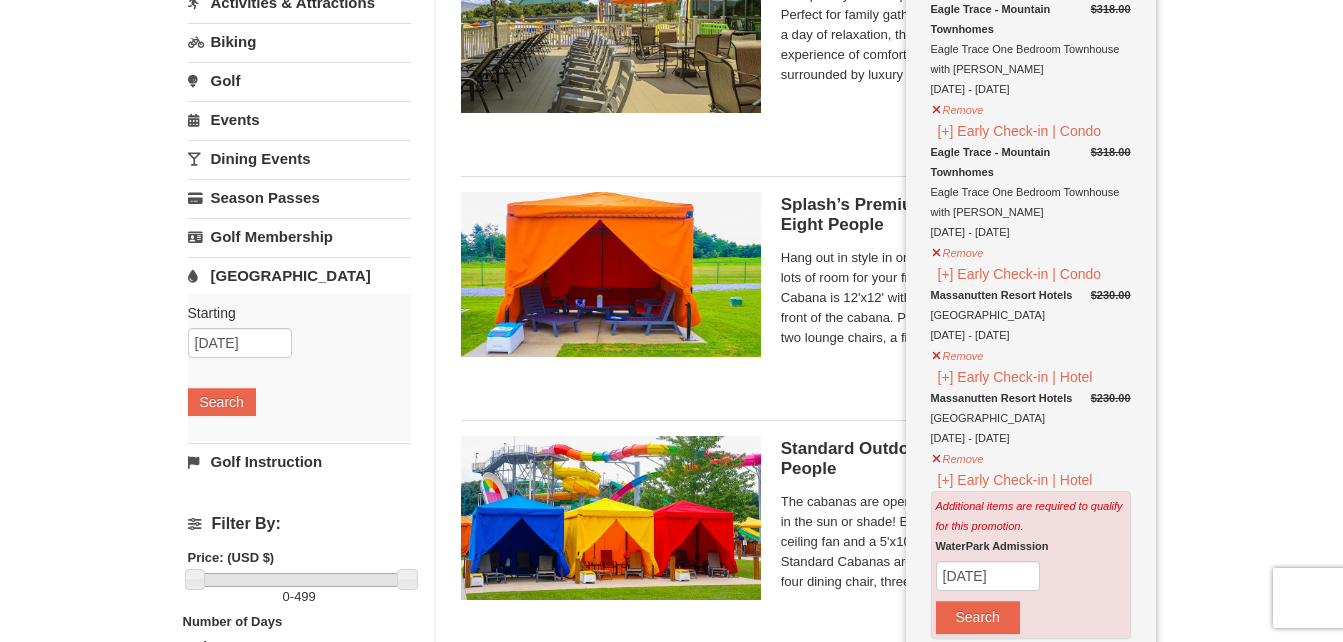 scroll, scrollTop: 262, scrollLeft: 0, axis: vertical 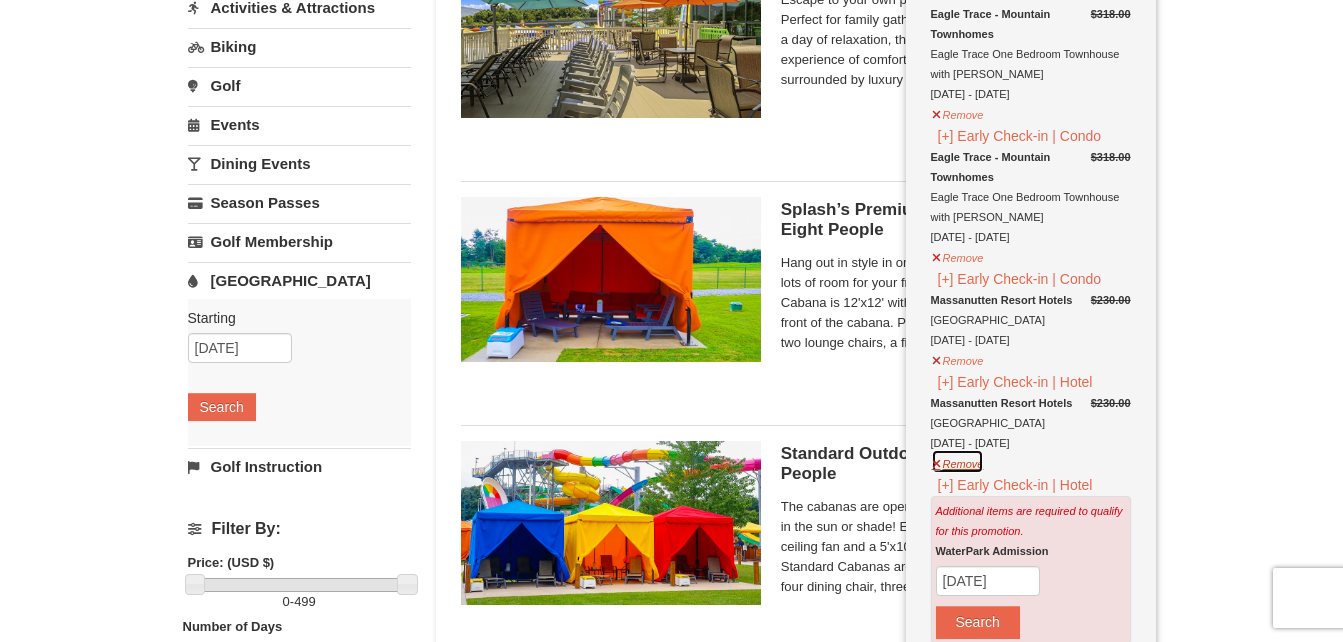 click on "Remove" at bounding box center [958, 461] 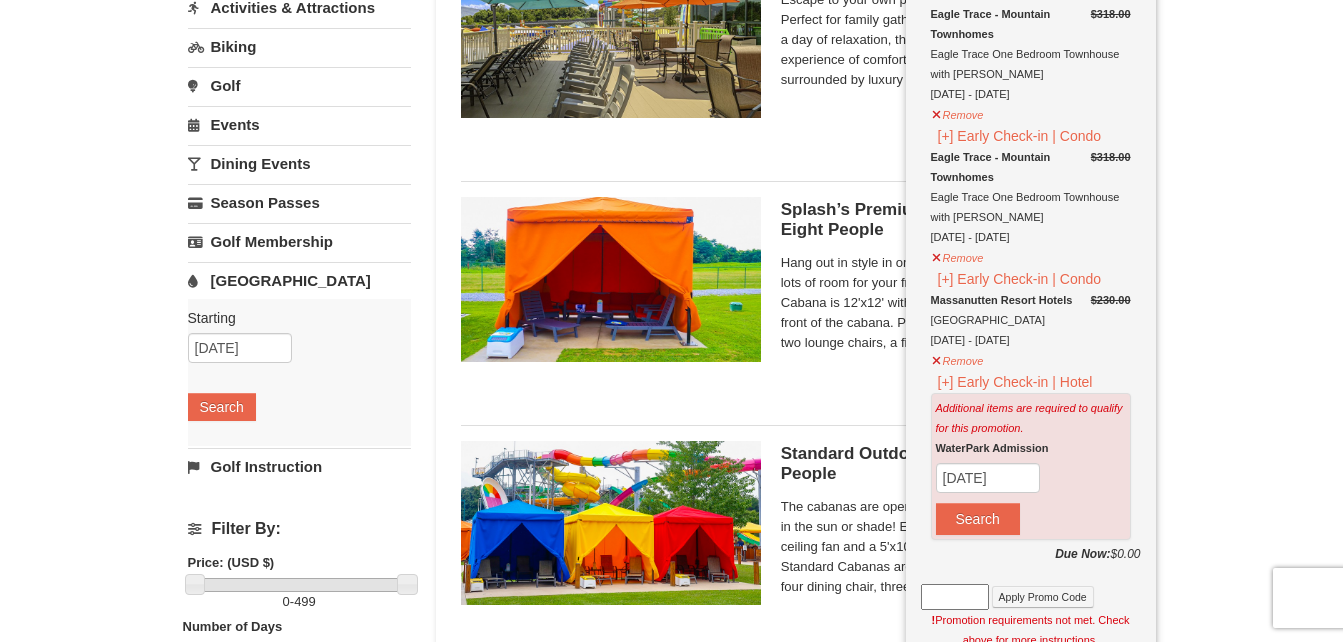 scroll, scrollTop: 256, scrollLeft: 0, axis: vertical 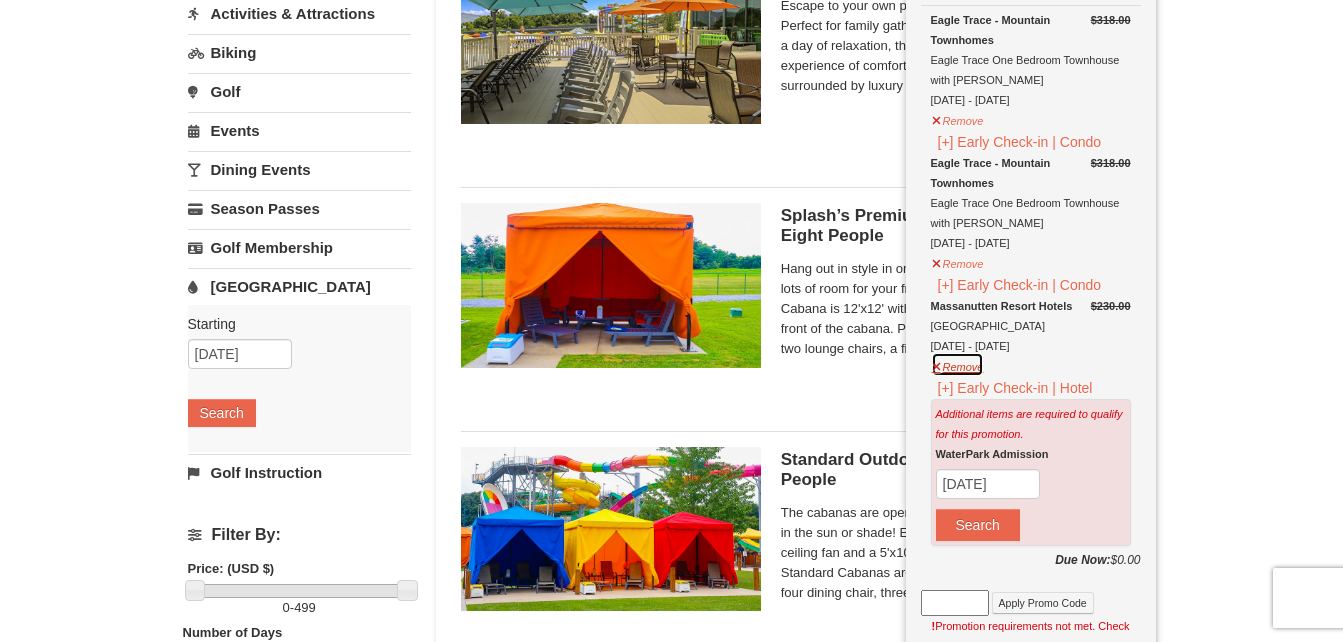 click on "Remove" at bounding box center (958, 364) 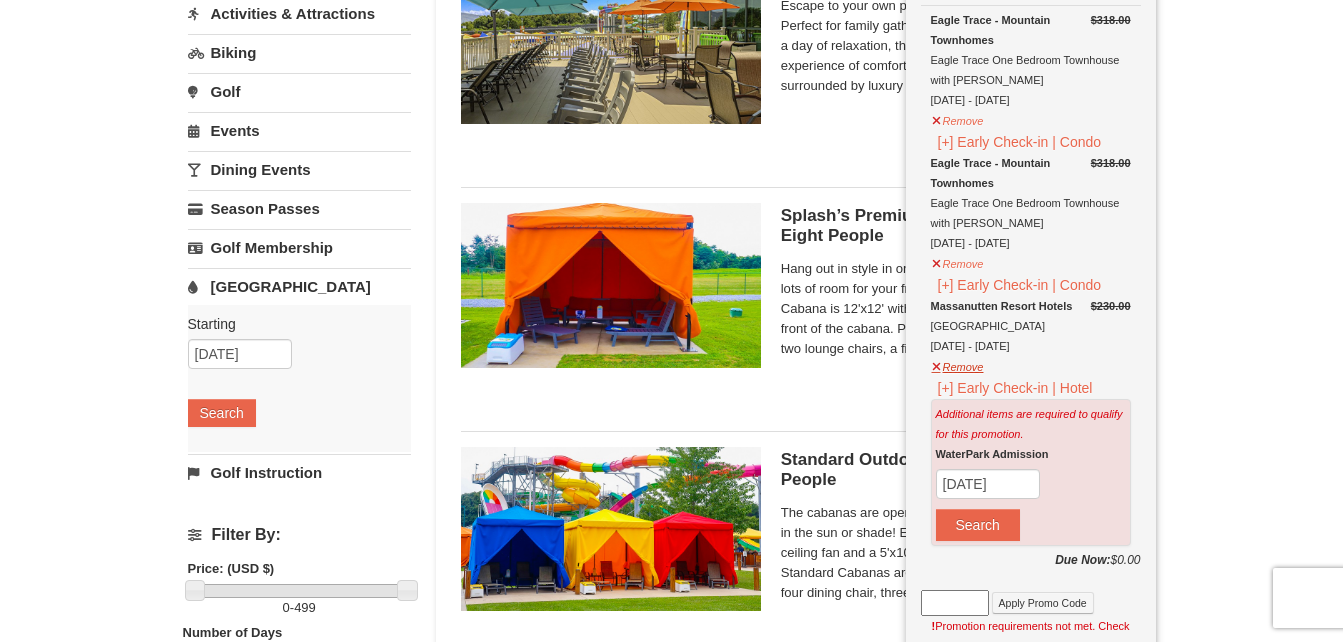 scroll, scrollTop: 250, scrollLeft: 0, axis: vertical 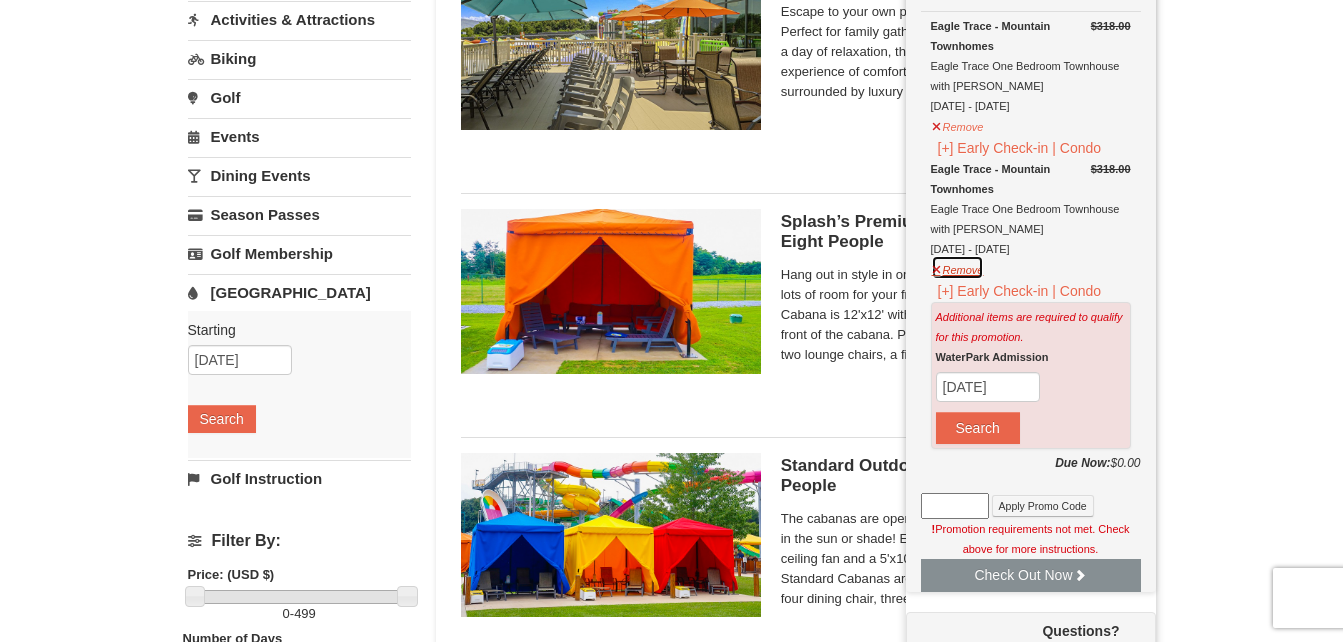 click on "Remove" at bounding box center (958, 267) 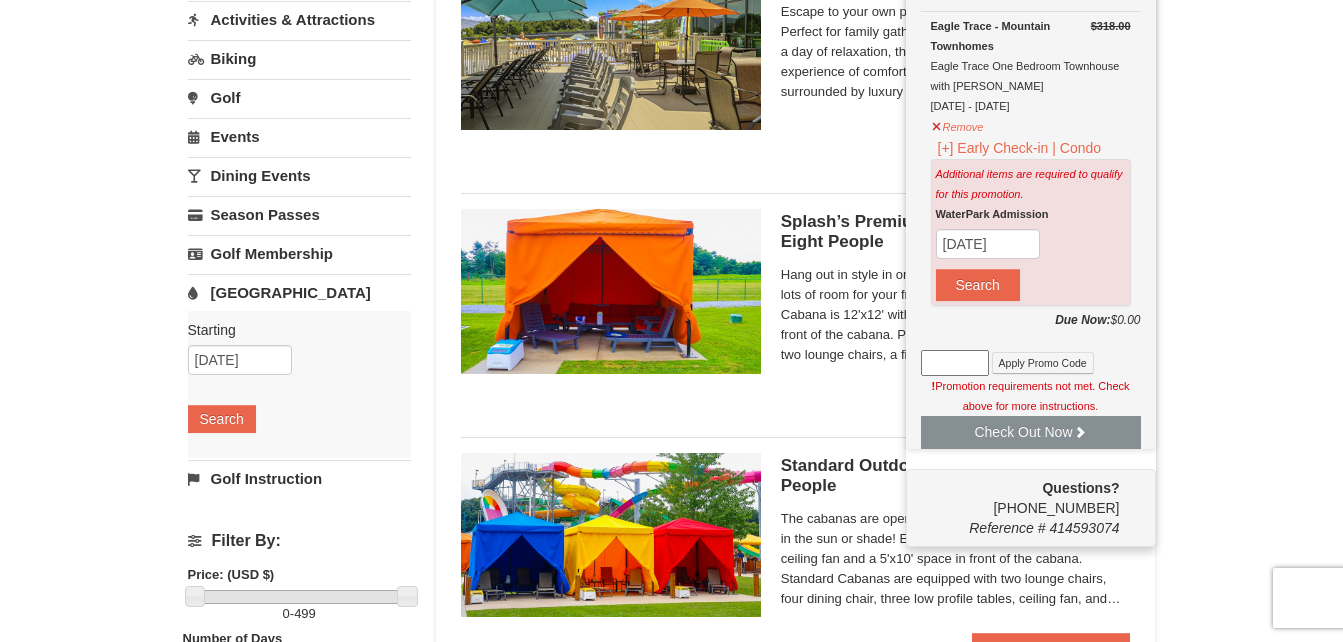 scroll, scrollTop: 244, scrollLeft: 0, axis: vertical 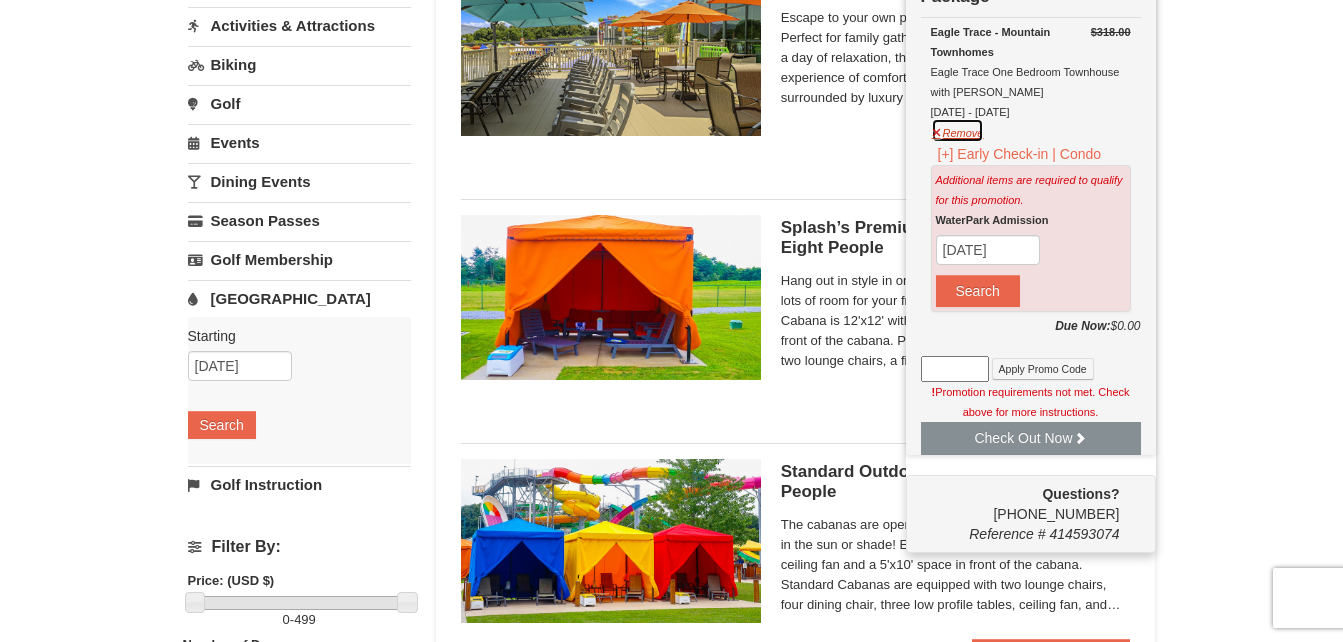 click on "Remove" at bounding box center (958, 130) 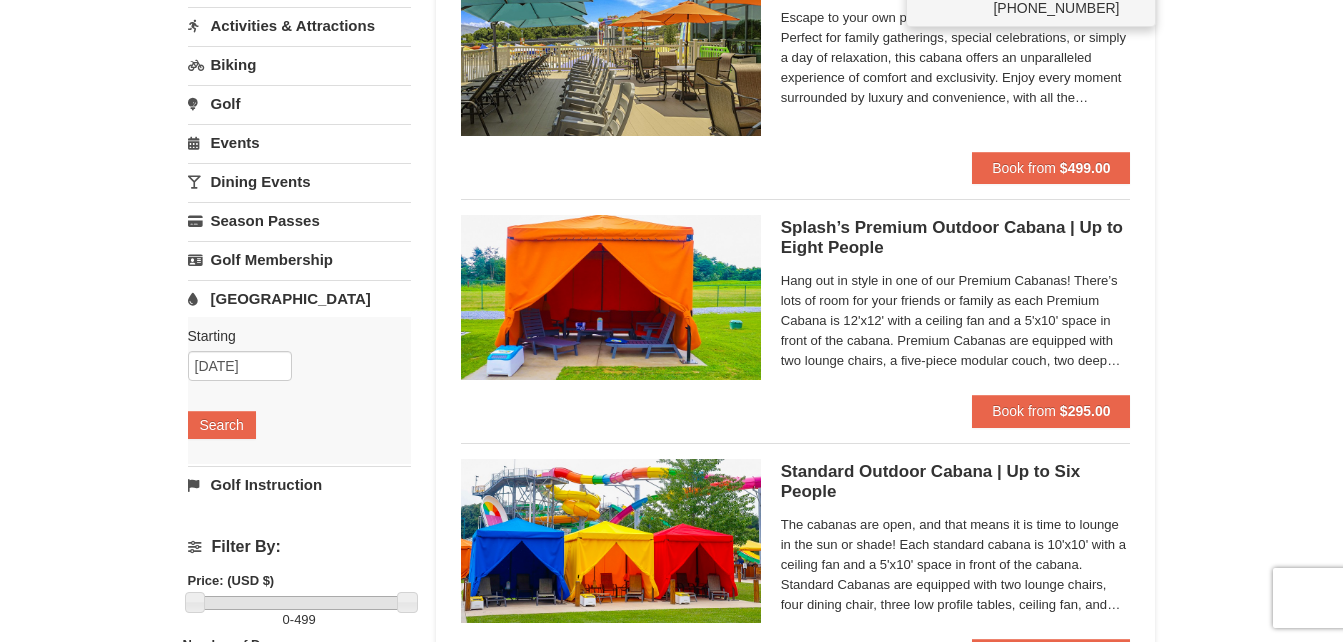 scroll, scrollTop: 238, scrollLeft: 0, axis: vertical 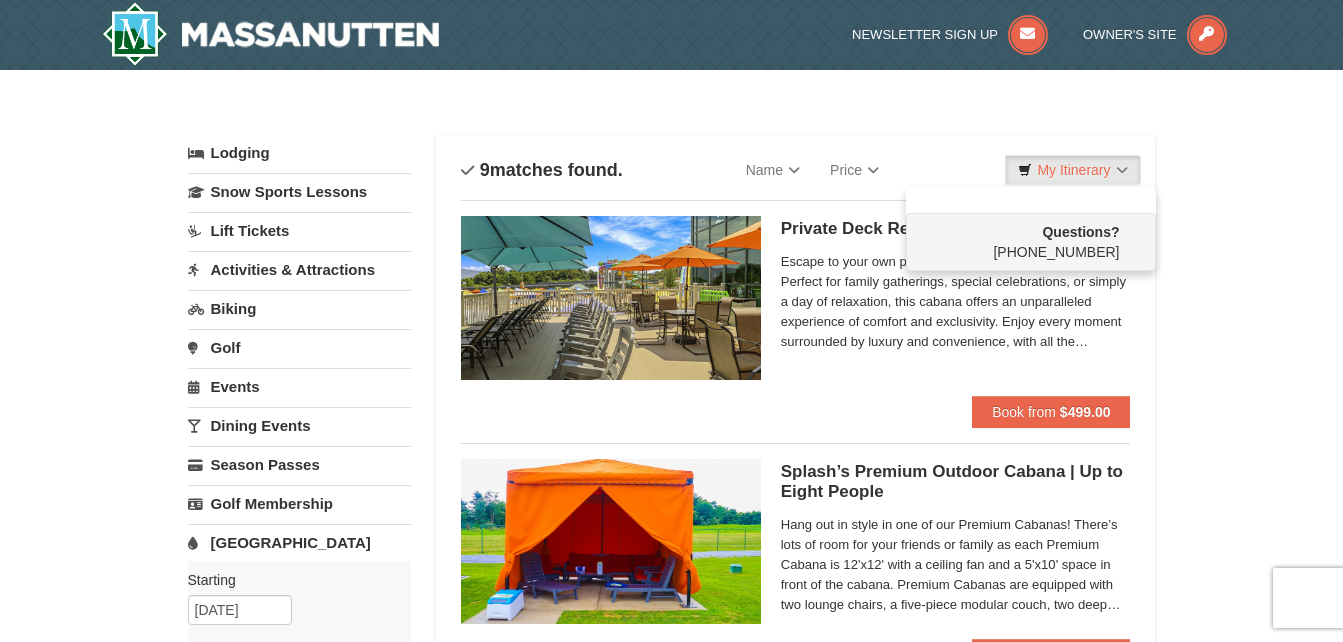 click on "×
Categories
List
Filter
My Itinerary
Questions?  1-540-289-9441
Lodging
Arrival Please format dates MM/DD/YYYY Please format dates MM/DD/YYYY
07/22/2025
Departure Please format dates MM/DD/YYYY Please format dates MM/DD/YYYY
07/24/2025
2 0" at bounding box center [671, 1258] 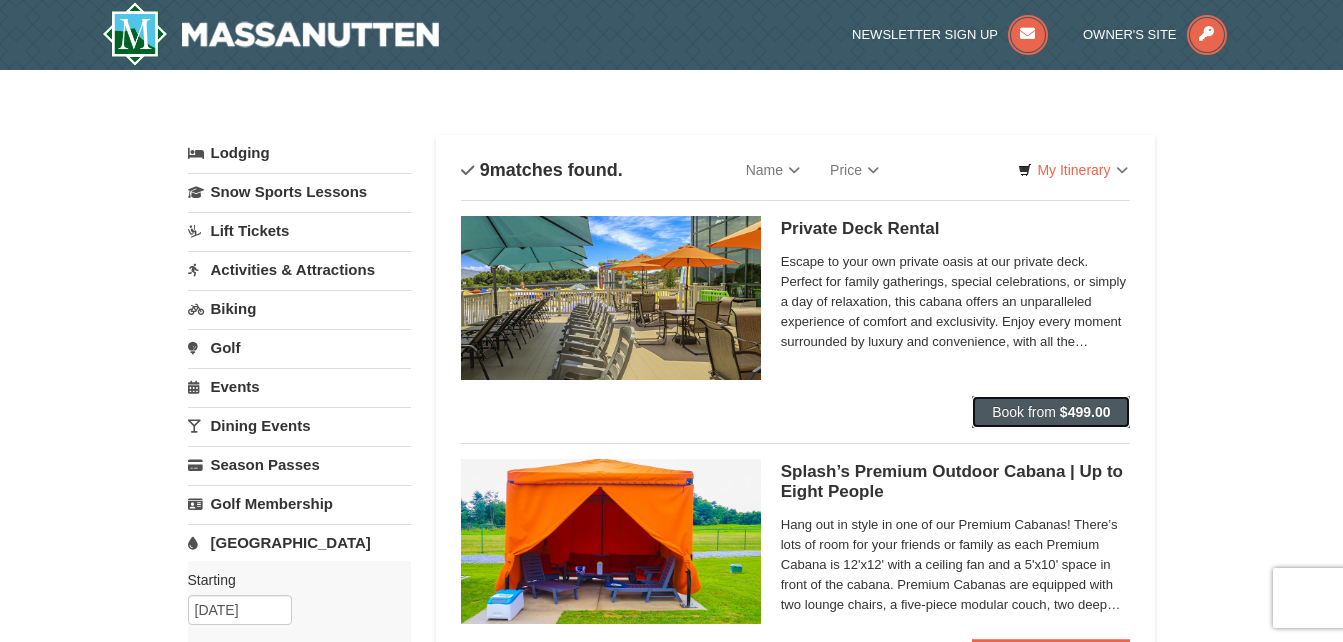 click on "Book from" at bounding box center (1024, 412) 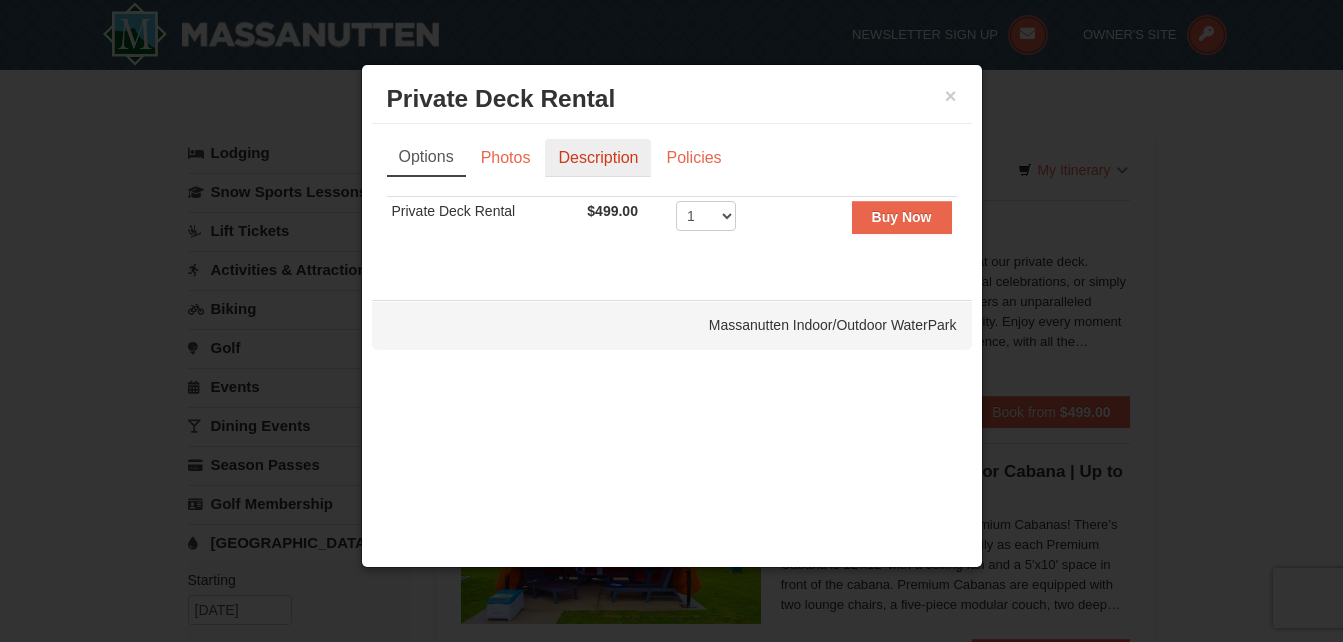 click on "Description" at bounding box center [598, 158] 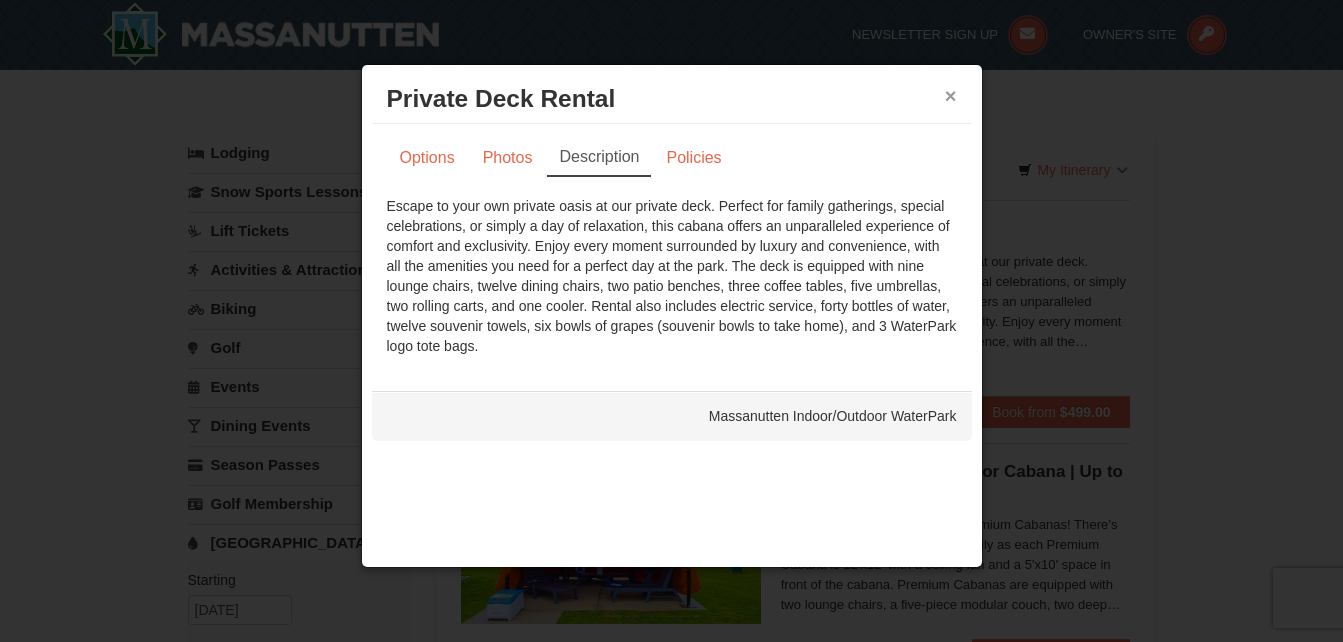 click on "×" at bounding box center [951, 96] 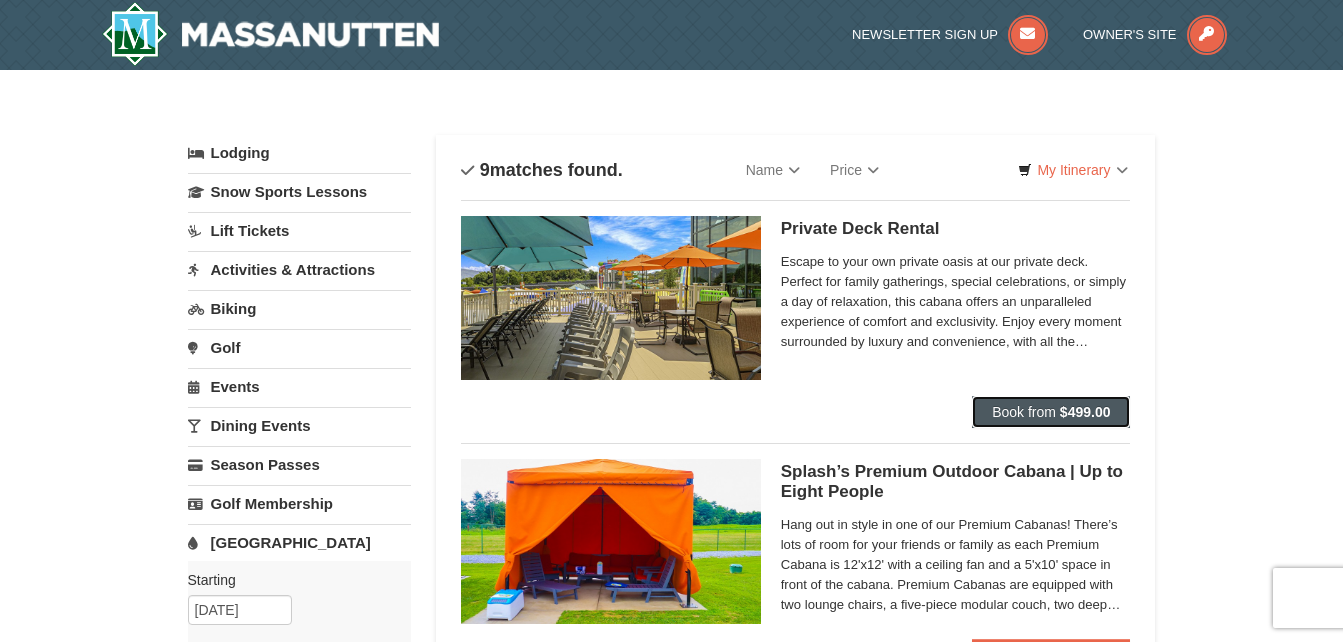 click on "Book from" at bounding box center [1024, 412] 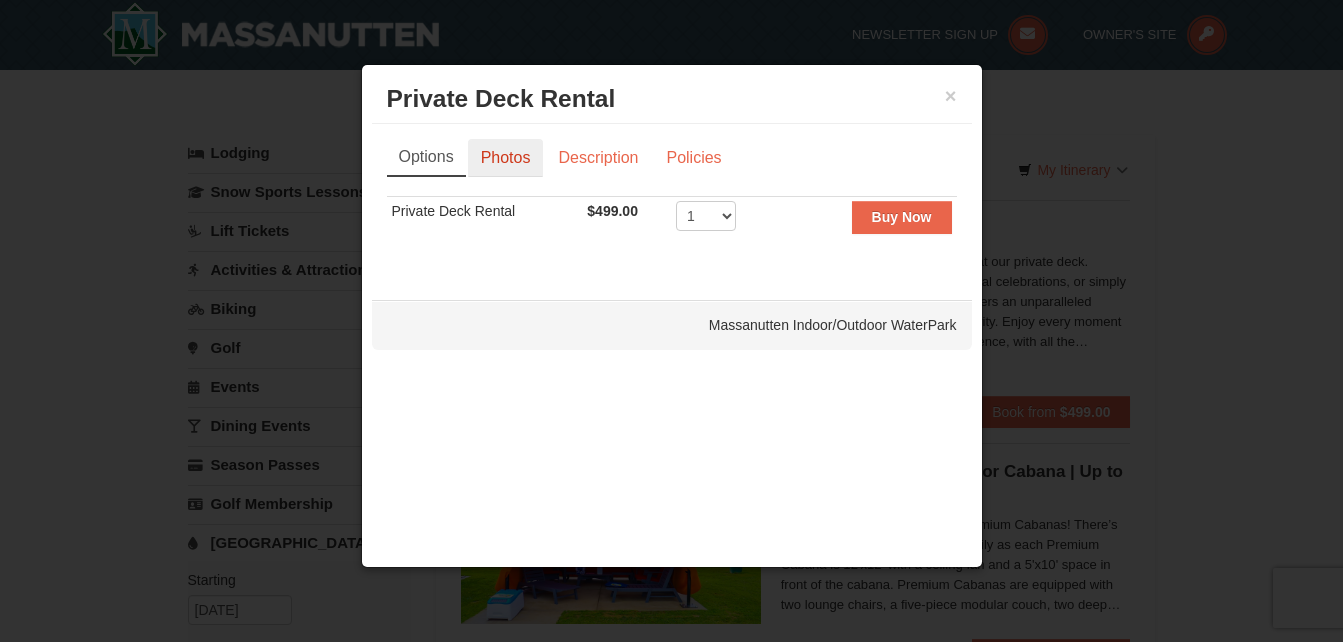 click on "Photos" at bounding box center [506, 158] 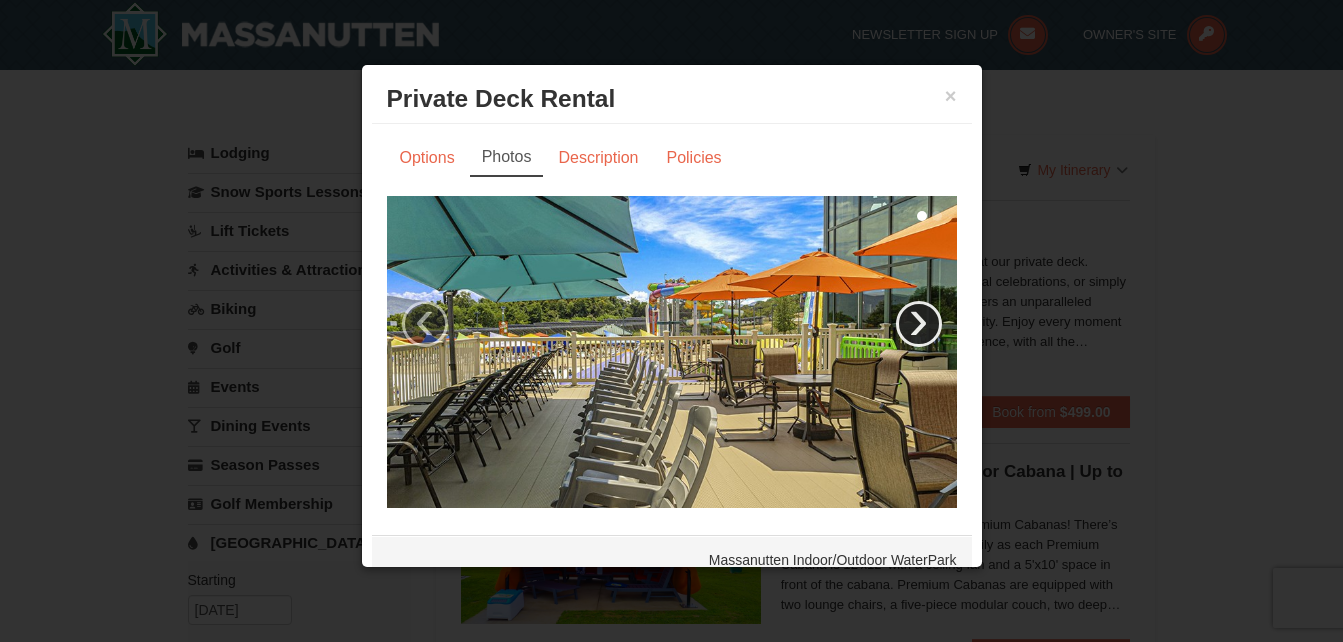 click on "›" at bounding box center (919, 324) 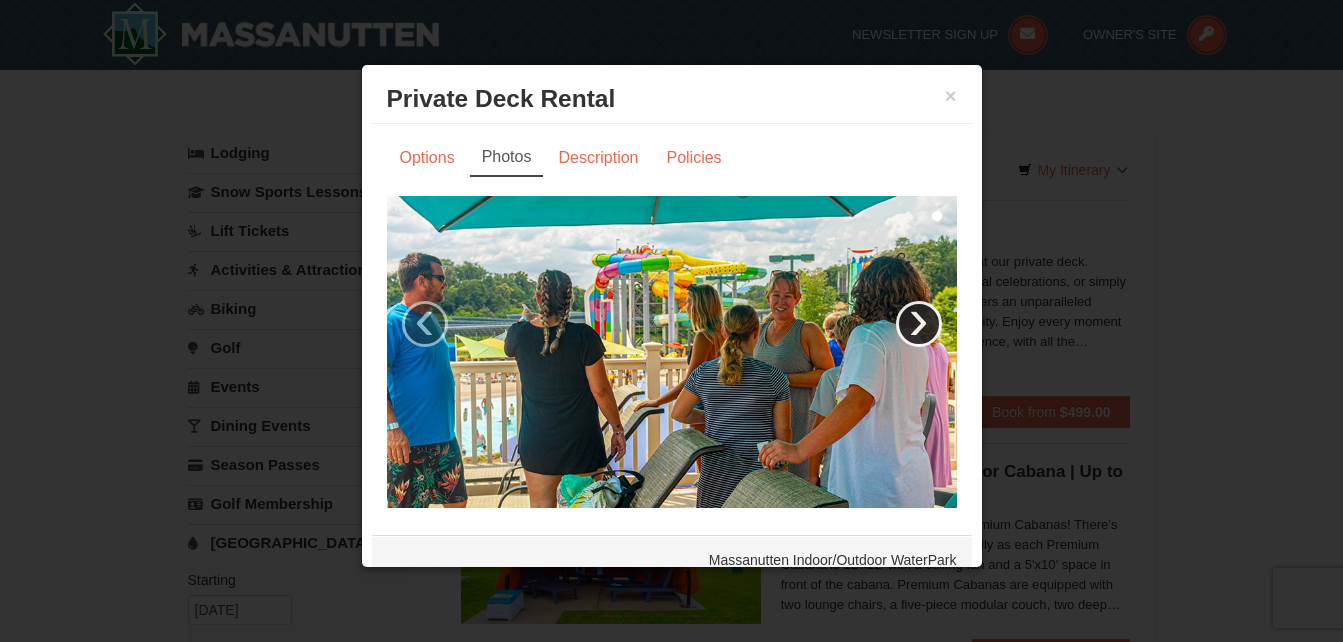 click on "›" at bounding box center [919, 324] 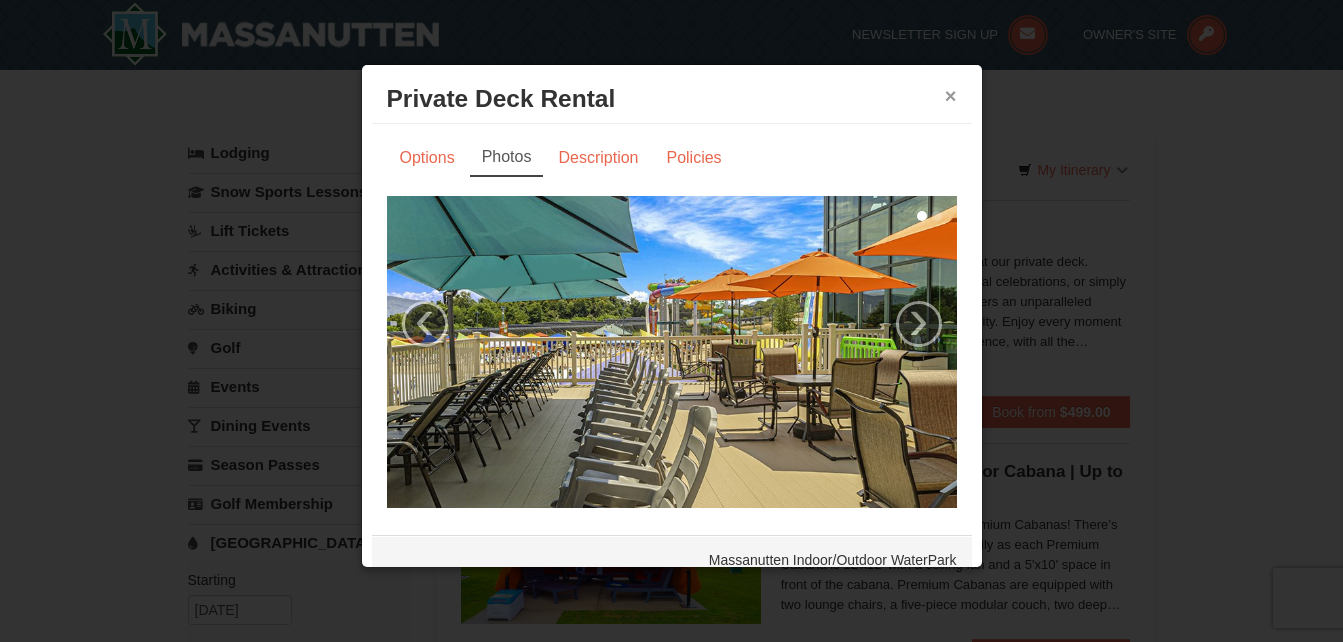 click on "×" at bounding box center (951, 96) 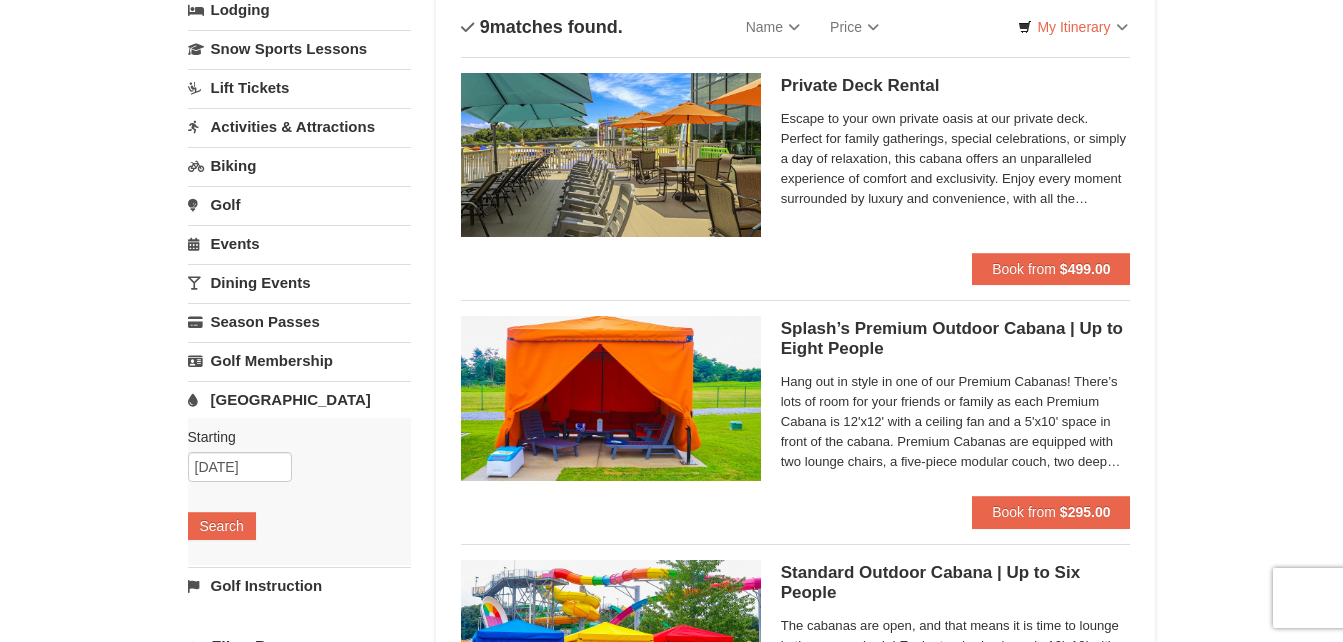 scroll, scrollTop: 0, scrollLeft: 0, axis: both 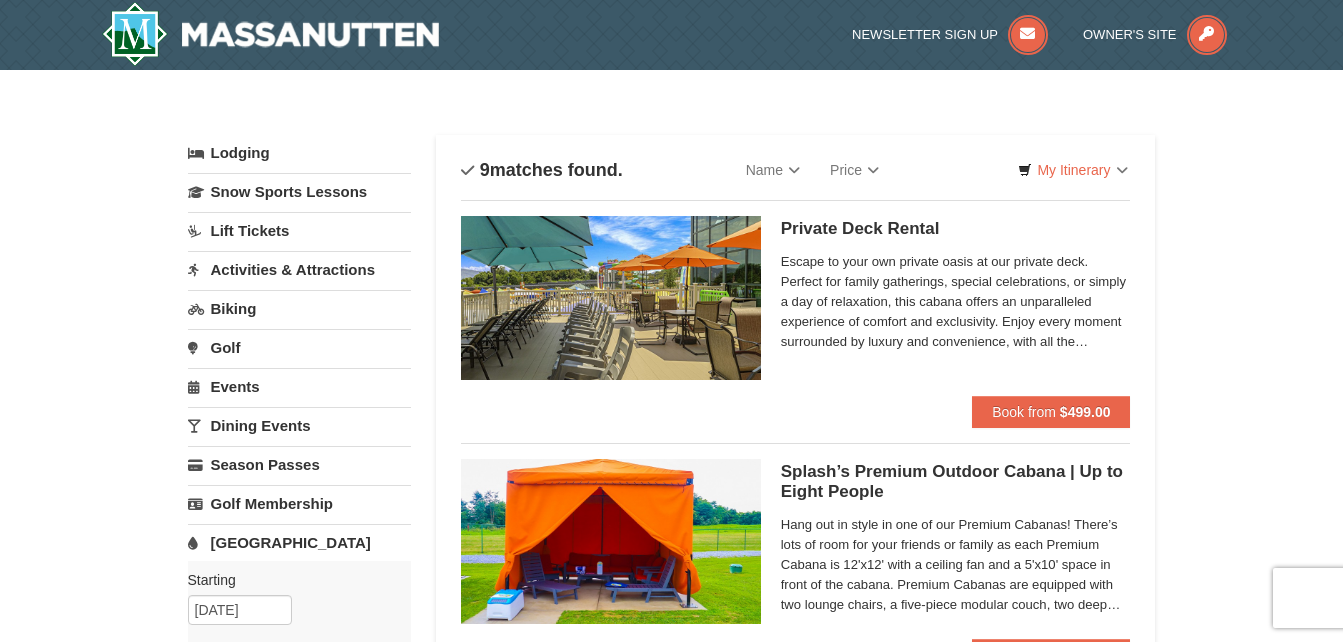click on "Activities & Attractions" at bounding box center [299, 269] 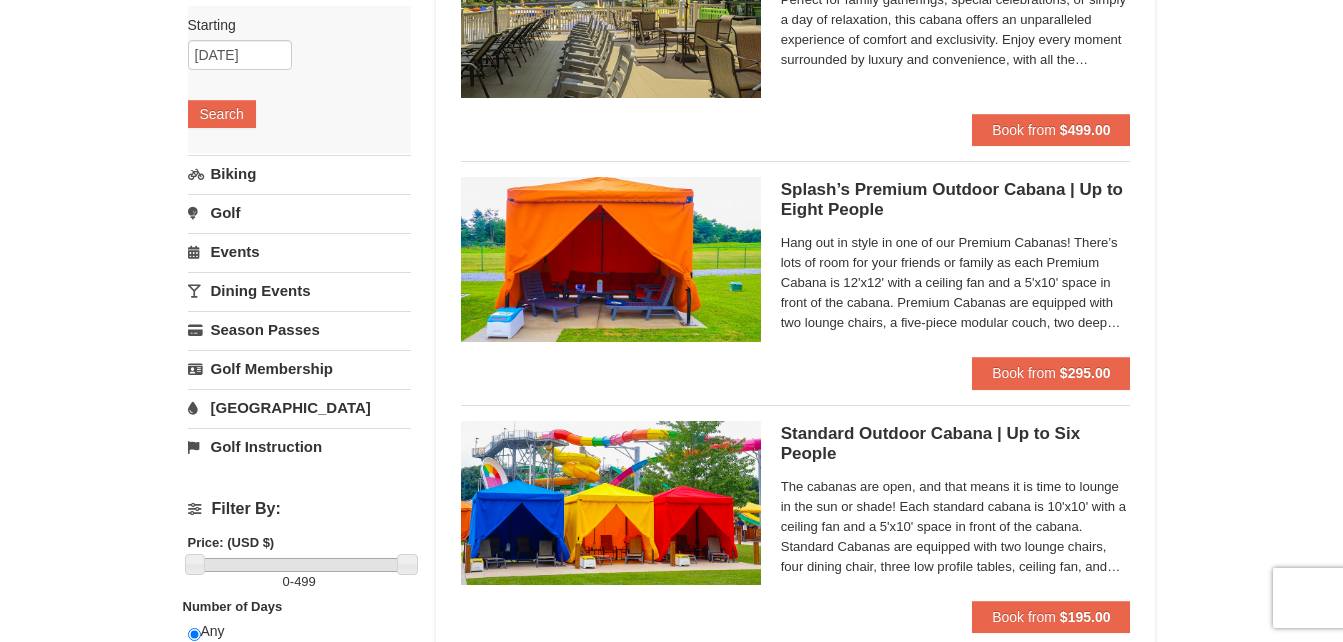 scroll, scrollTop: 287, scrollLeft: 0, axis: vertical 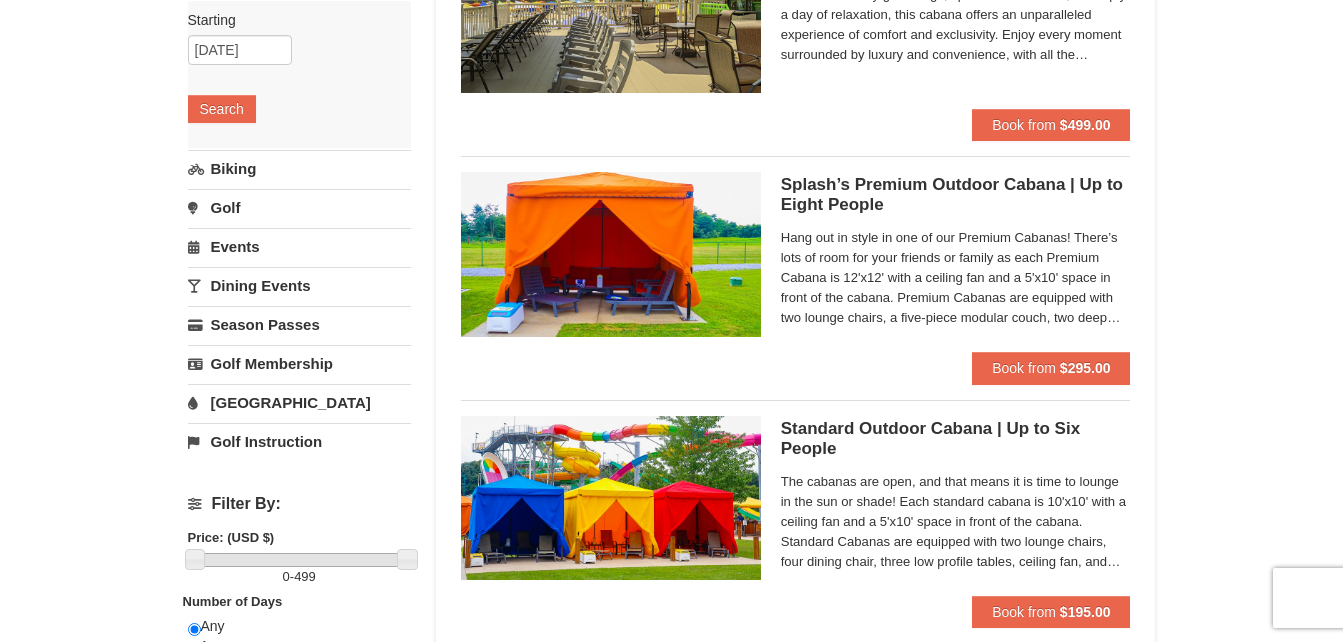 click on "Golf" at bounding box center [299, 207] 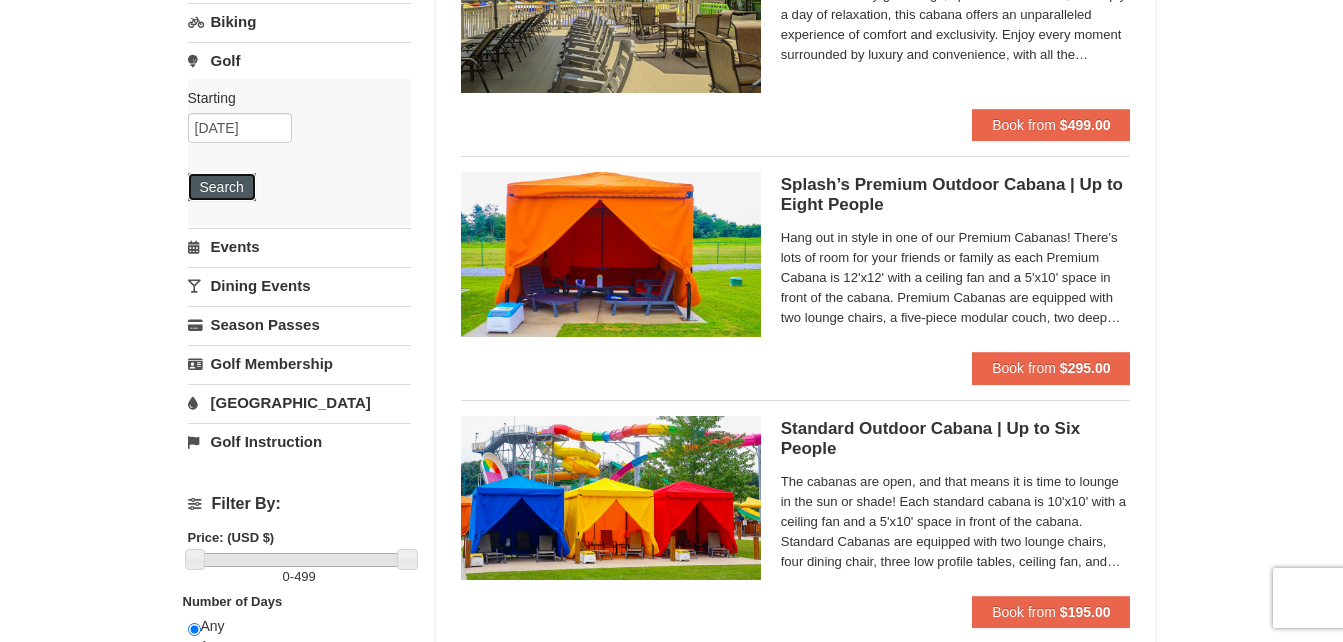 click on "Search" at bounding box center [222, 187] 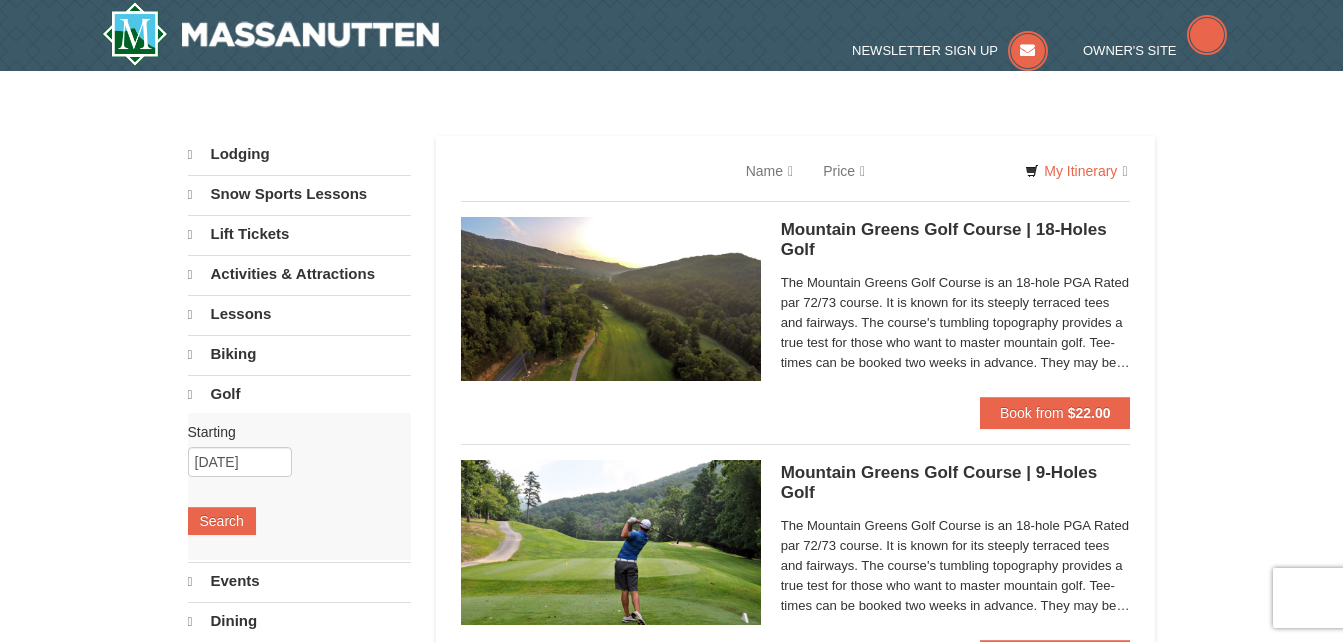 scroll, scrollTop: 0, scrollLeft: 0, axis: both 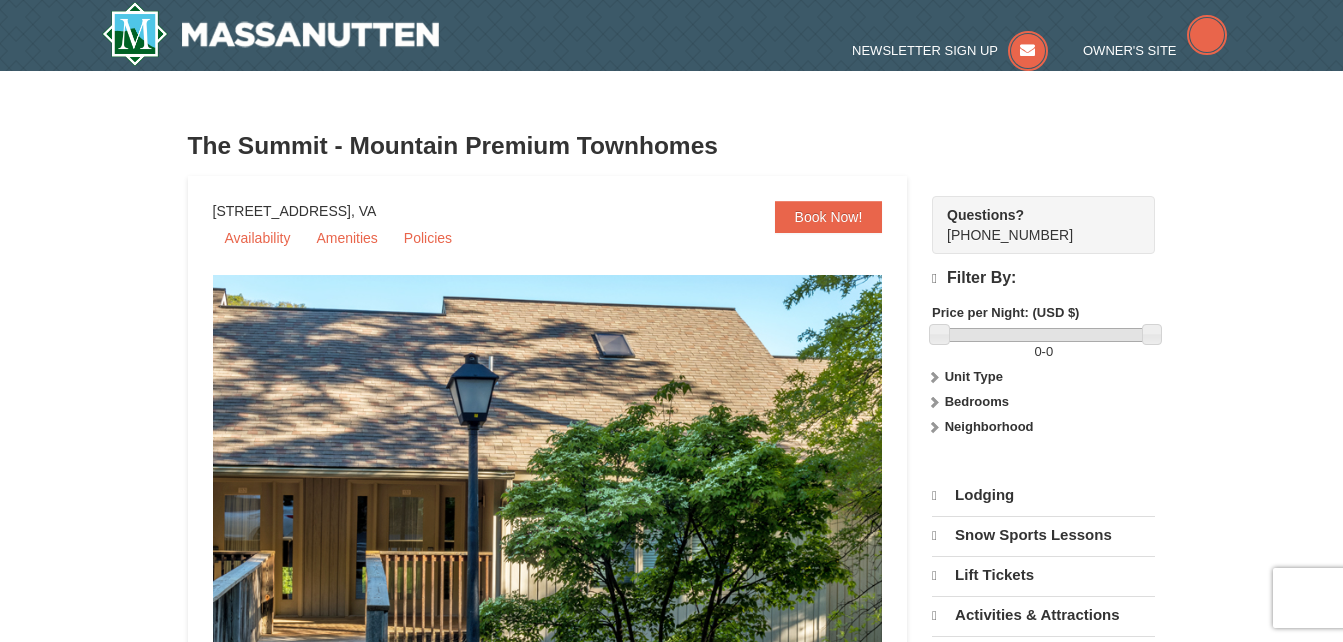 select on "7" 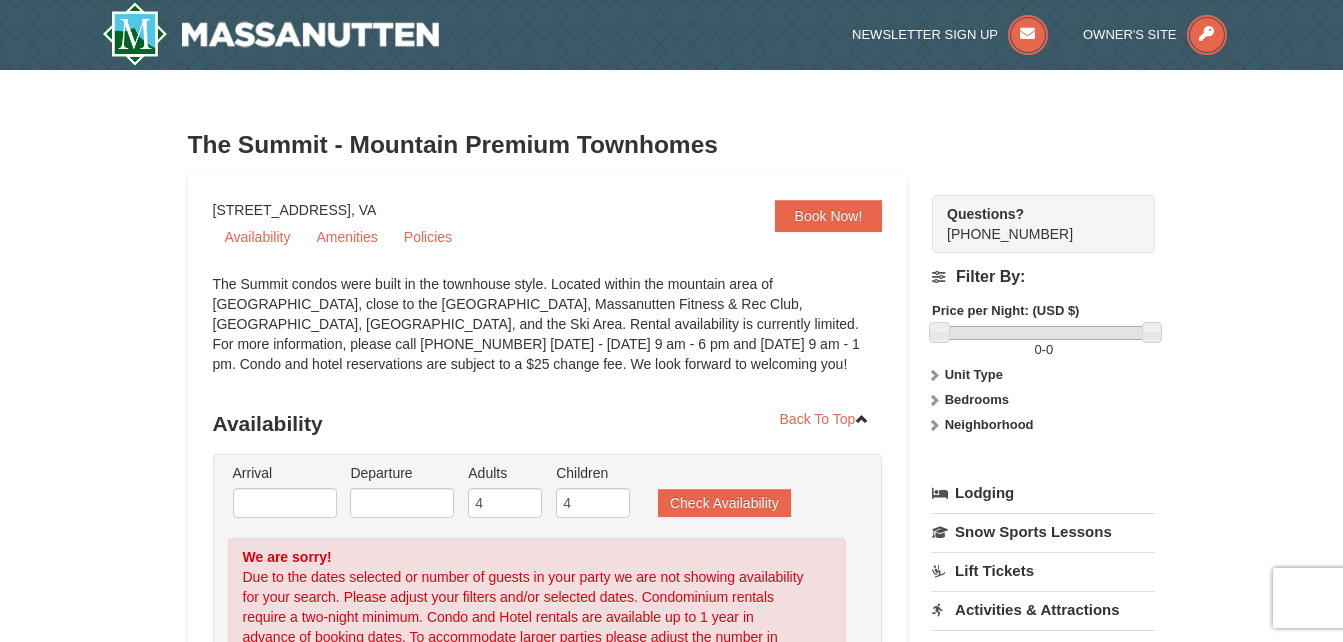 scroll, scrollTop: 0, scrollLeft: 0, axis: both 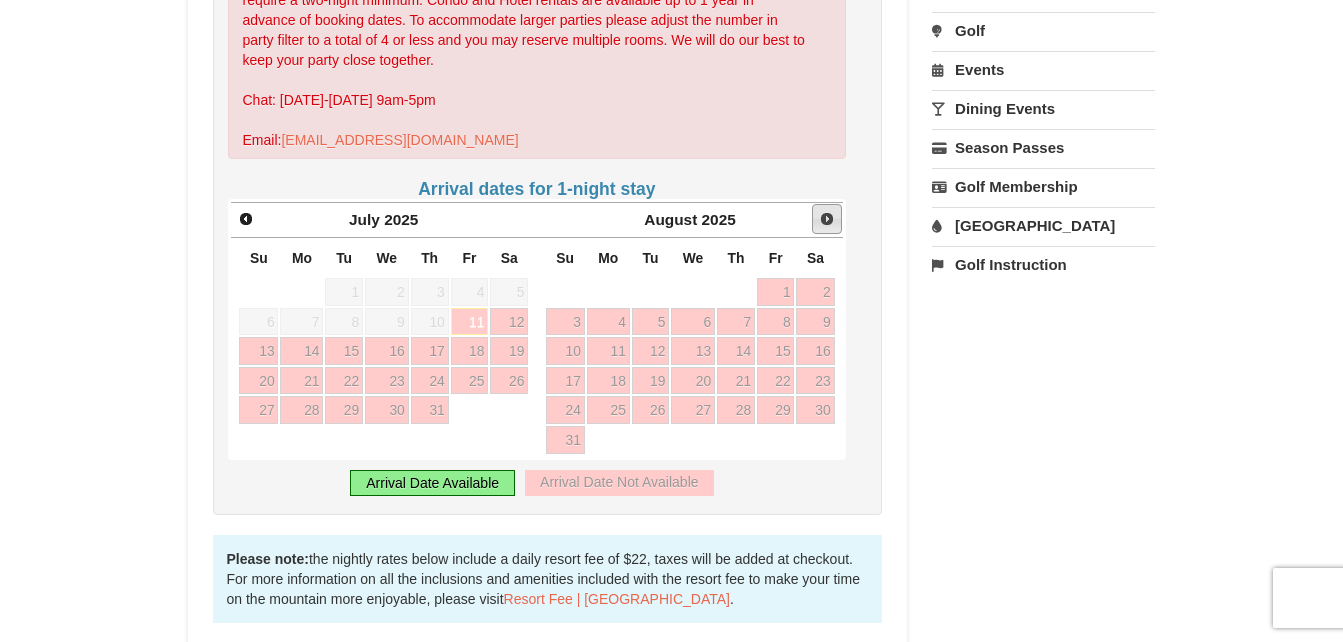 click on "Next" at bounding box center [827, 219] 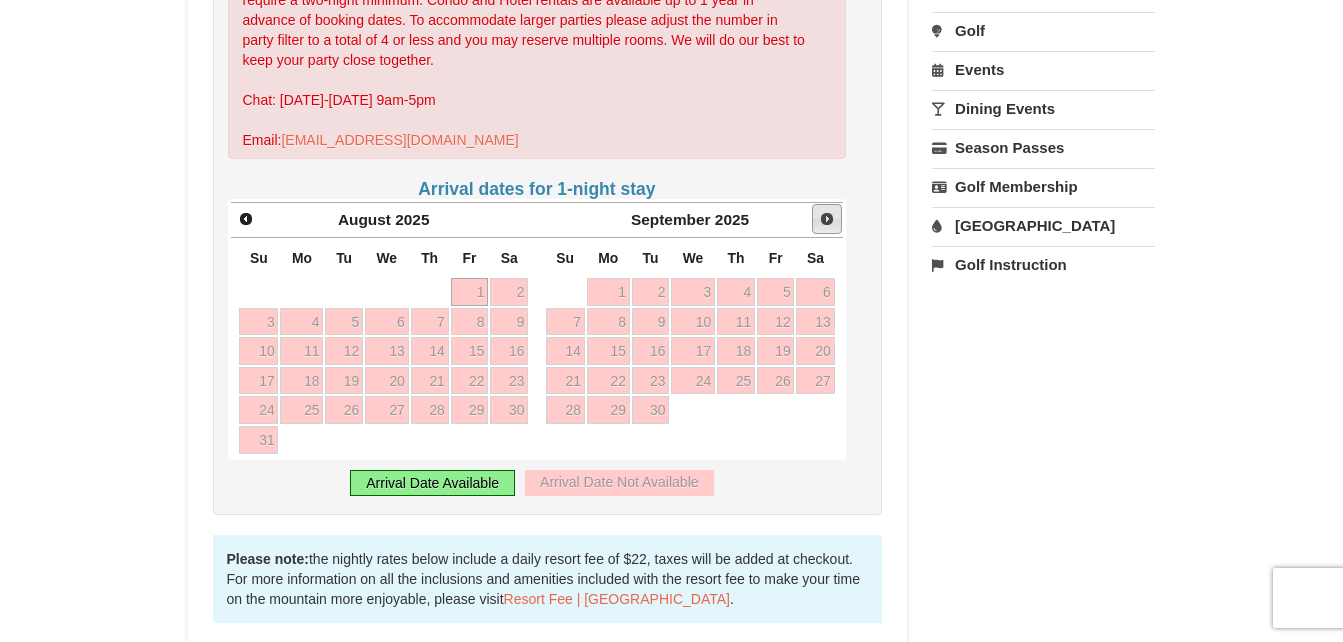 click on "Next" at bounding box center [827, 219] 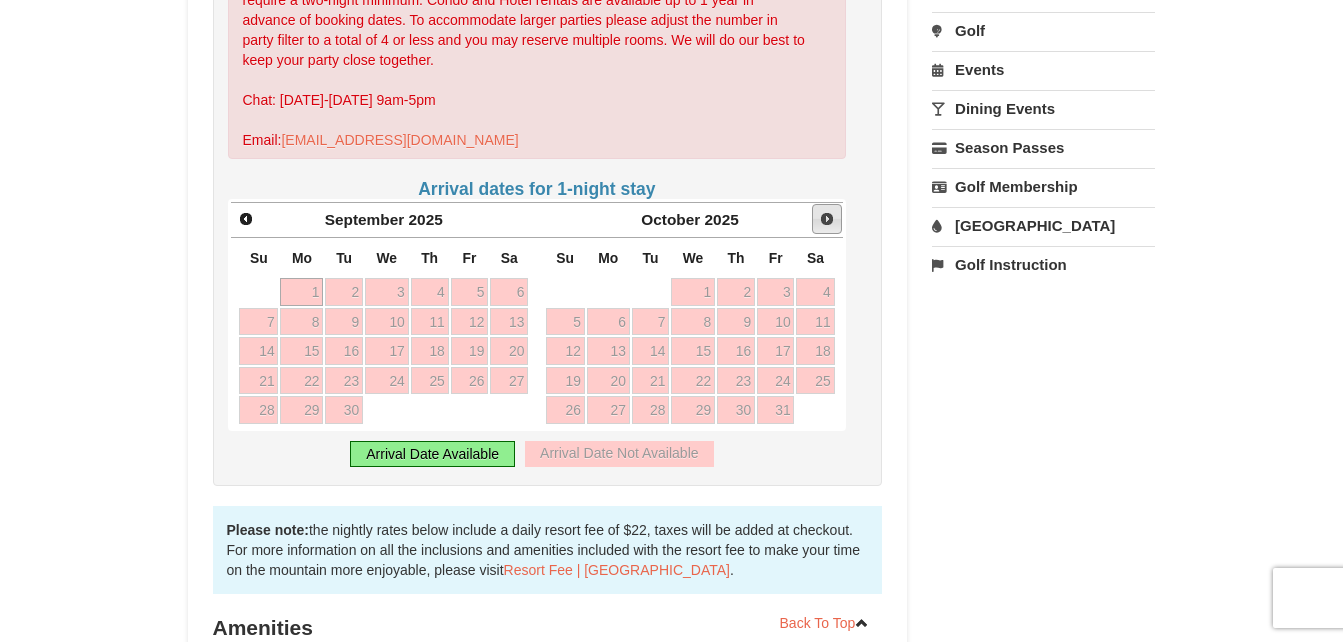 click on "Next" at bounding box center [827, 219] 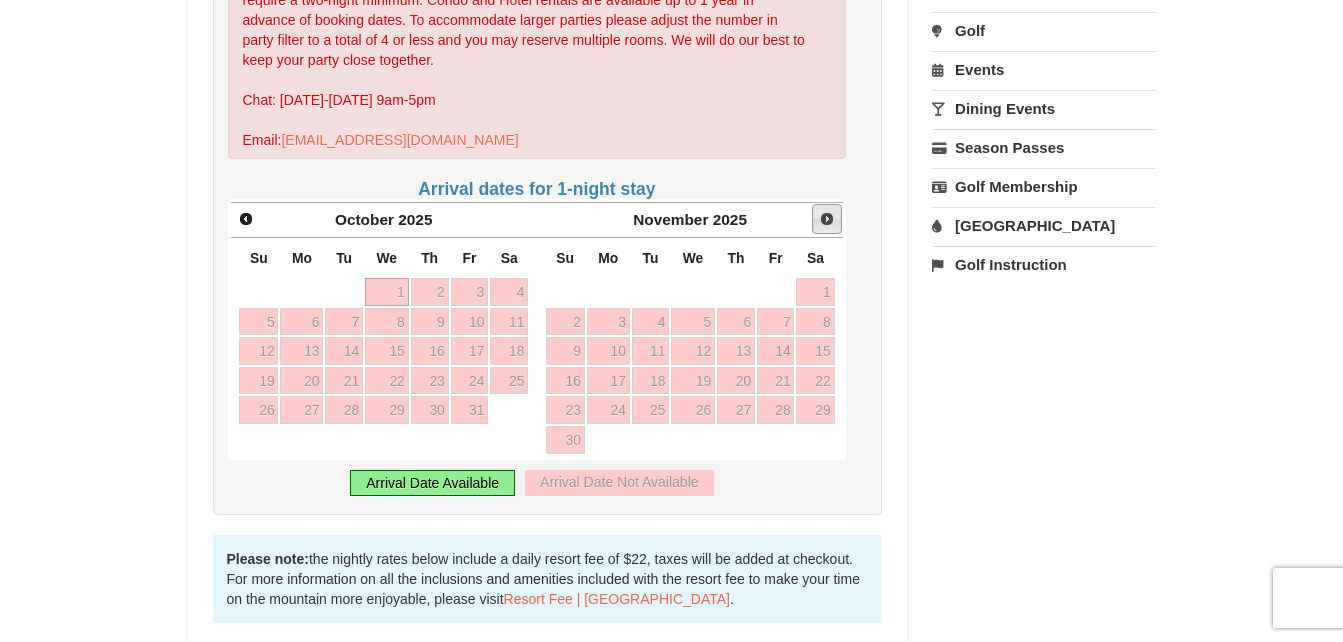 click on "Next" at bounding box center [827, 219] 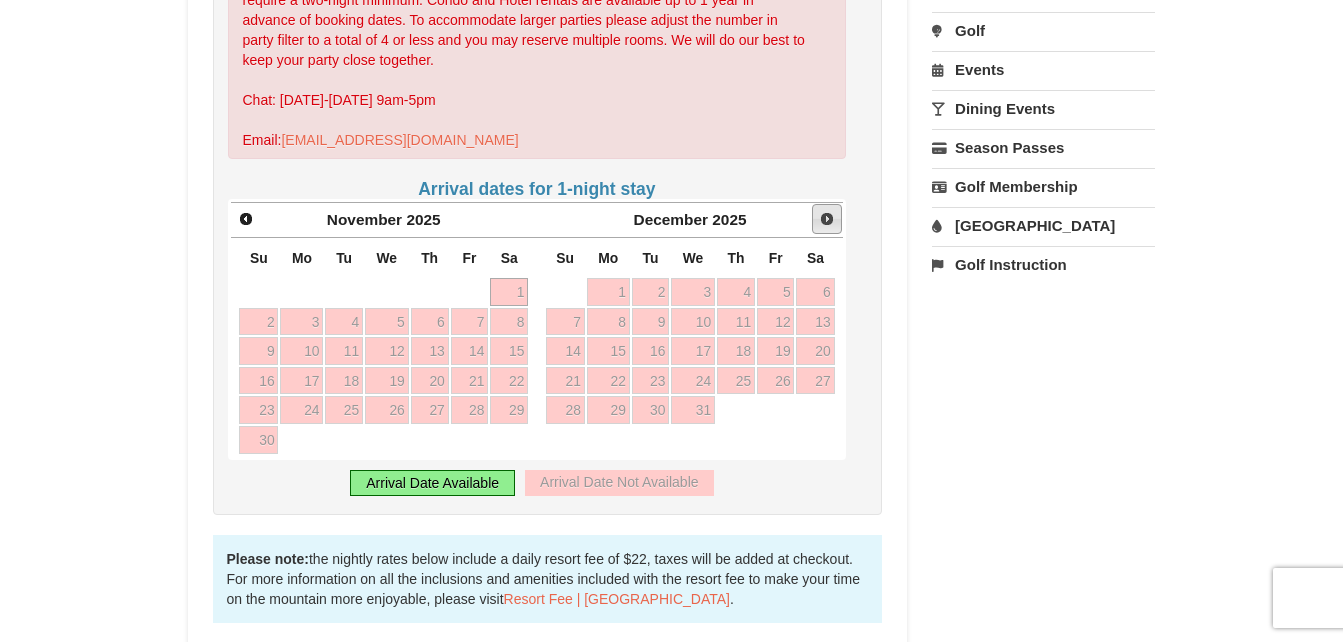 click on "Next" at bounding box center (827, 219) 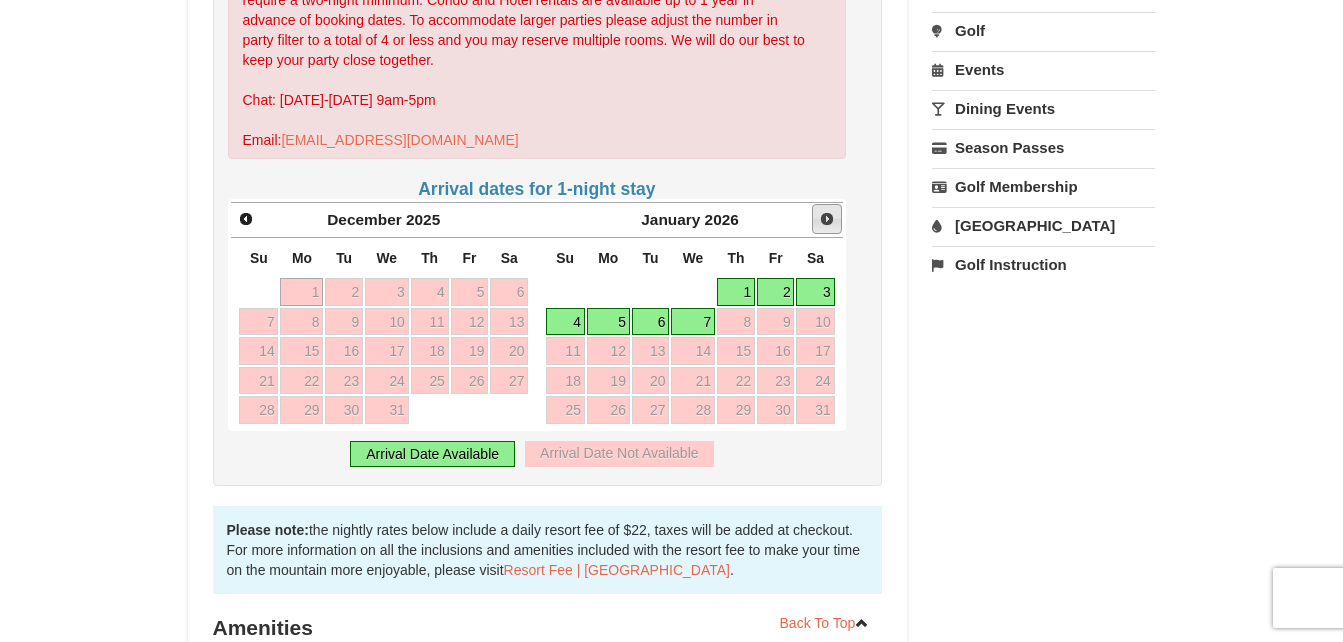 click on "Next" at bounding box center [827, 219] 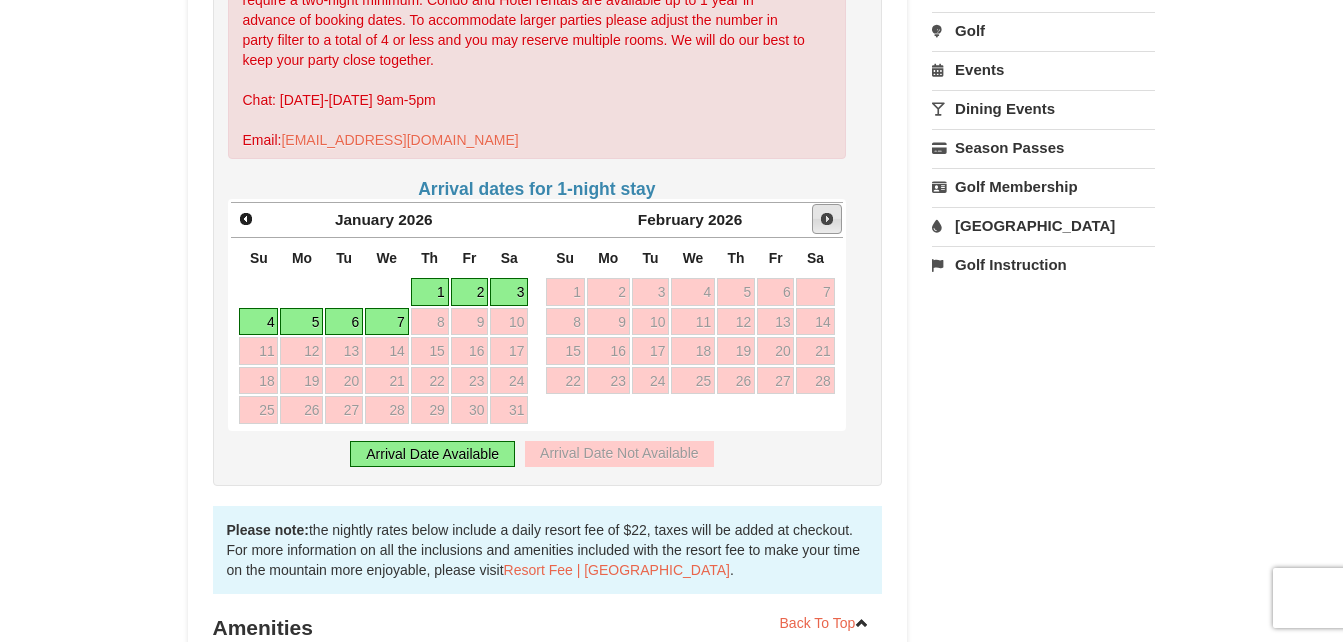click on "Next" at bounding box center [827, 219] 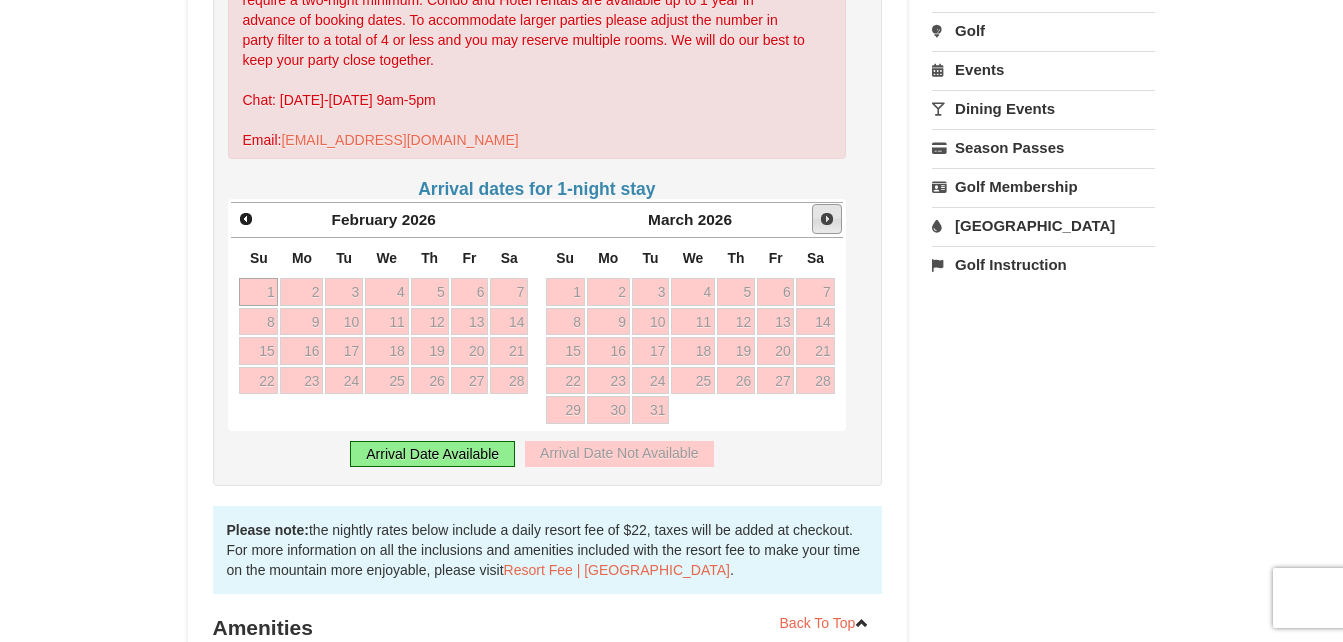 click on "Next" at bounding box center [827, 219] 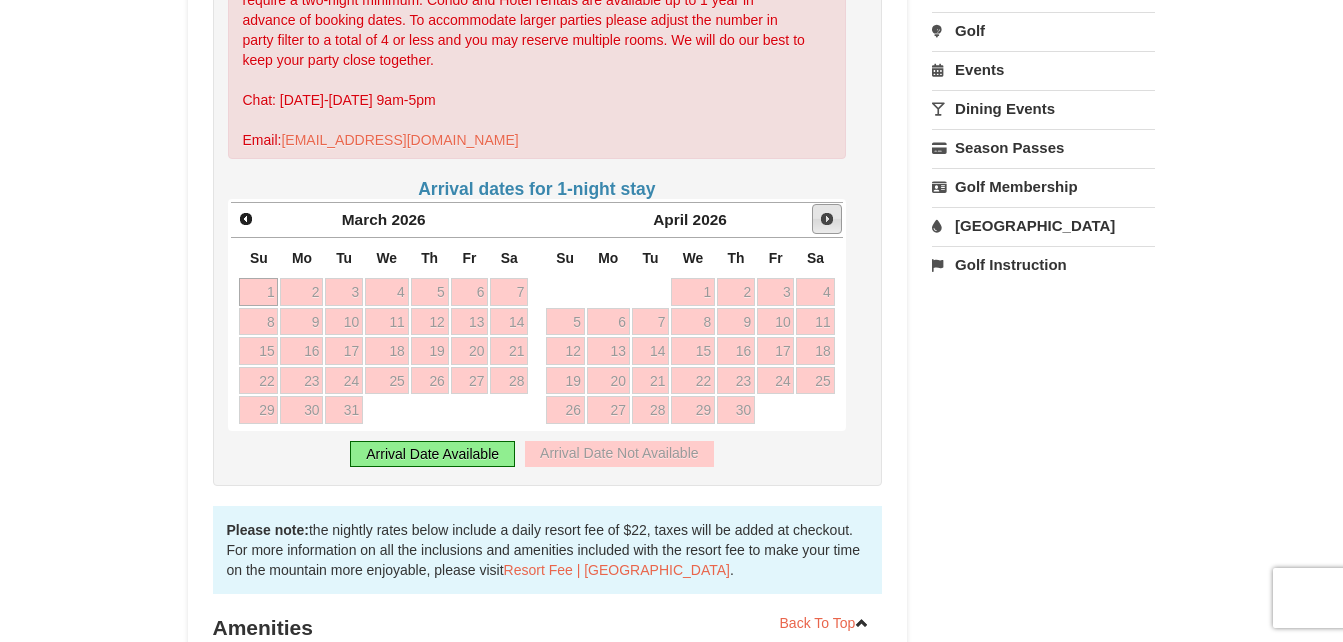 click on "Next" at bounding box center [827, 219] 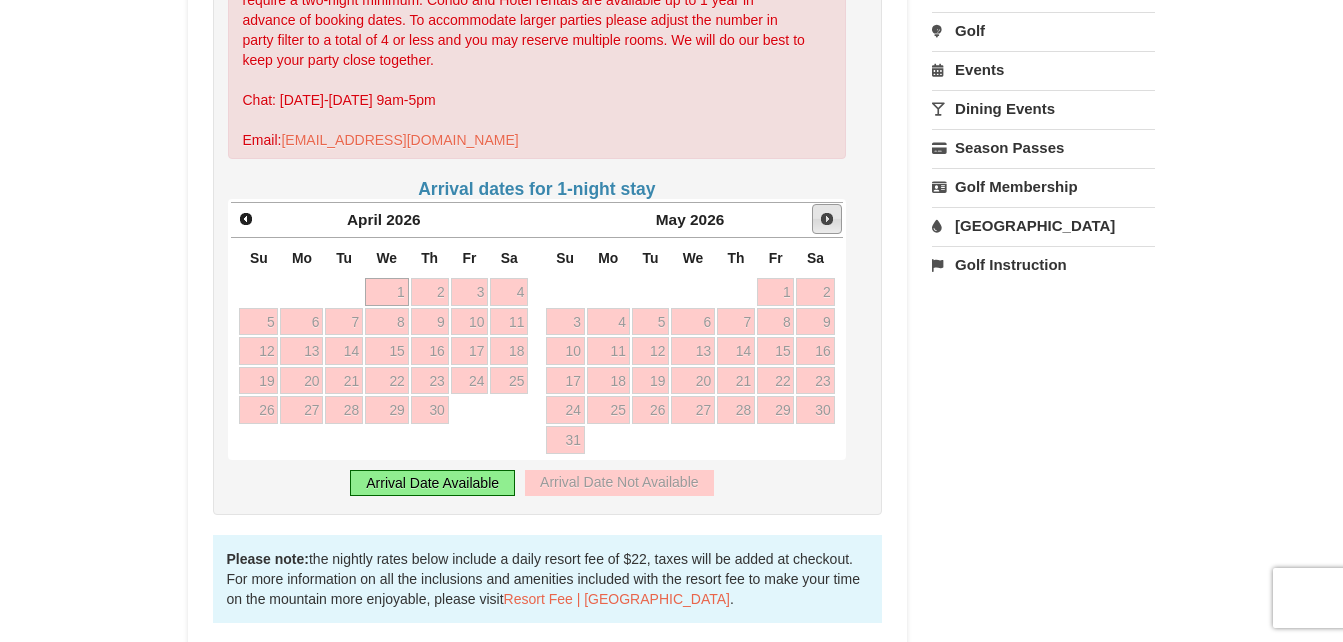 click on "Next" at bounding box center (827, 219) 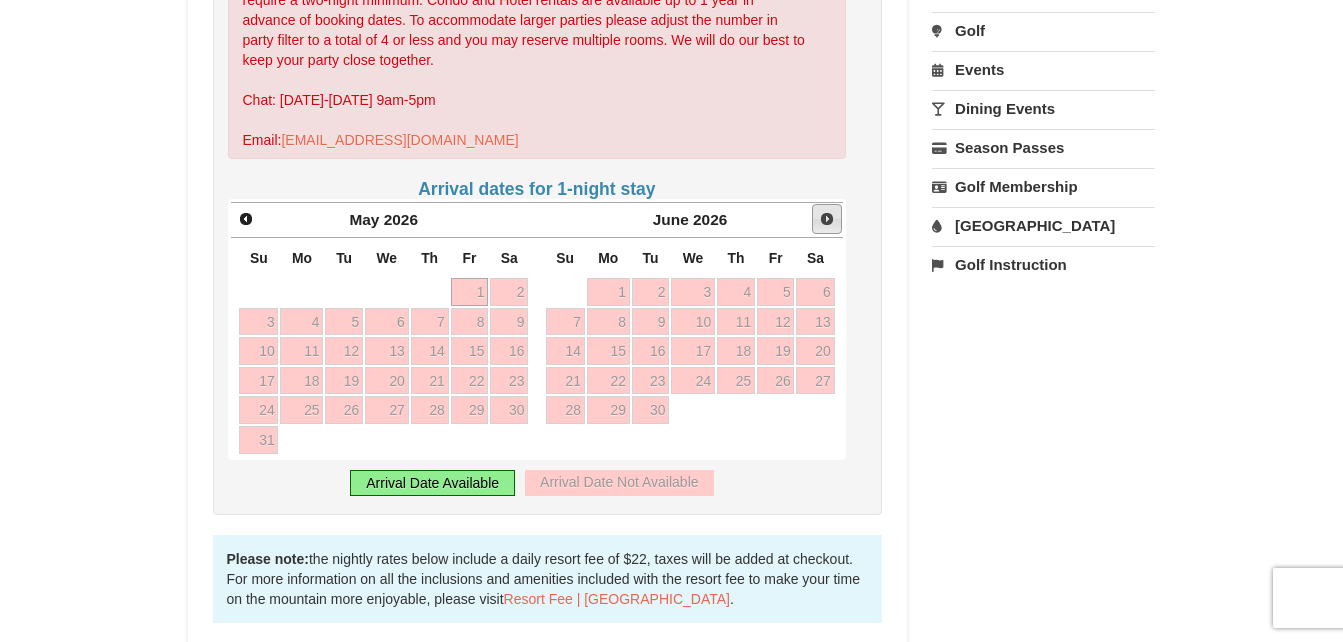 click on "Next" at bounding box center (827, 219) 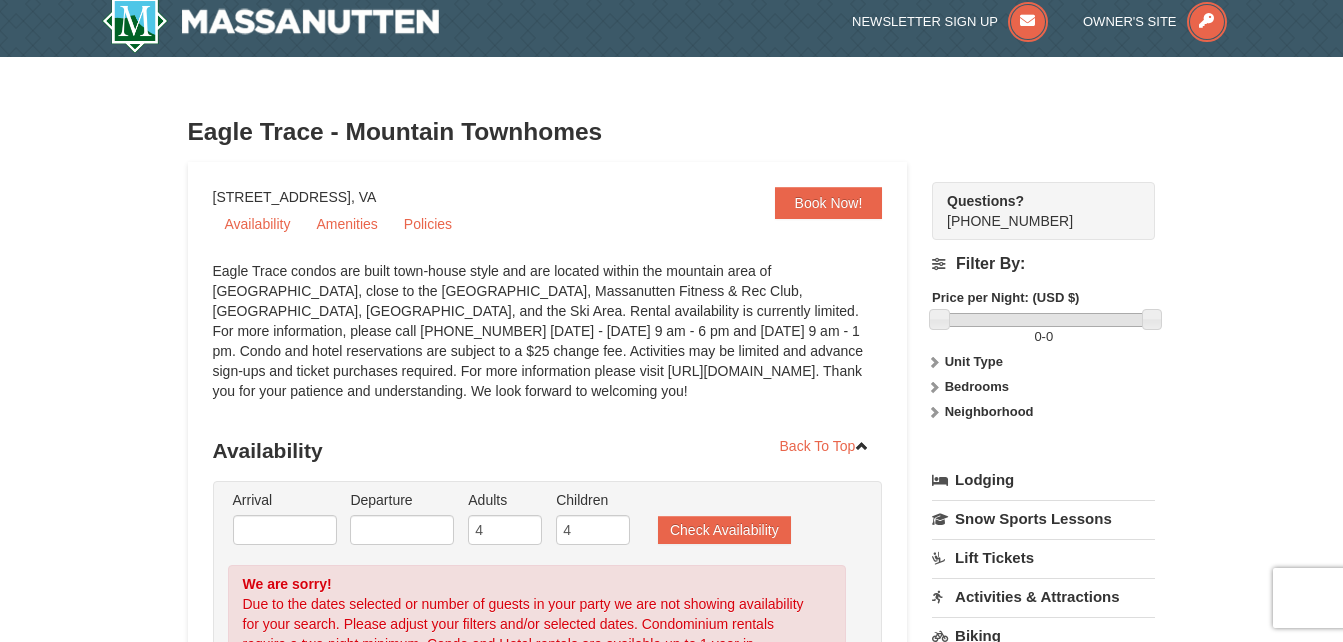 scroll, scrollTop: 0, scrollLeft: 0, axis: both 